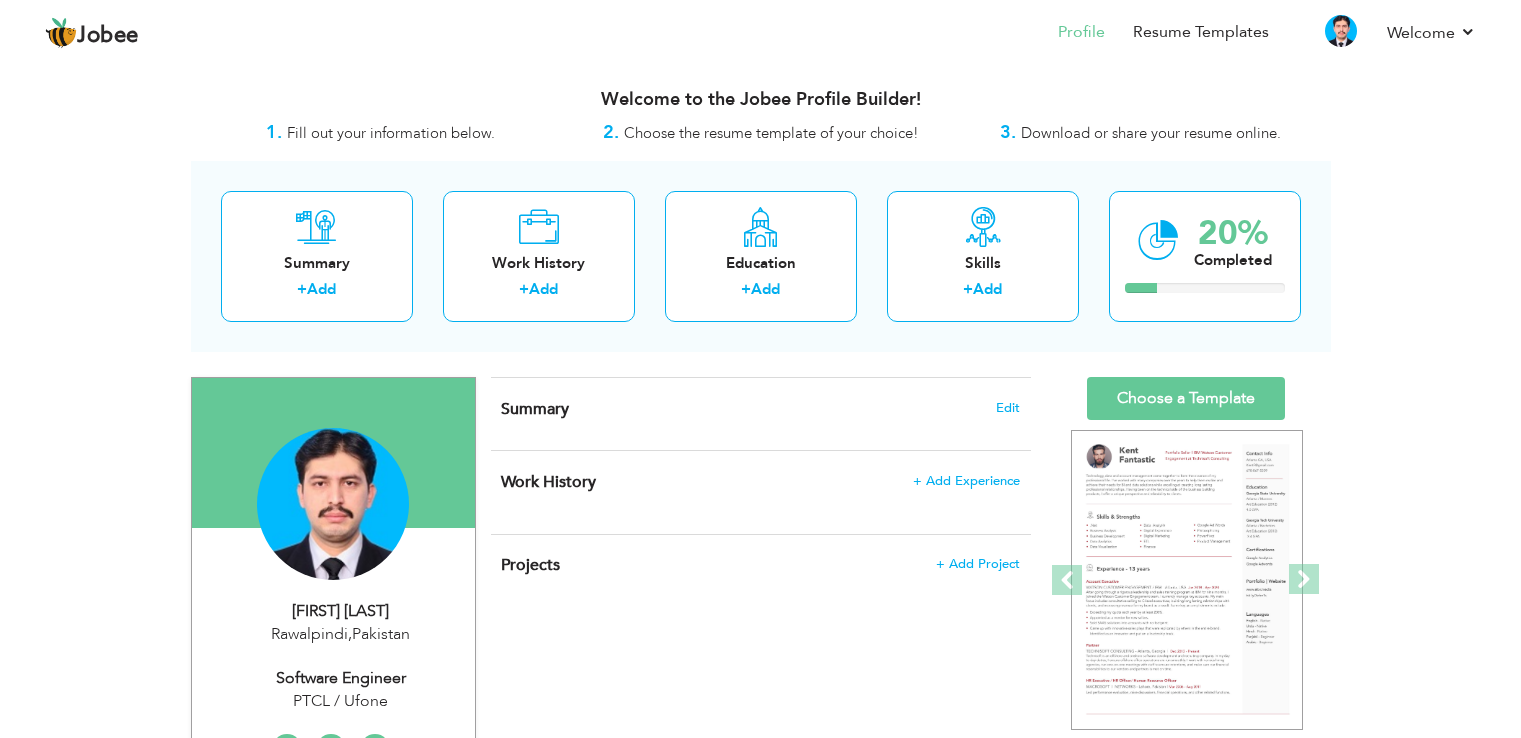 scroll, scrollTop: 0, scrollLeft: 0, axis: both 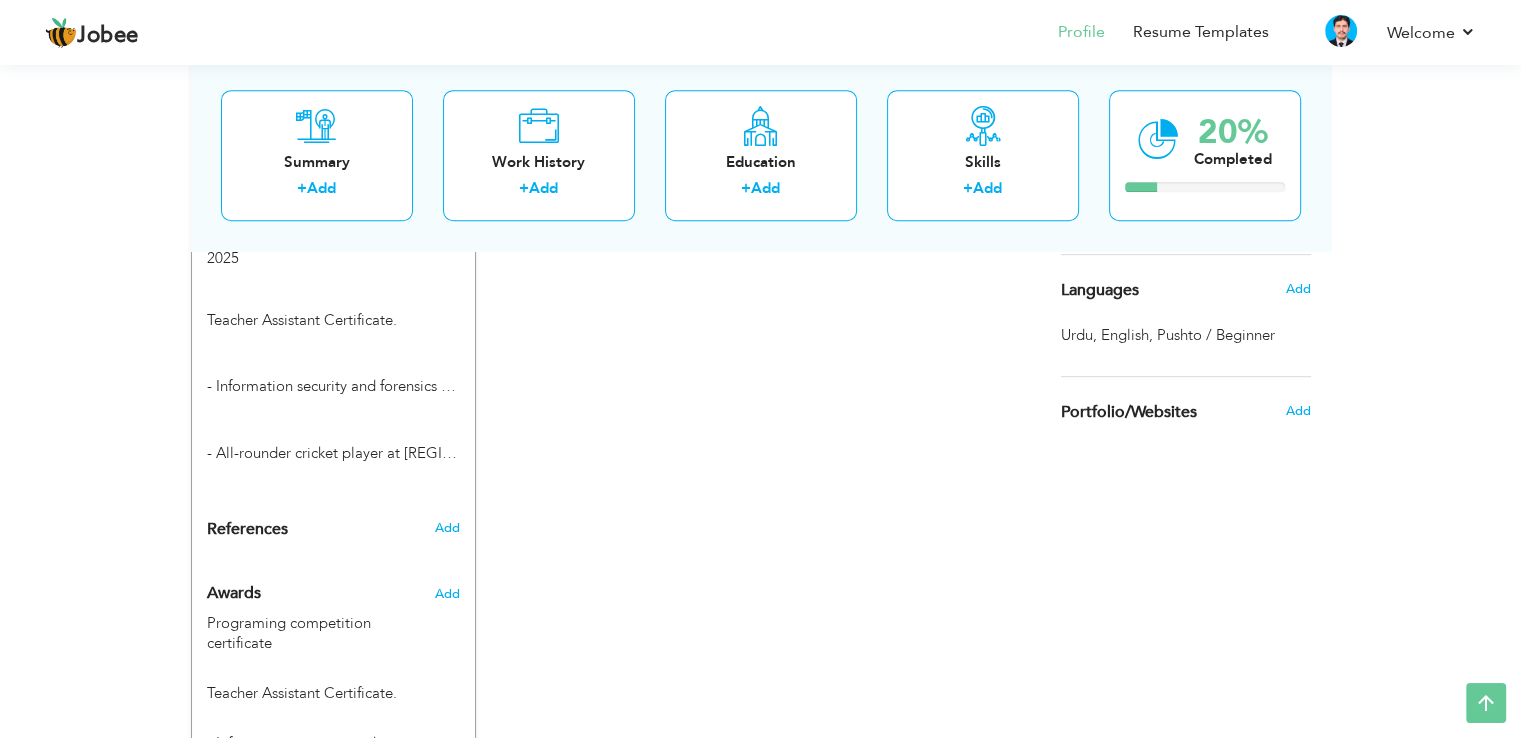 click on "CV Import
Profile Strength
0%
Select an Item from right menu
Work History
* Job Title Tools" at bounding box center [761, 125] 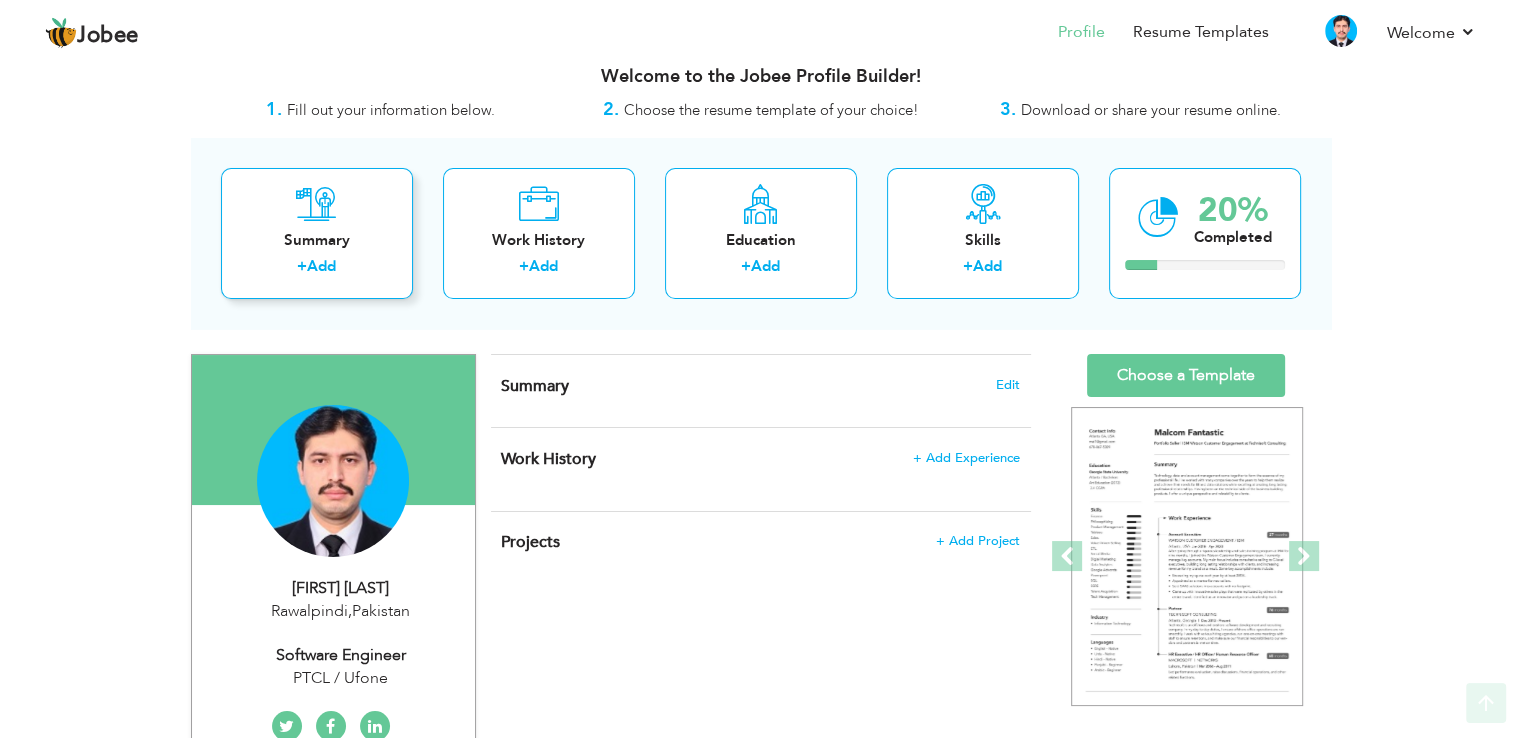 scroll, scrollTop: 0, scrollLeft: 0, axis: both 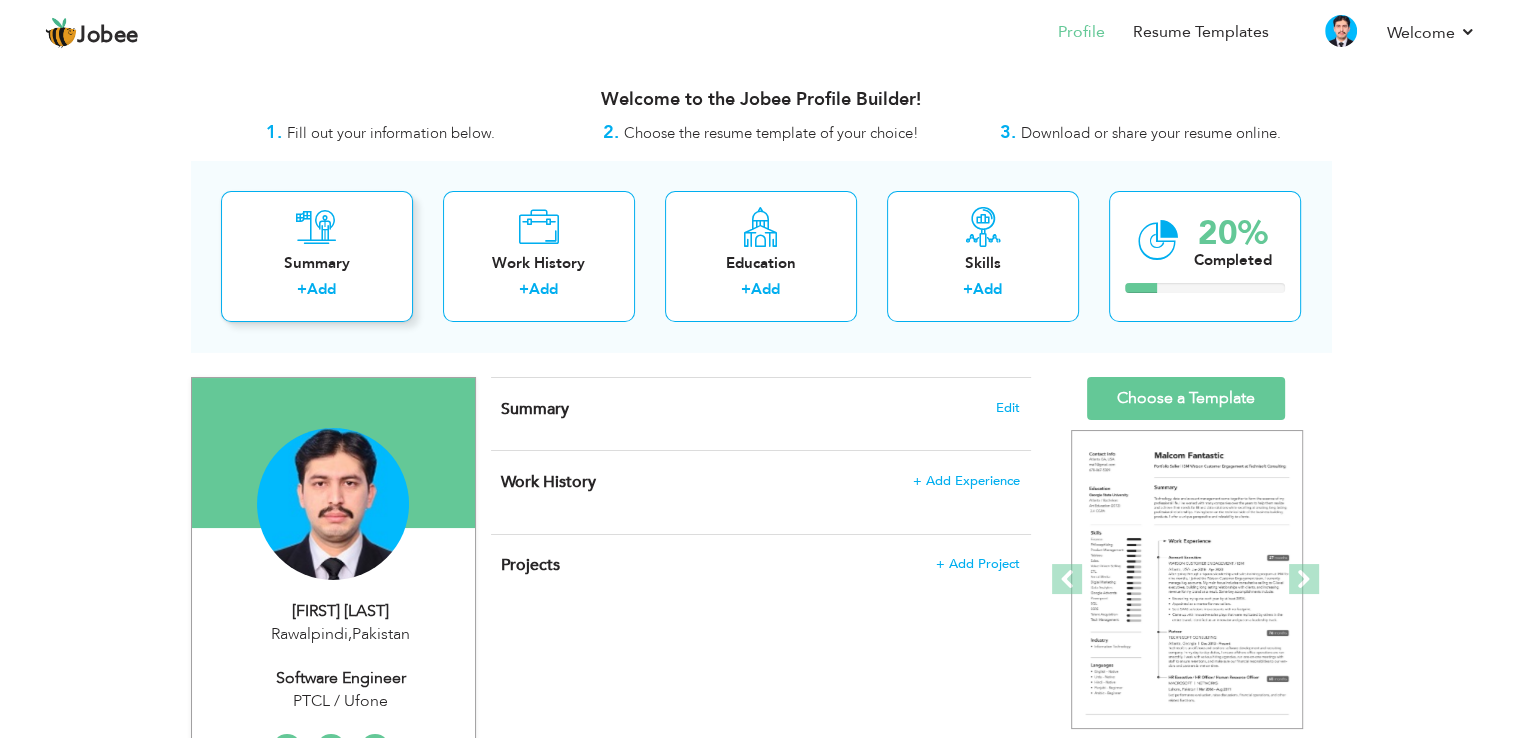 click on "Summary" at bounding box center [317, 263] 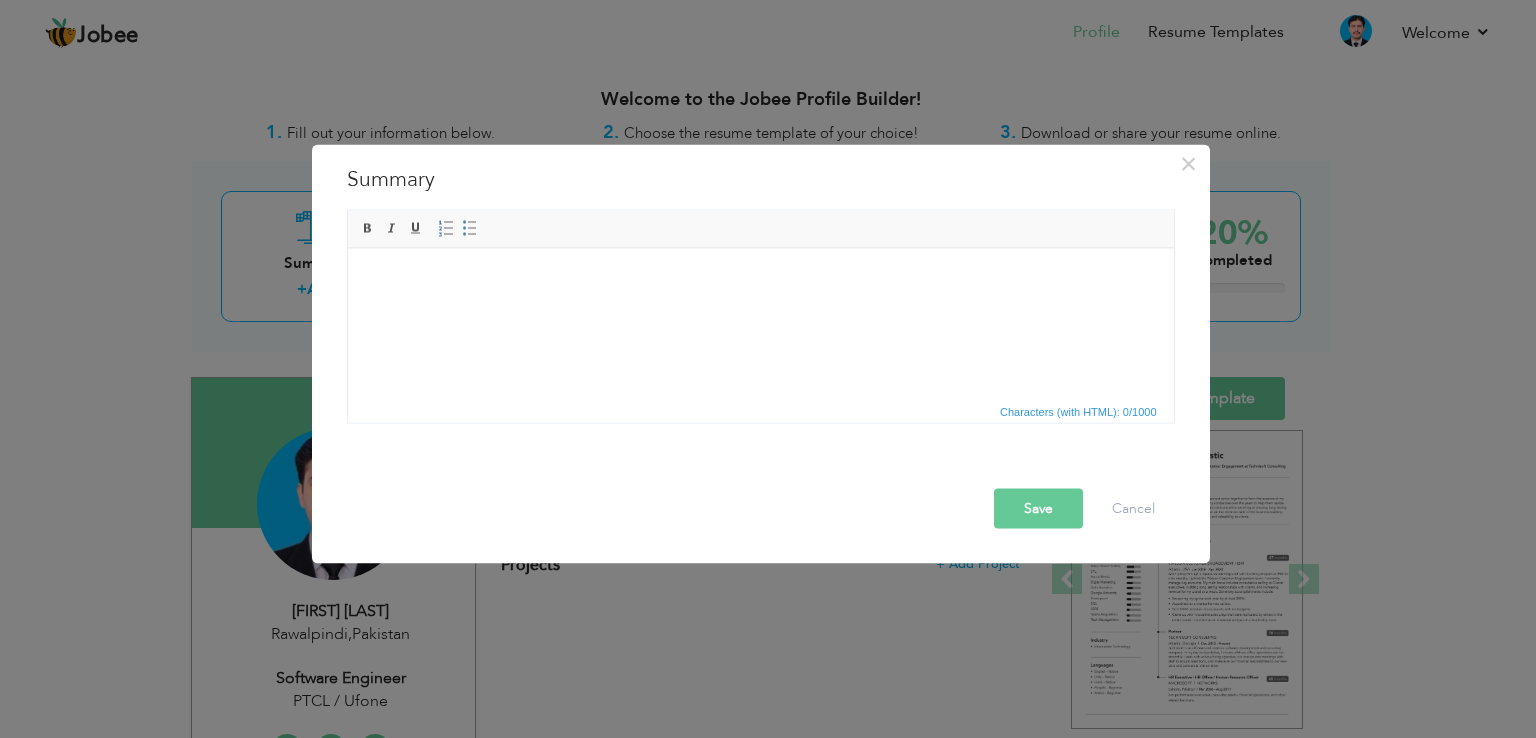 click at bounding box center [760, 278] 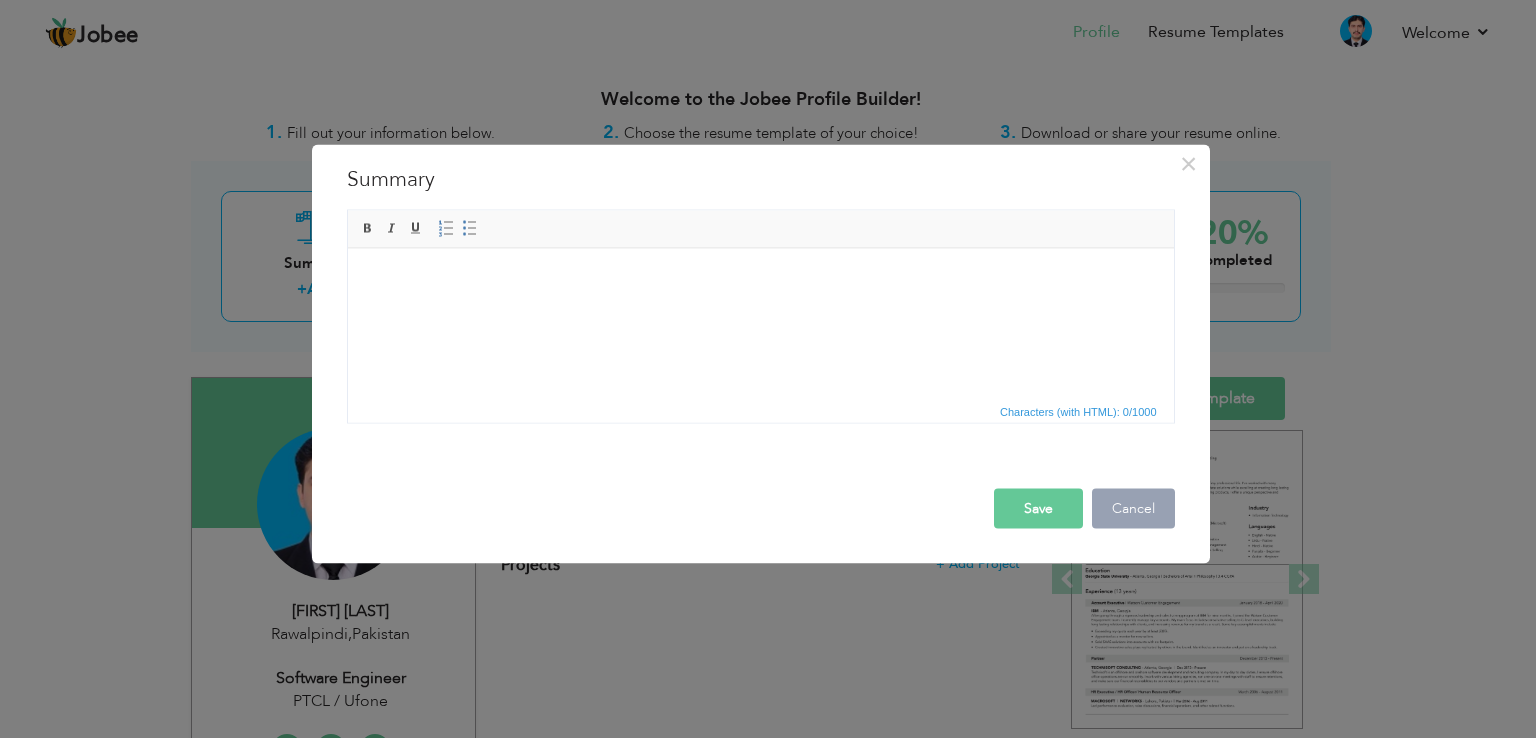 click on "Cancel" at bounding box center (1133, 509) 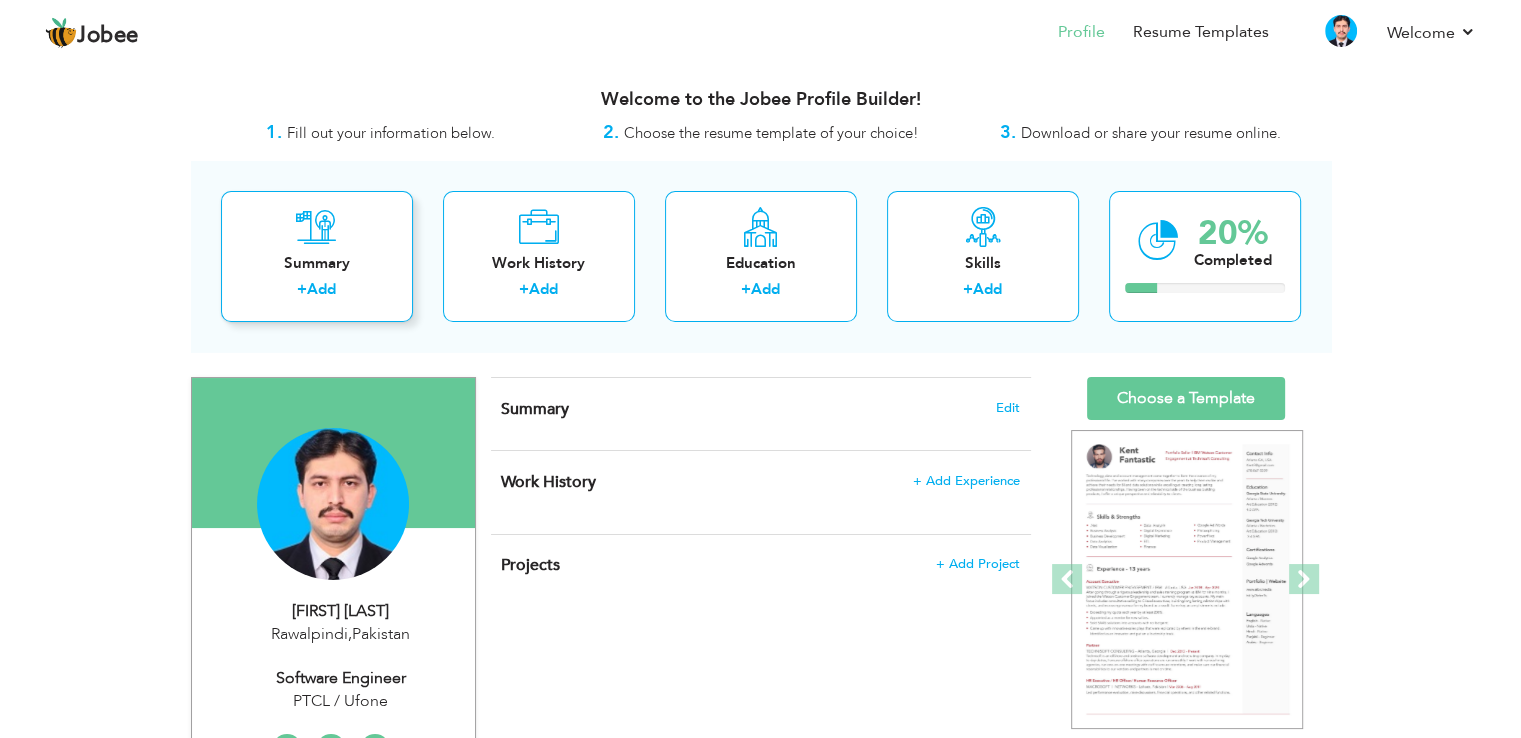 click on "+" at bounding box center (302, 289) 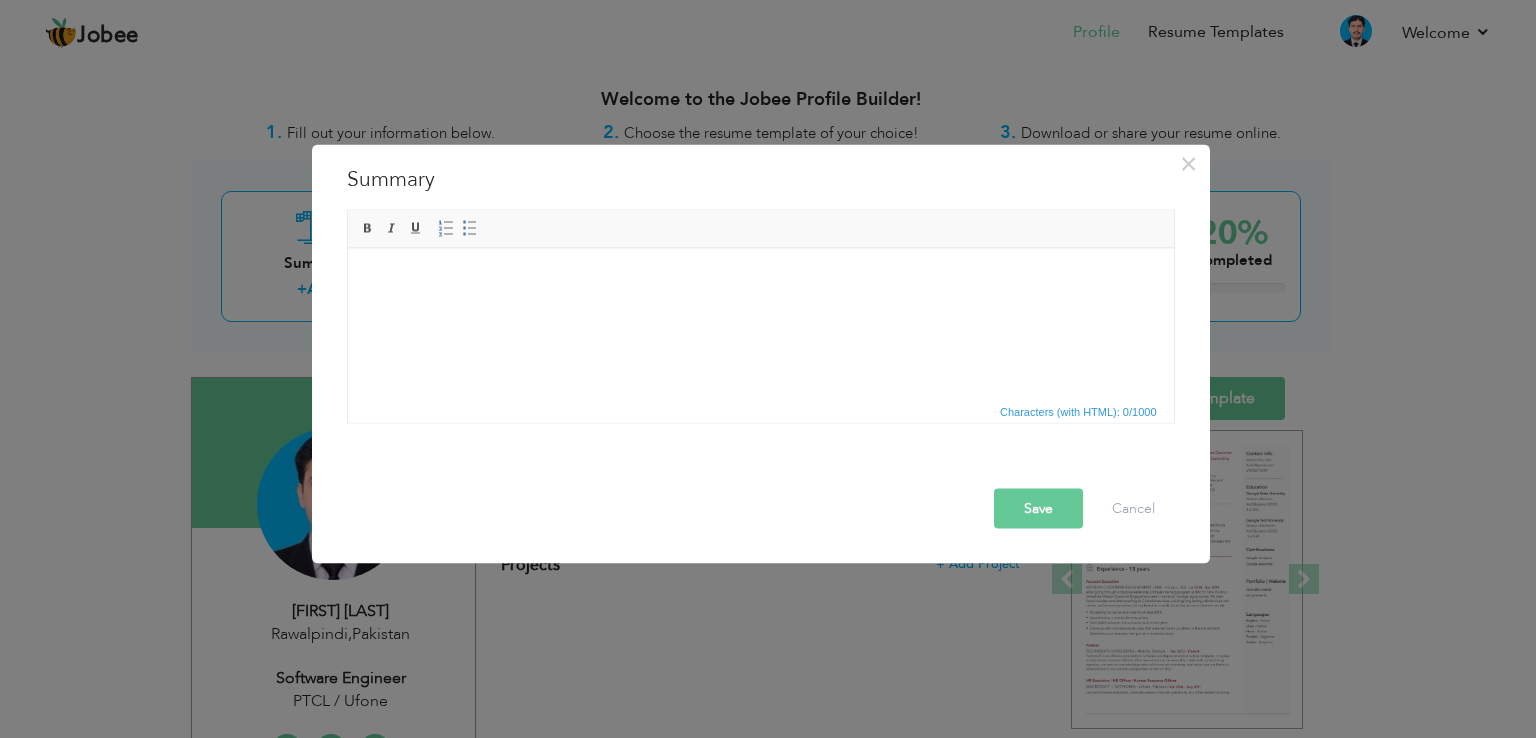 click at bounding box center (760, 278) 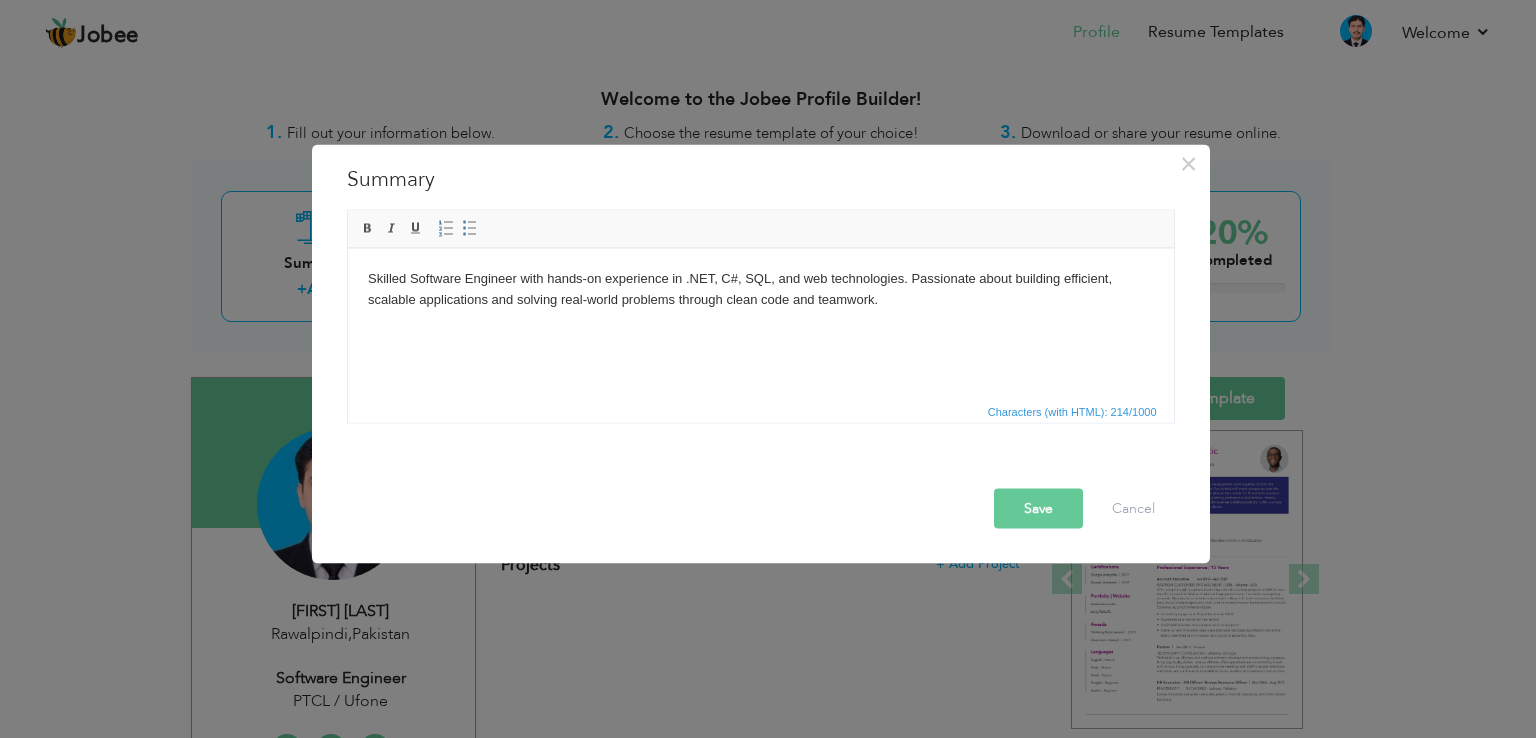 click on "Save" at bounding box center (1038, 509) 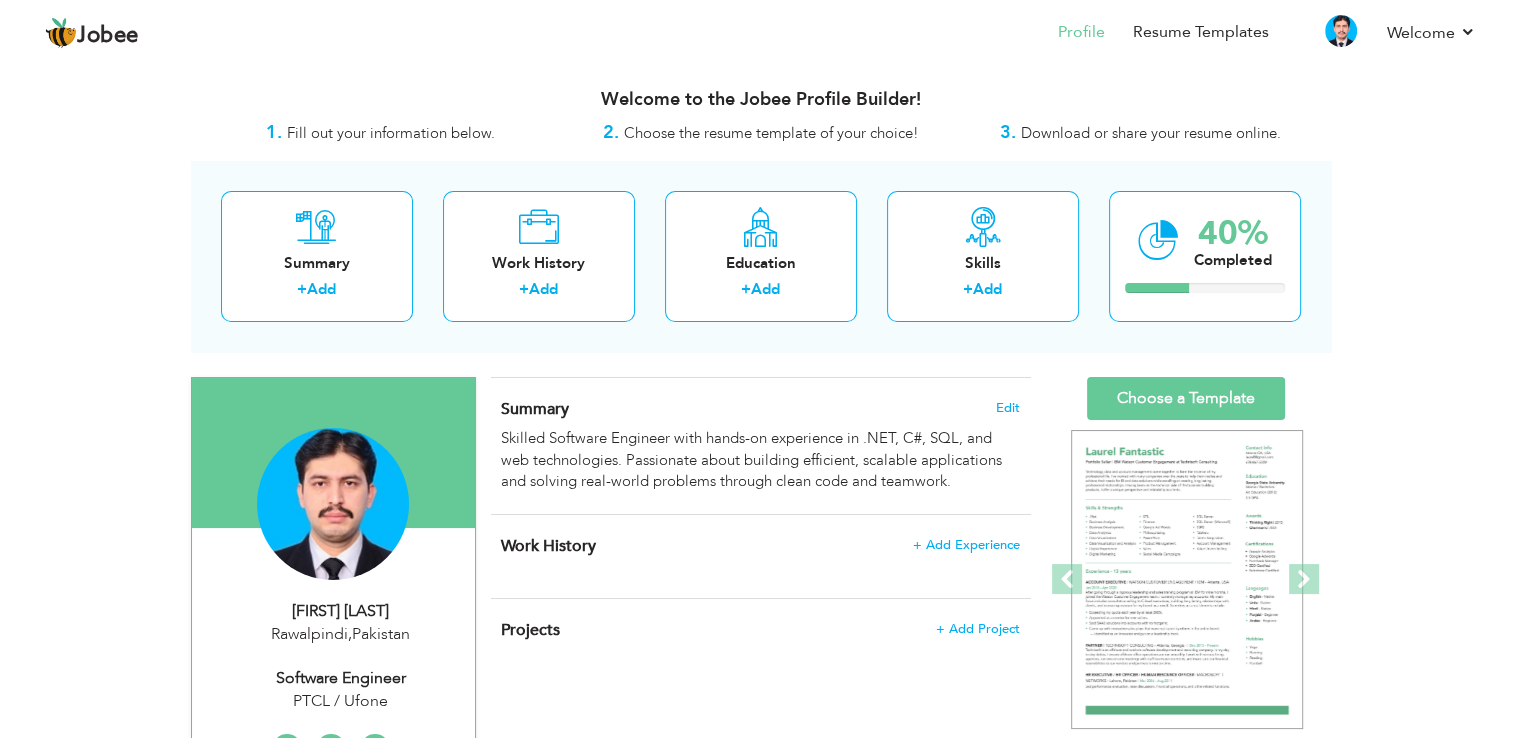 scroll, scrollTop: 200, scrollLeft: 0, axis: vertical 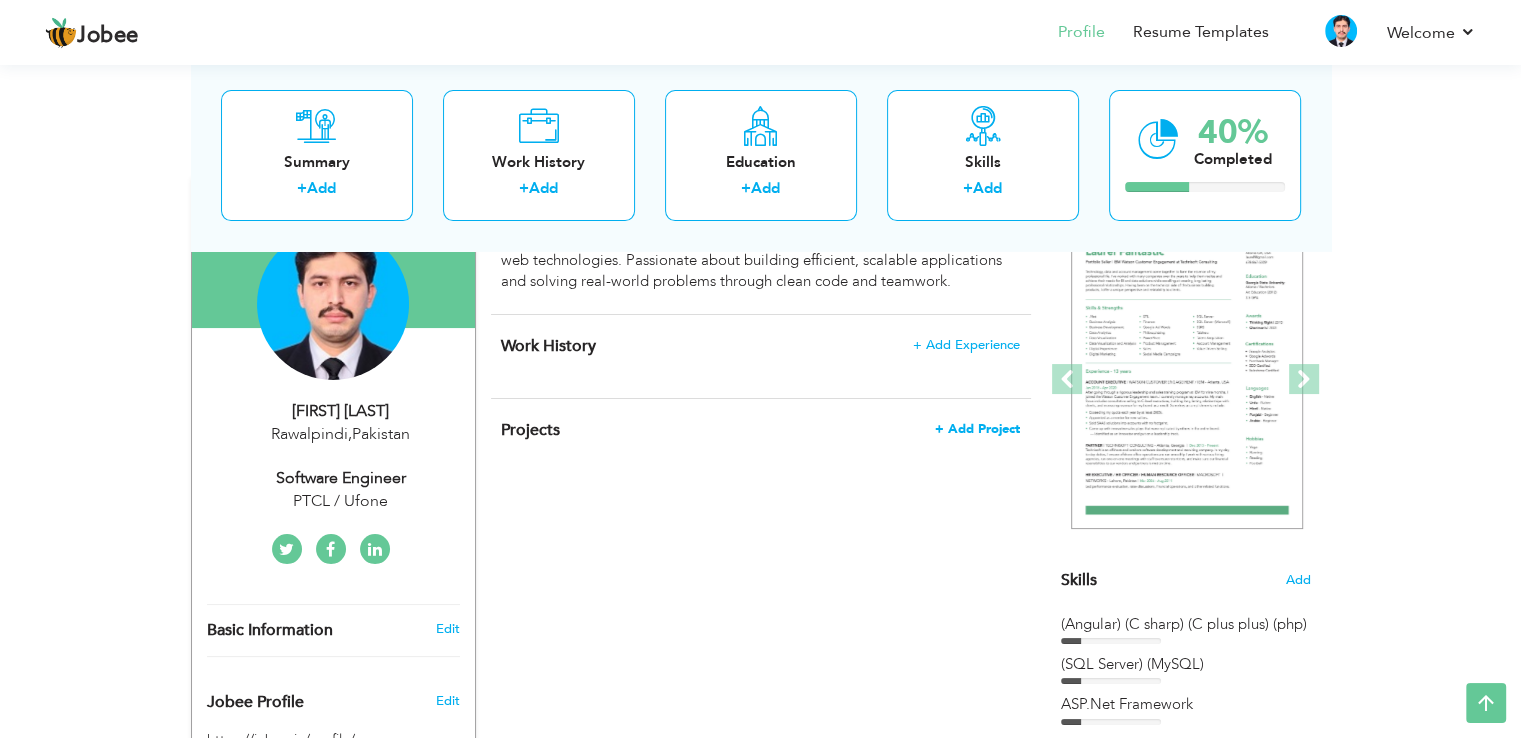 click on "+ Add Project" at bounding box center [977, 429] 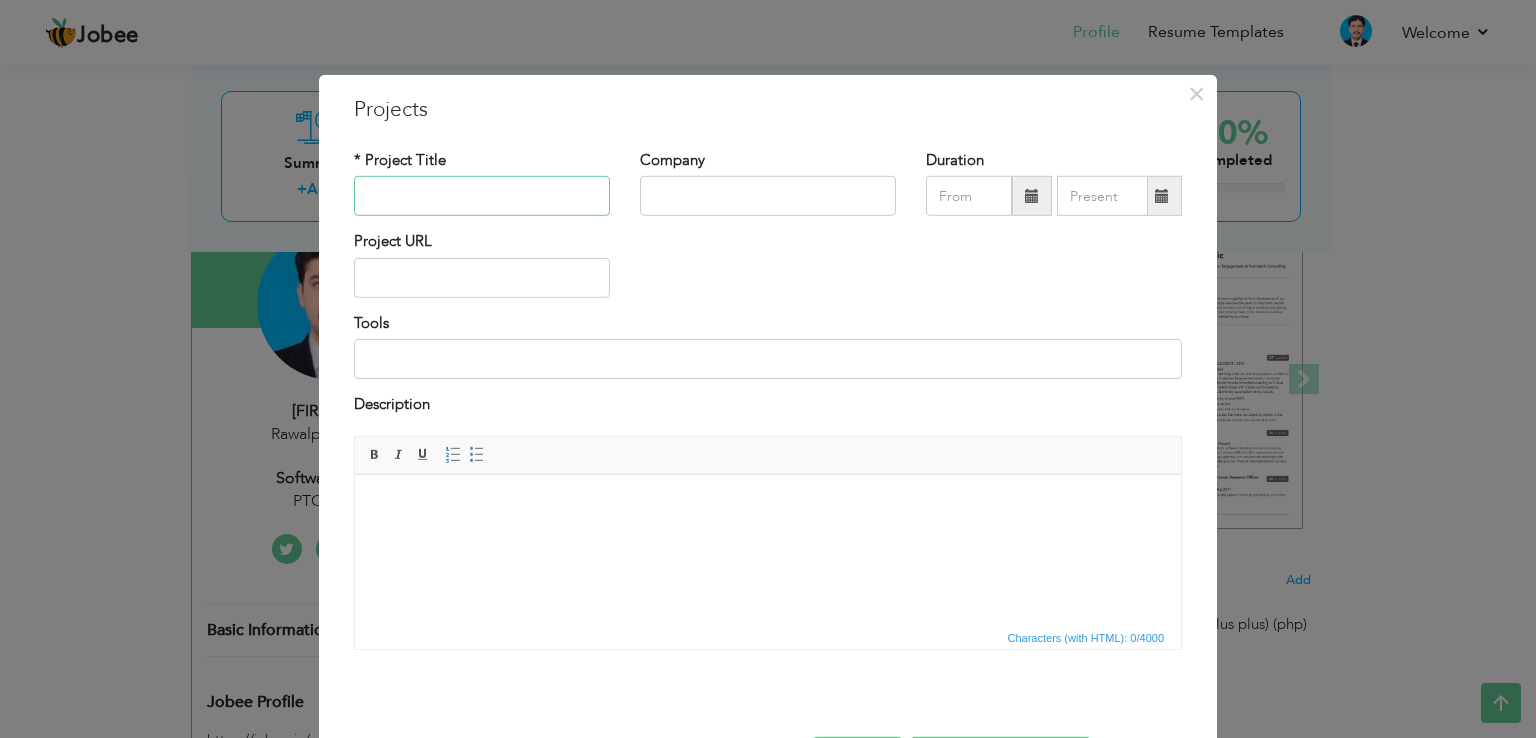 click at bounding box center [482, 196] 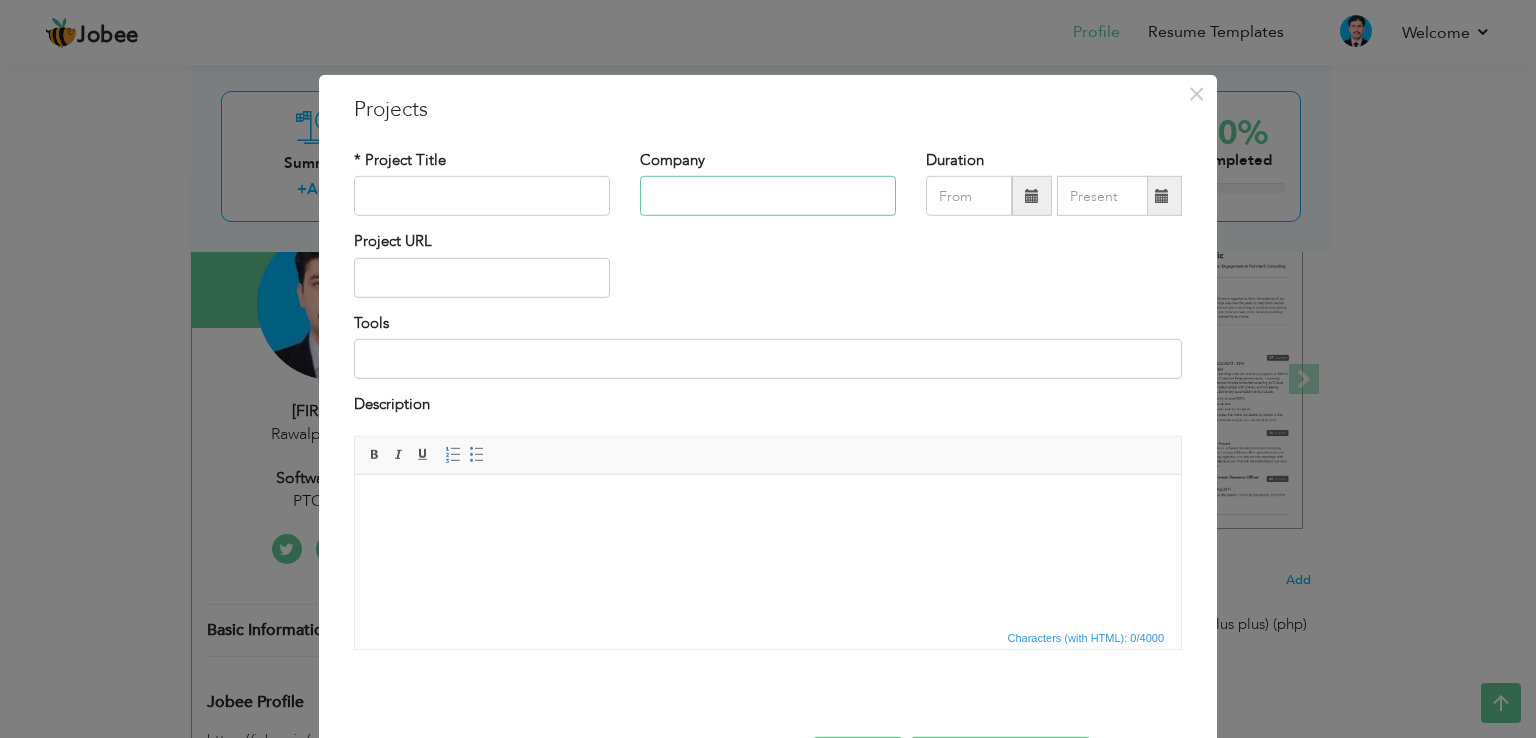 click at bounding box center [768, 196] 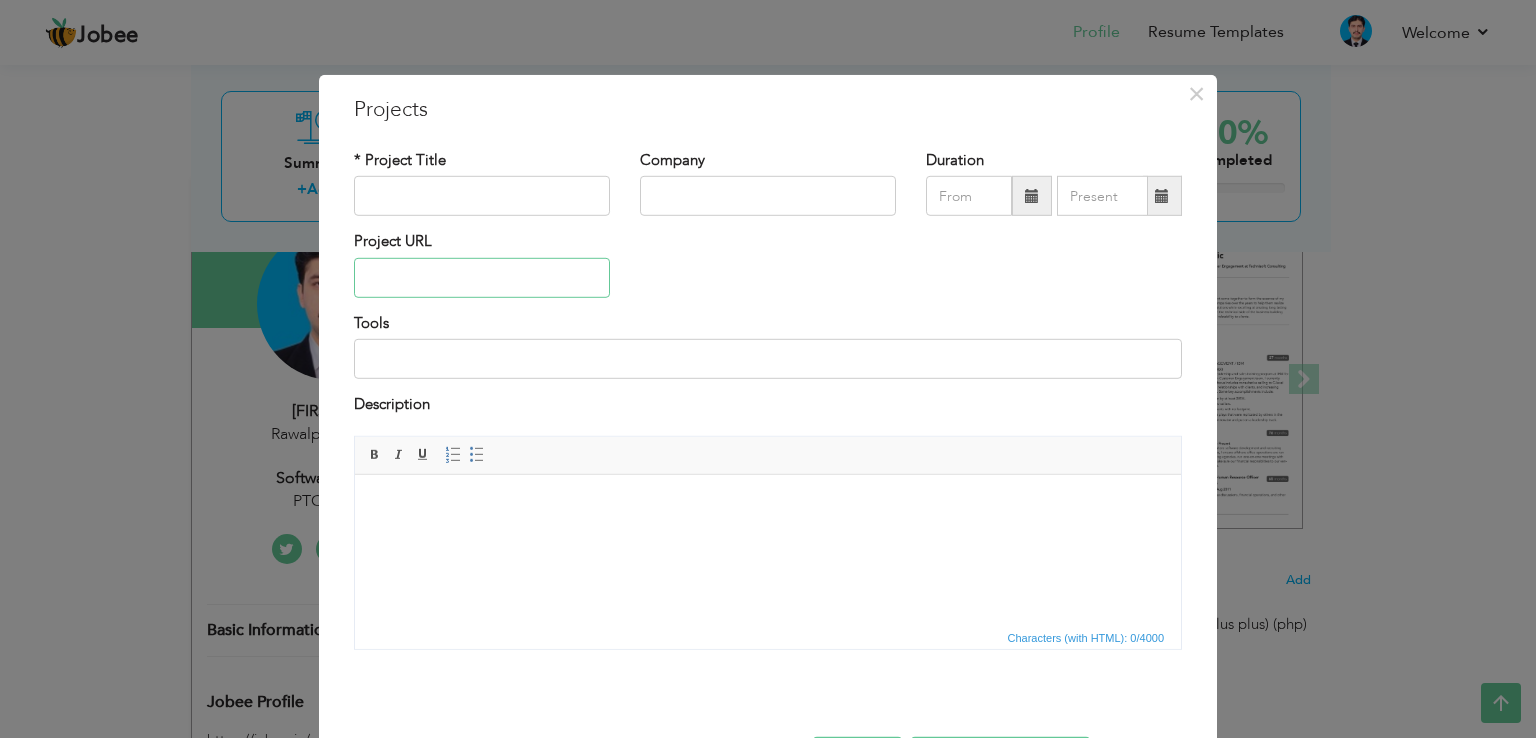 click at bounding box center [482, 278] 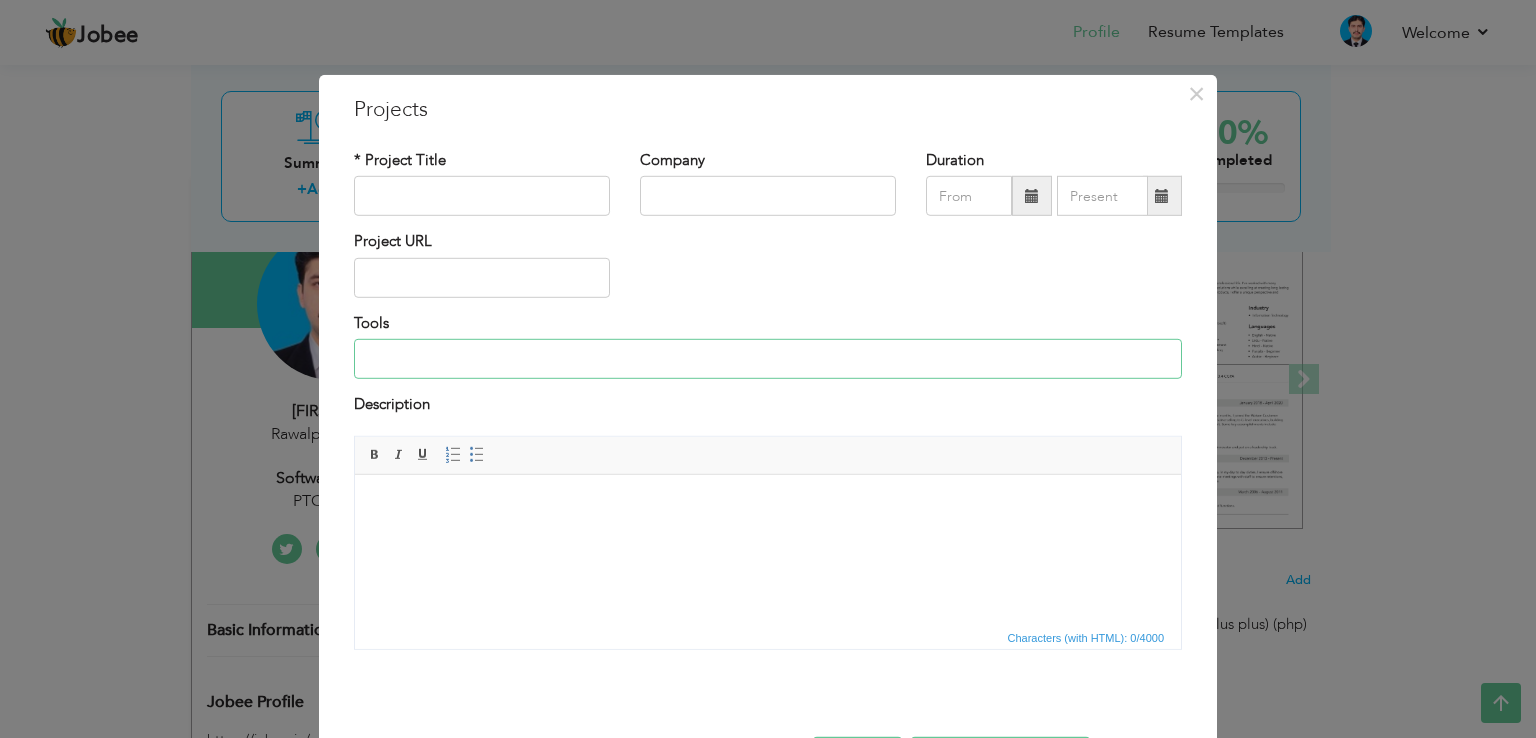click at bounding box center [768, 359] 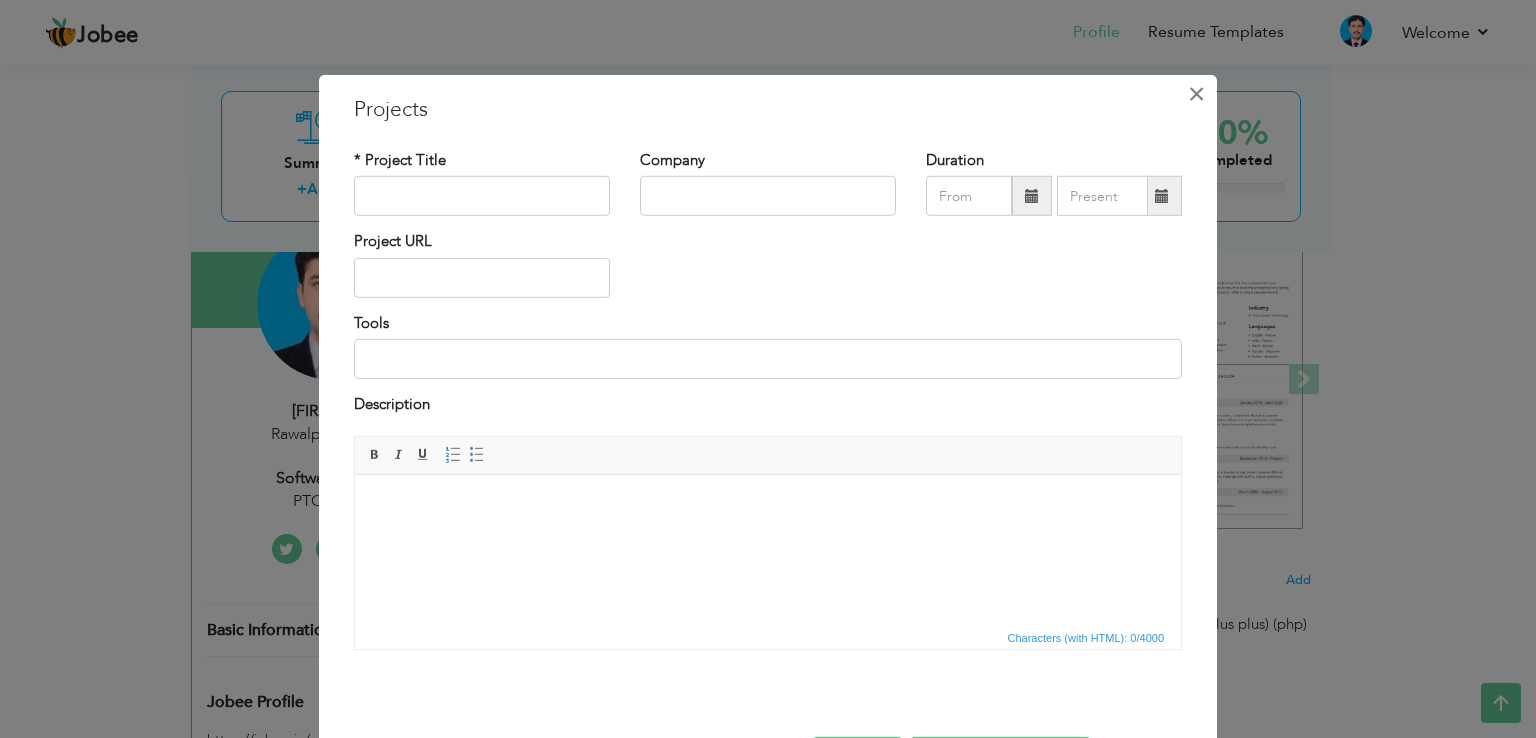 click on "×" at bounding box center [1196, 94] 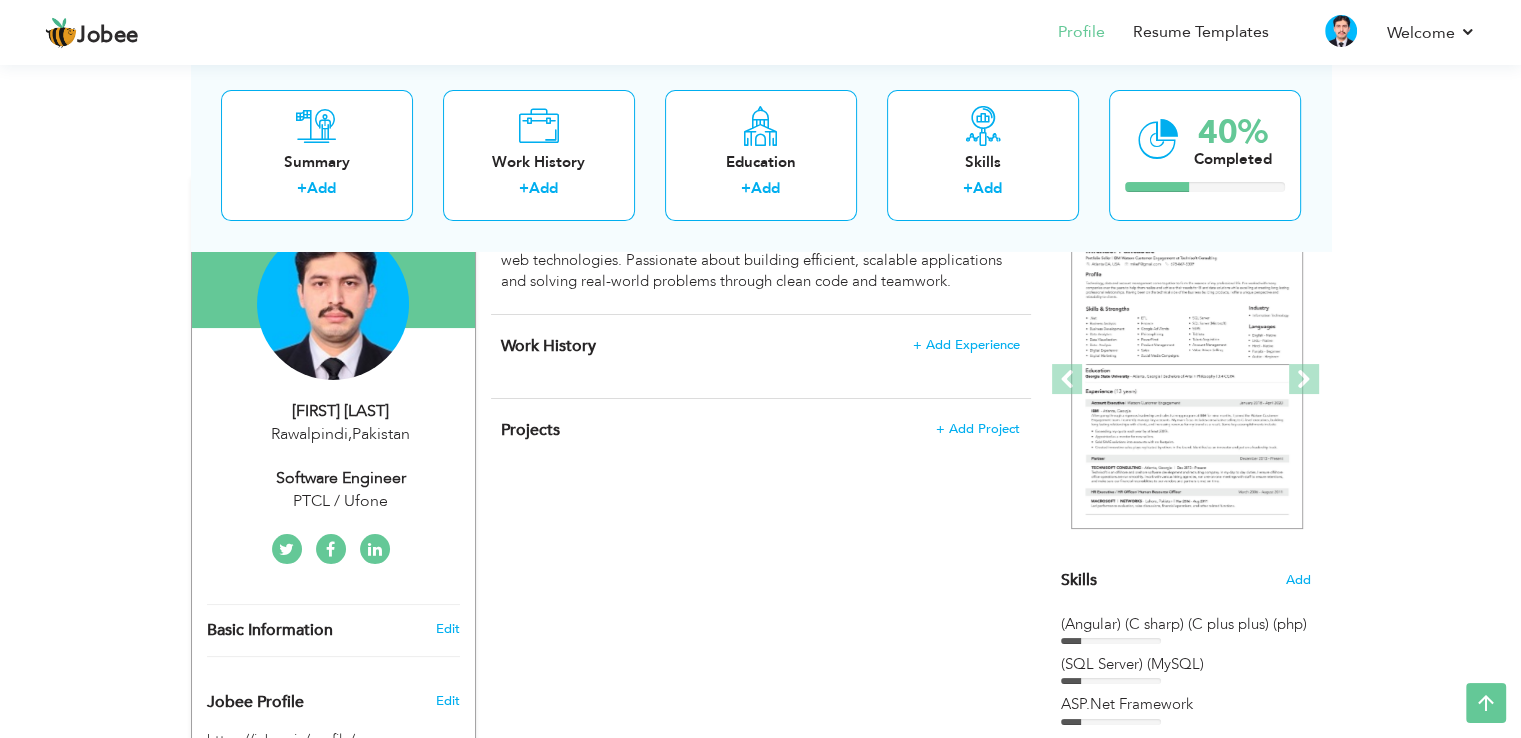 click on "Projects
+ Add Project" at bounding box center (760, 430) 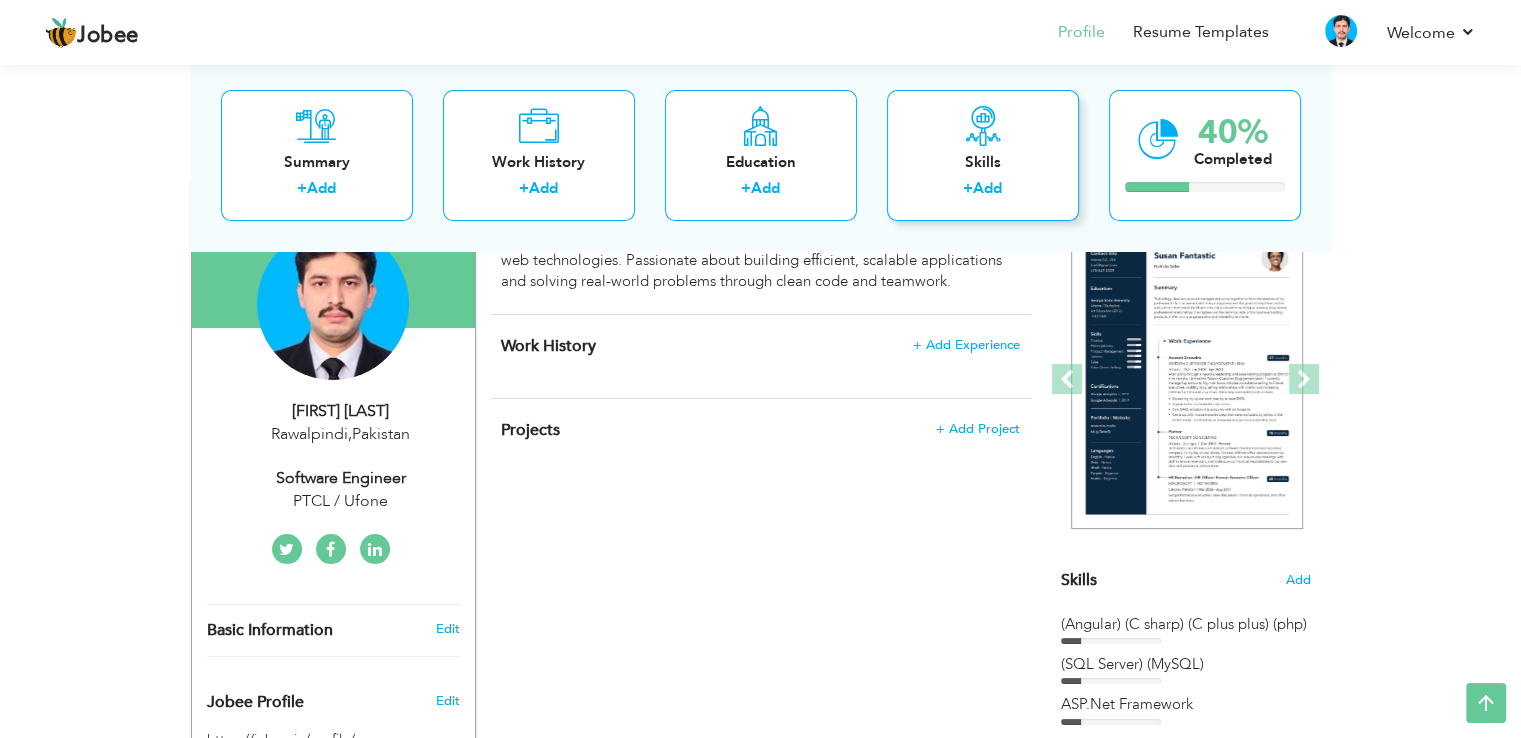click on "Skills" at bounding box center (983, 162) 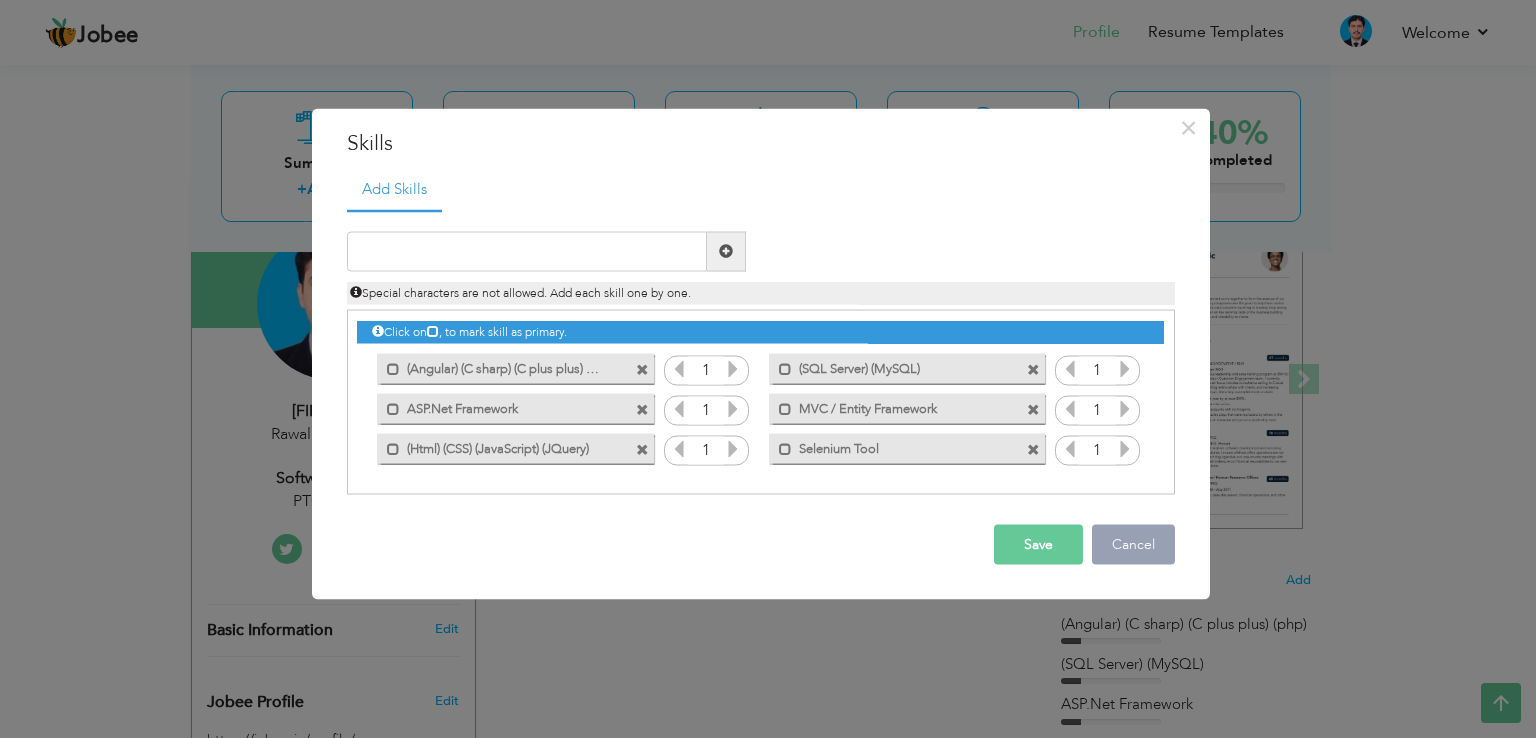 click on "Cancel" at bounding box center [1133, 544] 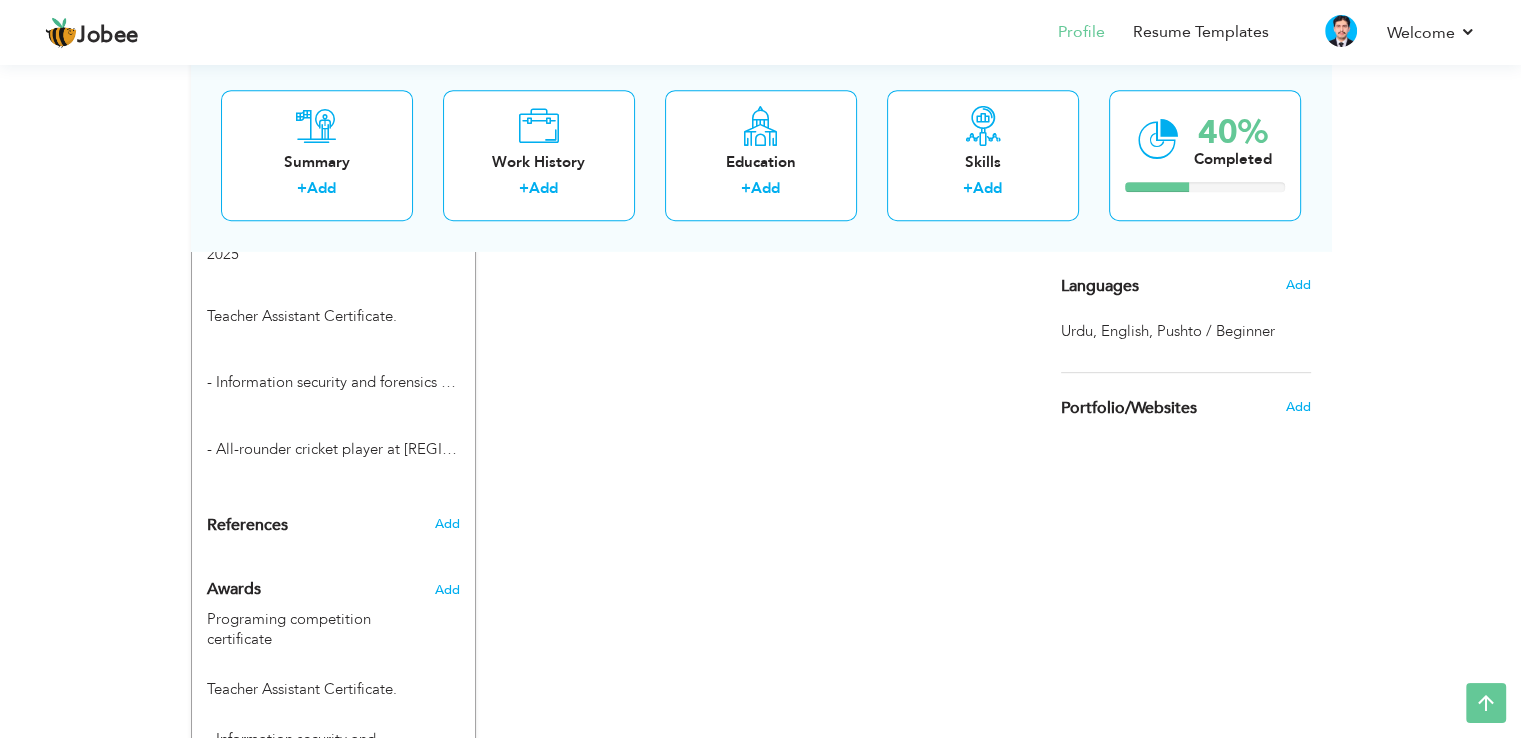 scroll, scrollTop: 1000, scrollLeft: 0, axis: vertical 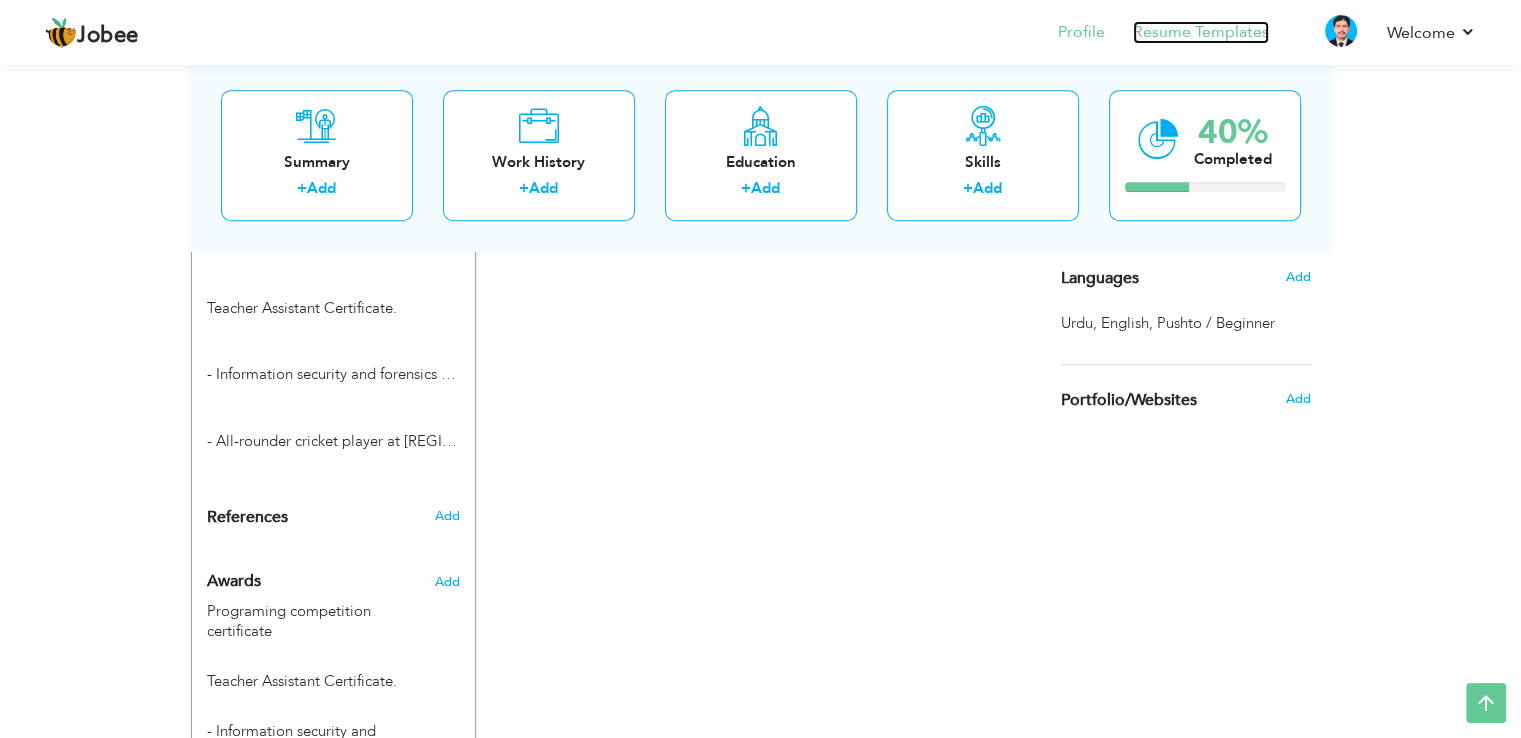 click on "Resume Templates" at bounding box center (1201, 32) 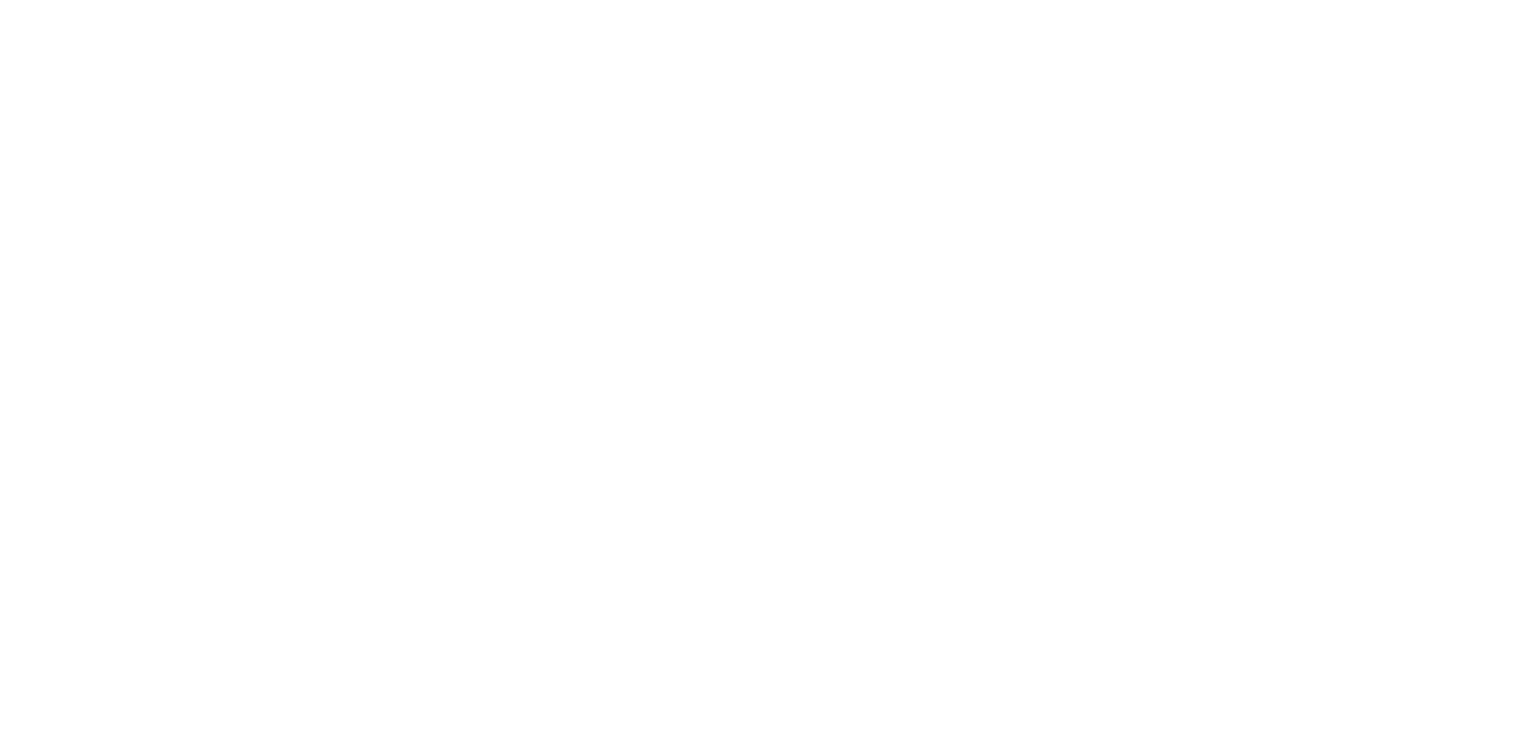 scroll, scrollTop: 0, scrollLeft: 0, axis: both 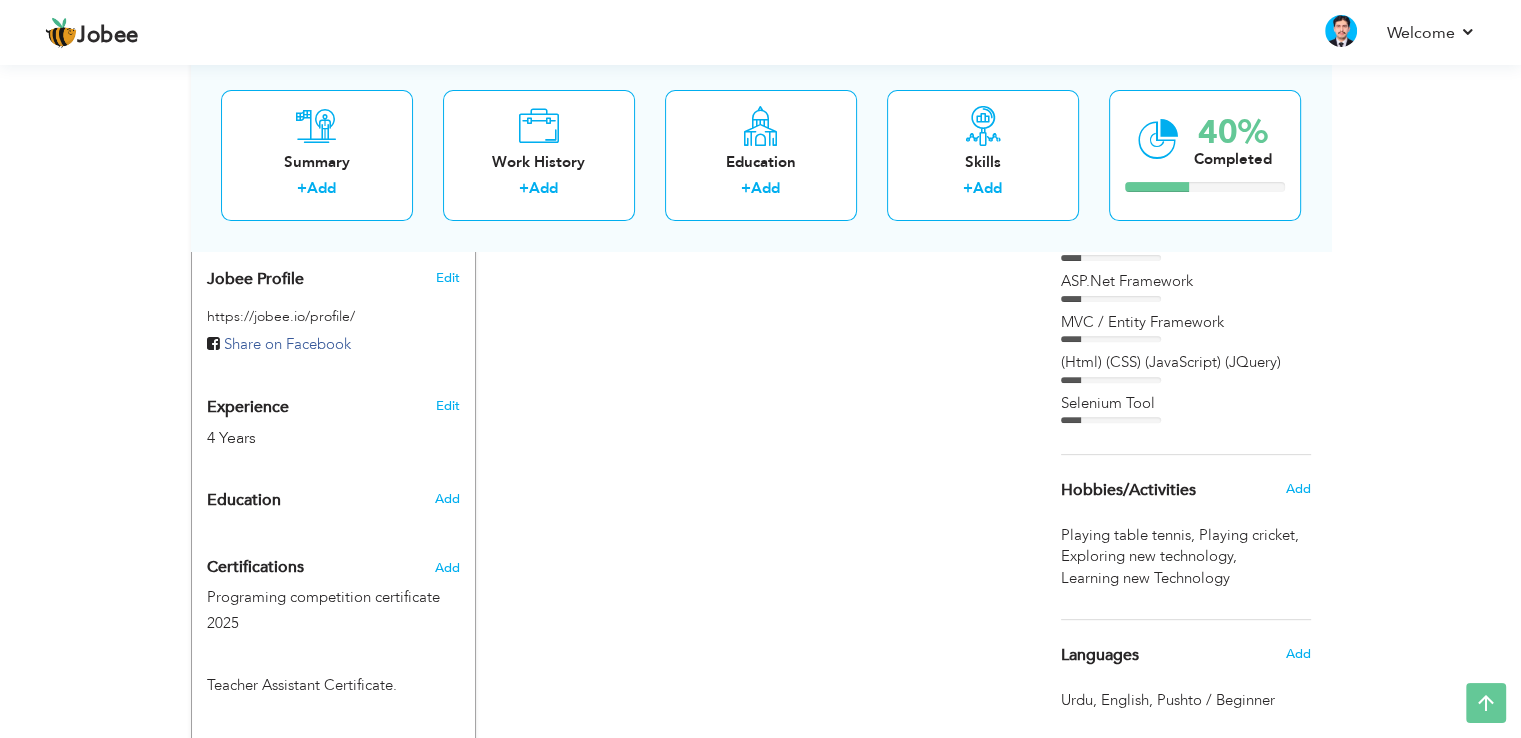 click on "My Resume" at bounding box center (1283, 34) 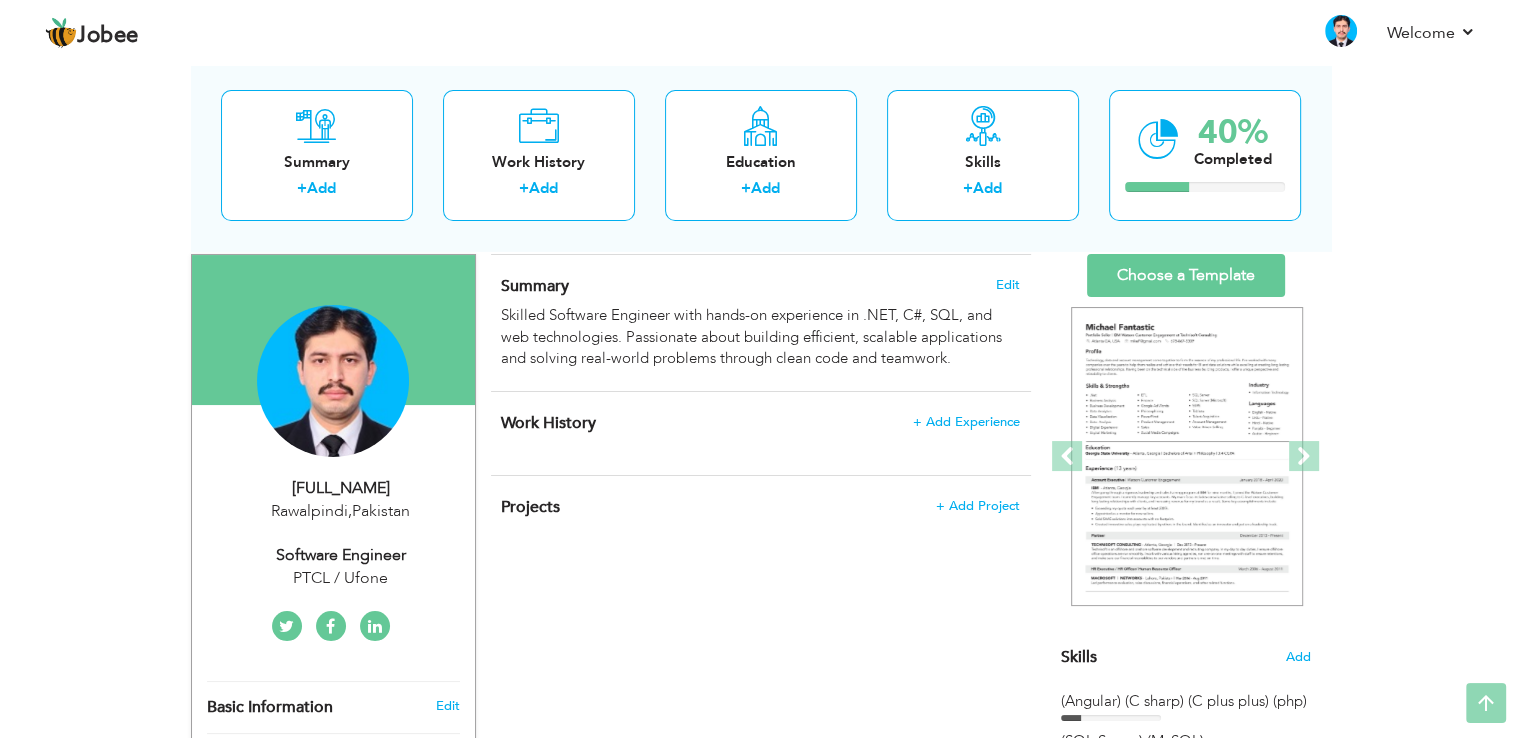 scroll, scrollTop: 0, scrollLeft: 0, axis: both 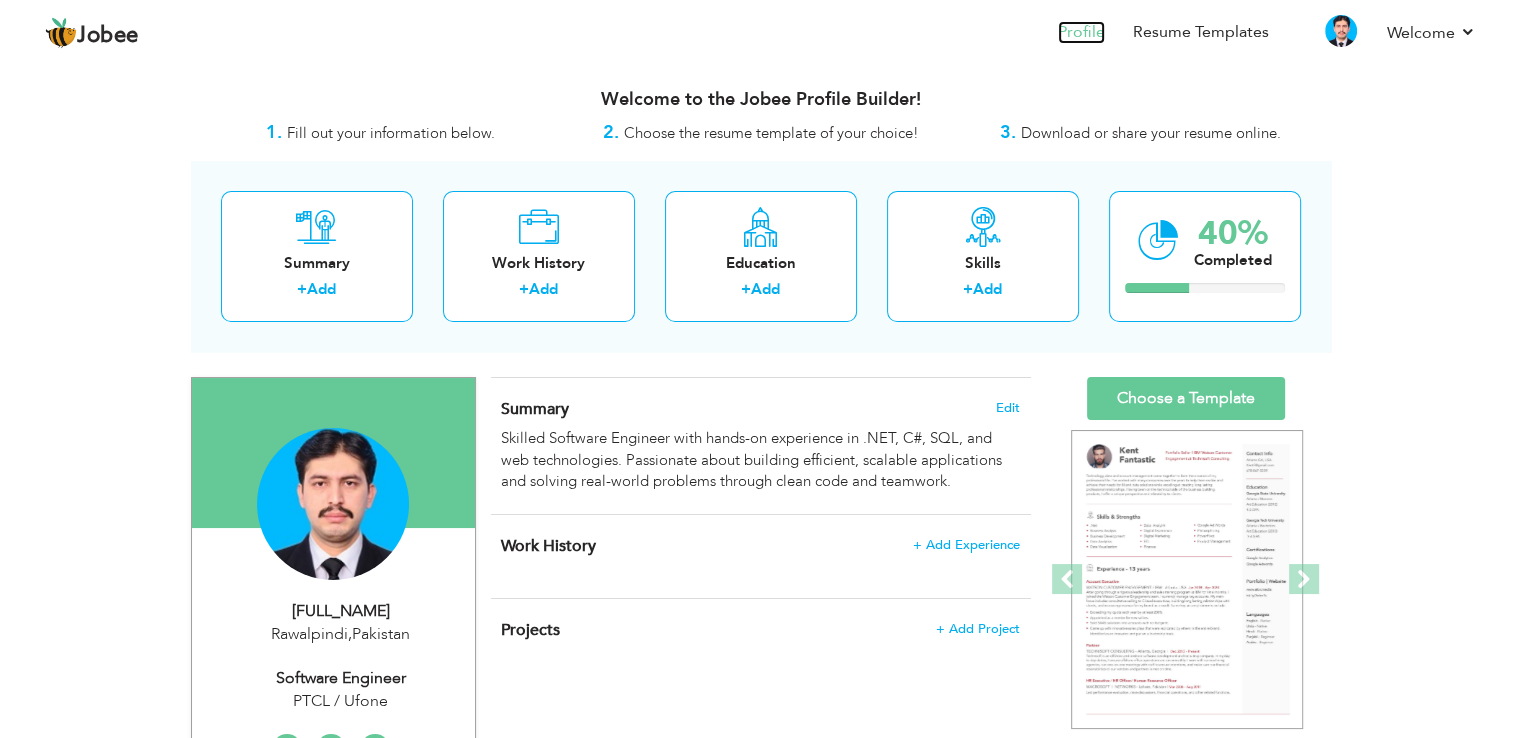 click on "Profile" at bounding box center (1081, 32) 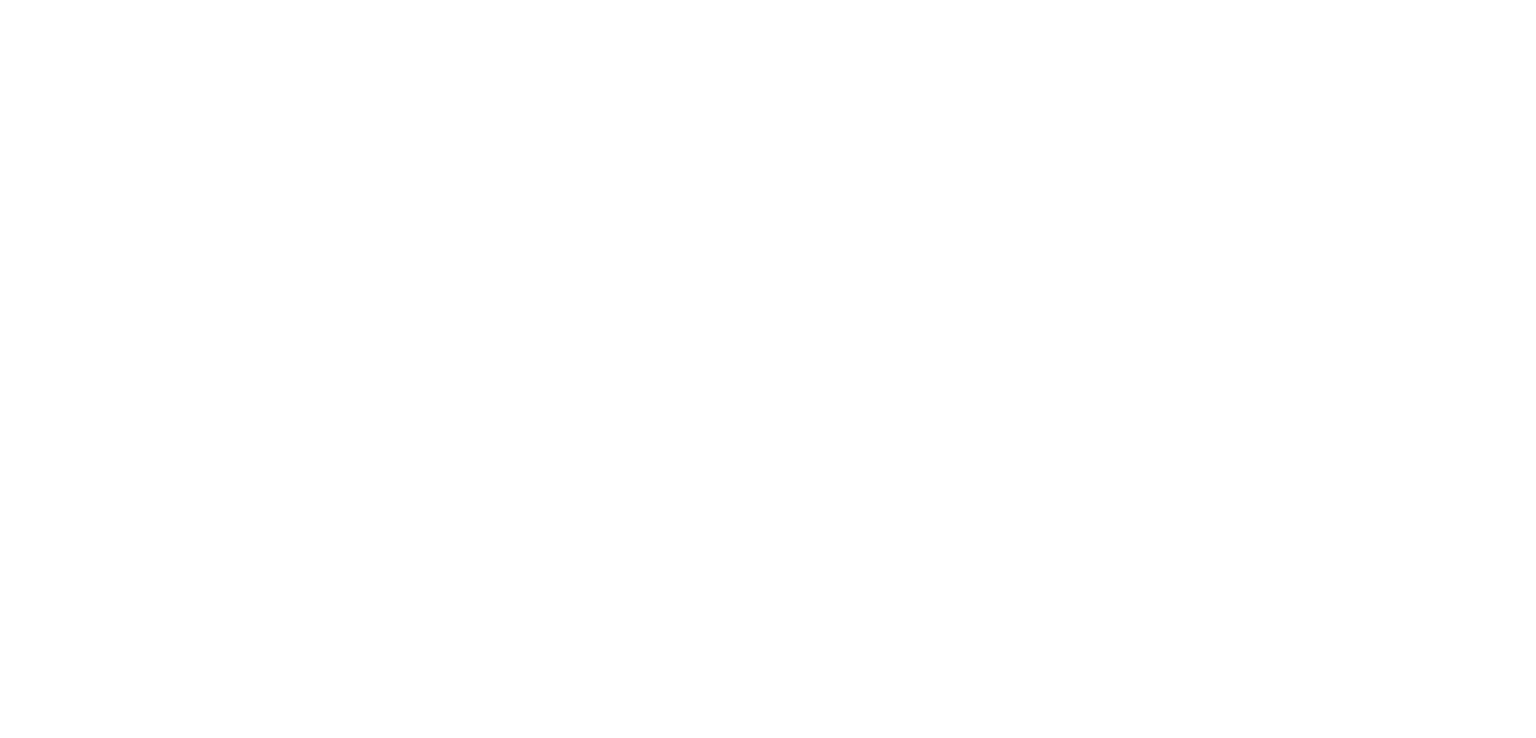 scroll, scrollTop: 0, scrollLeft: 0, axis: both 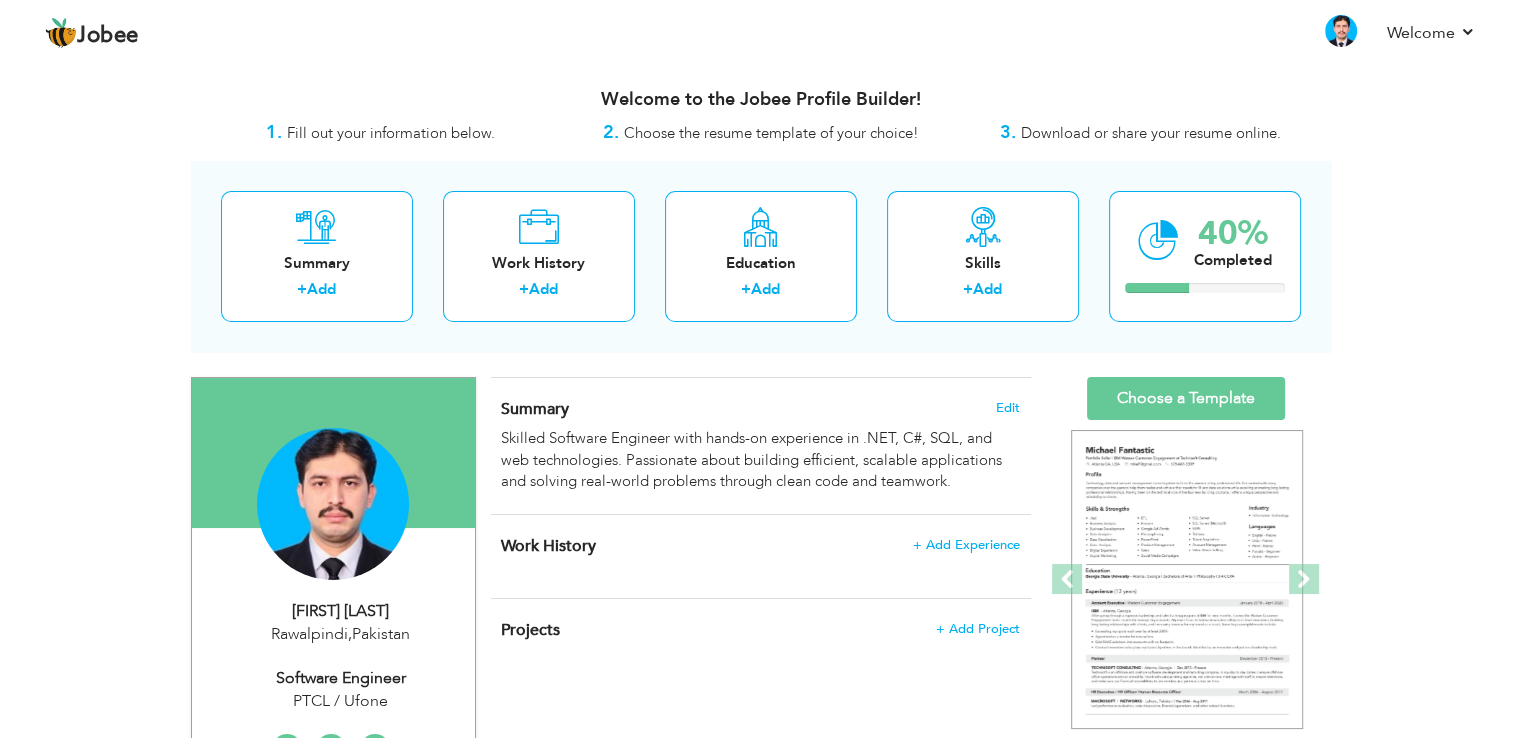 click on "Download or share your resume online." at bounding box center [1151, 133] 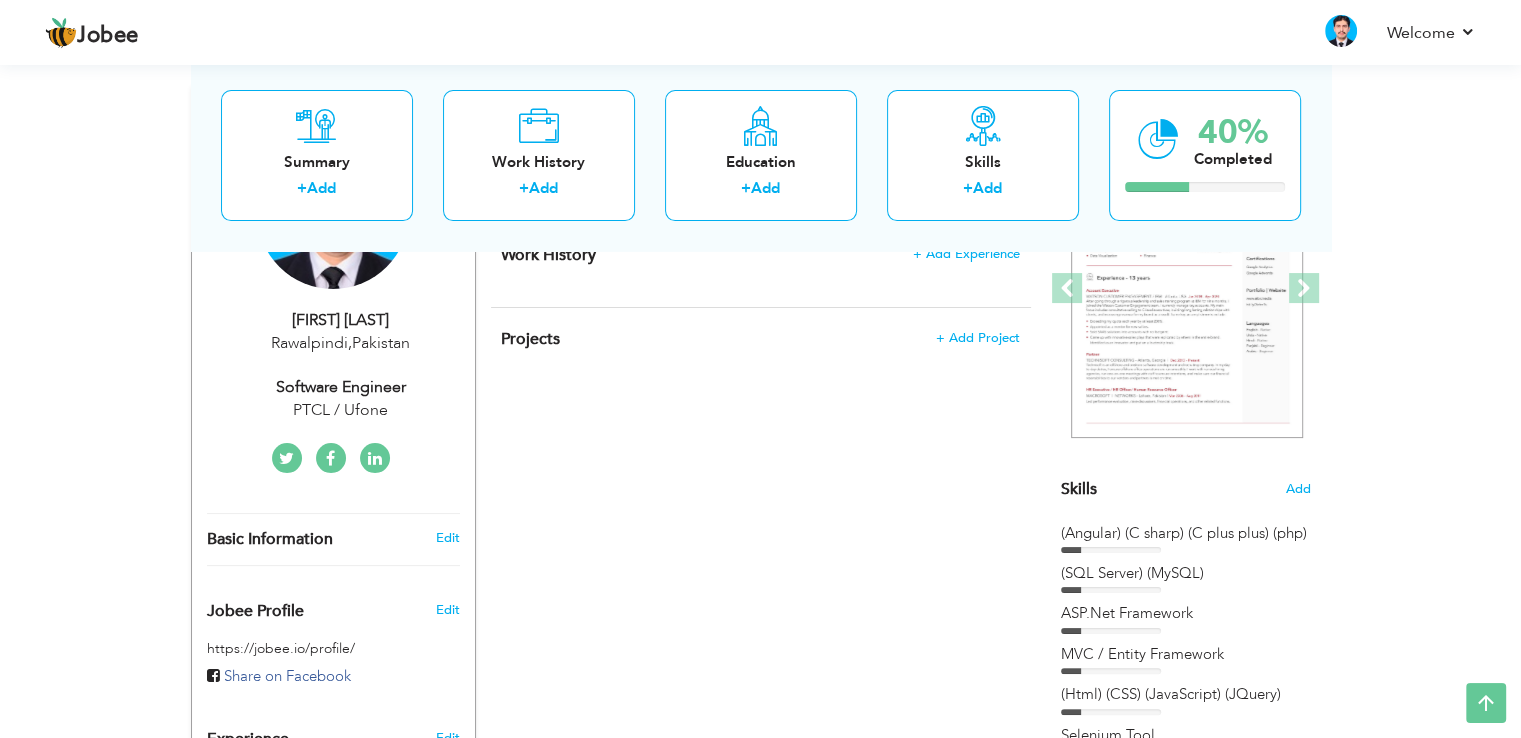 scroll, scrollTop: 0, scrollLeft: 0, axis: both 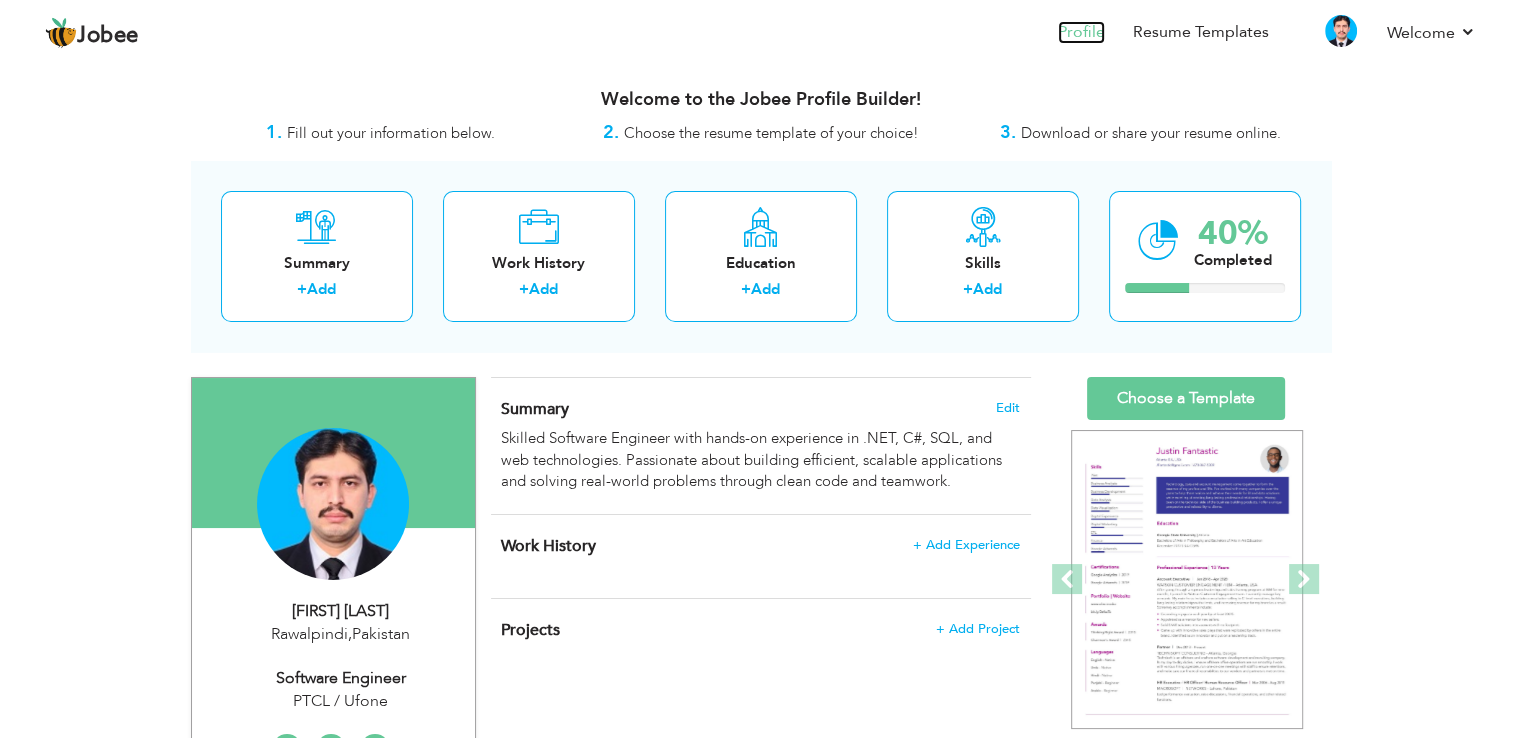 click on "Profile" at bounding box center (1081, 32) 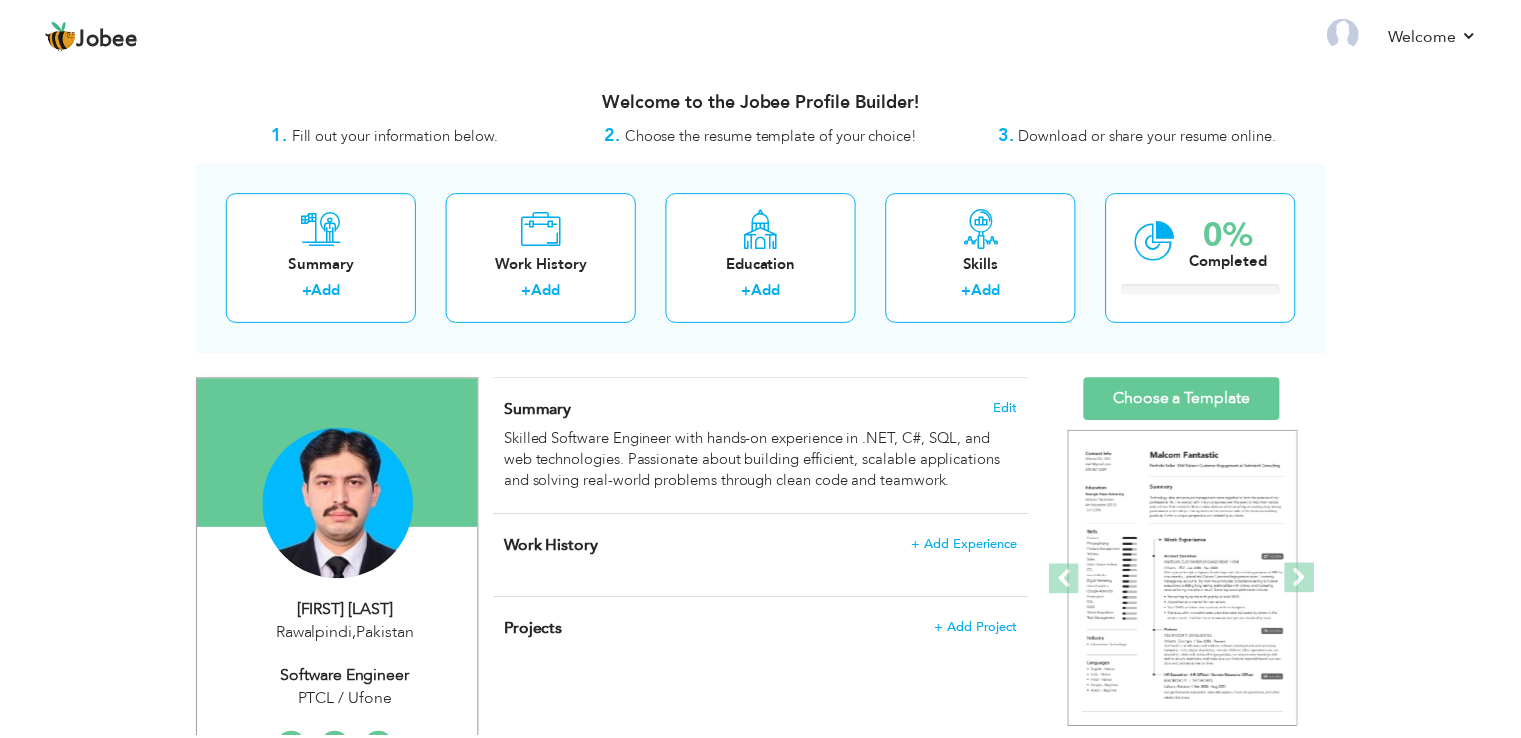 scroll, scrollTop: 0, scrollLeft: 0, axis: both 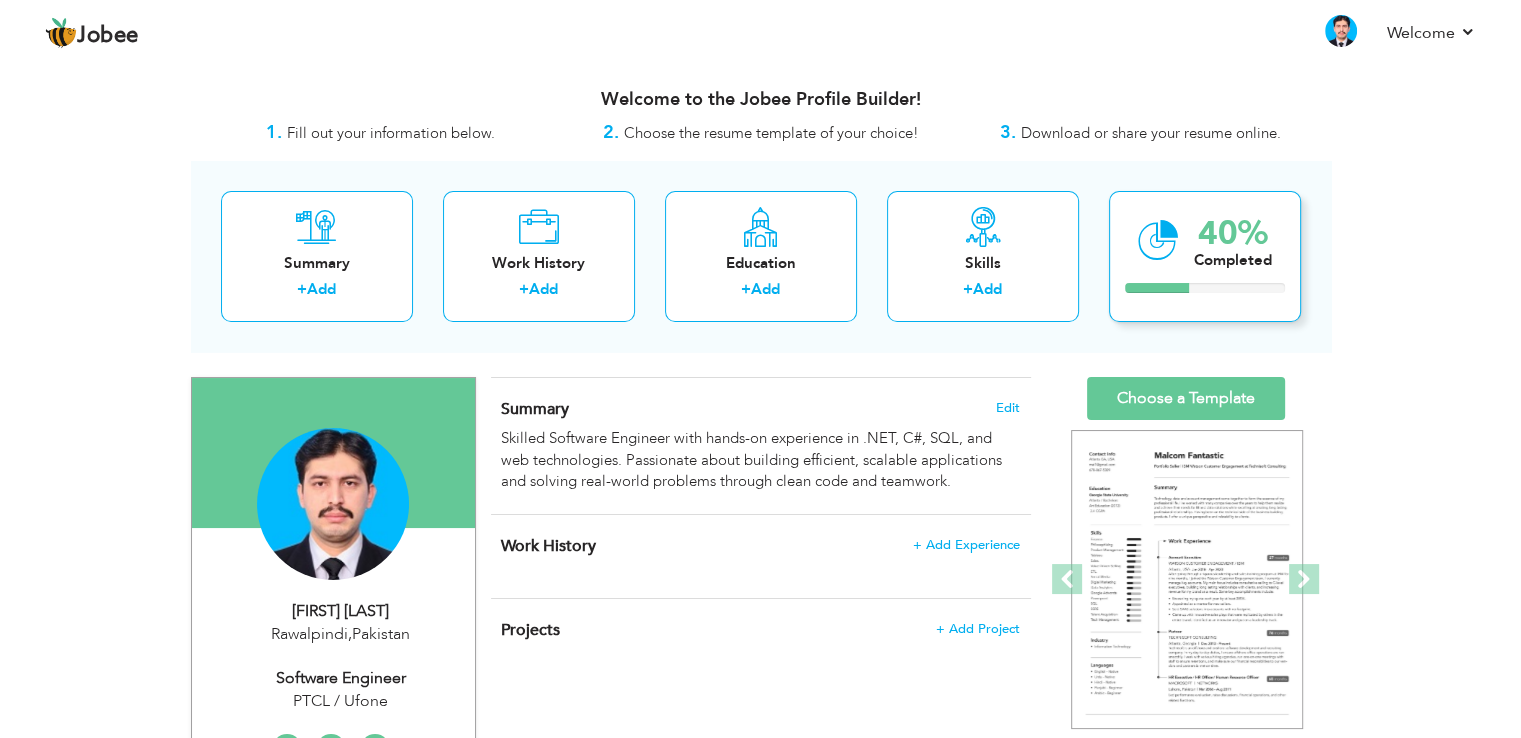 click on "40%" at bounding box center [1233, 233] 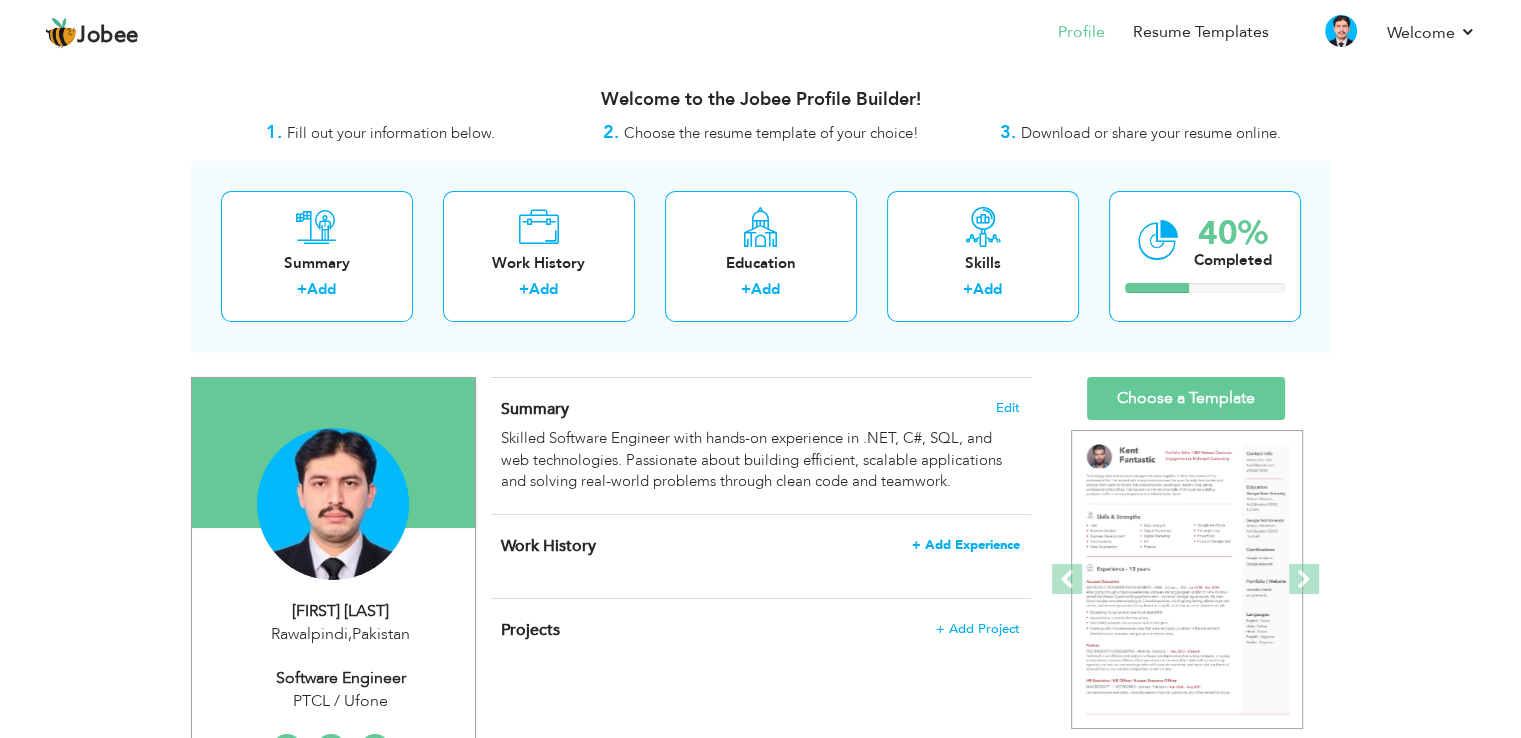 click on "+ Add Experience" at bounding box center (966, 545) 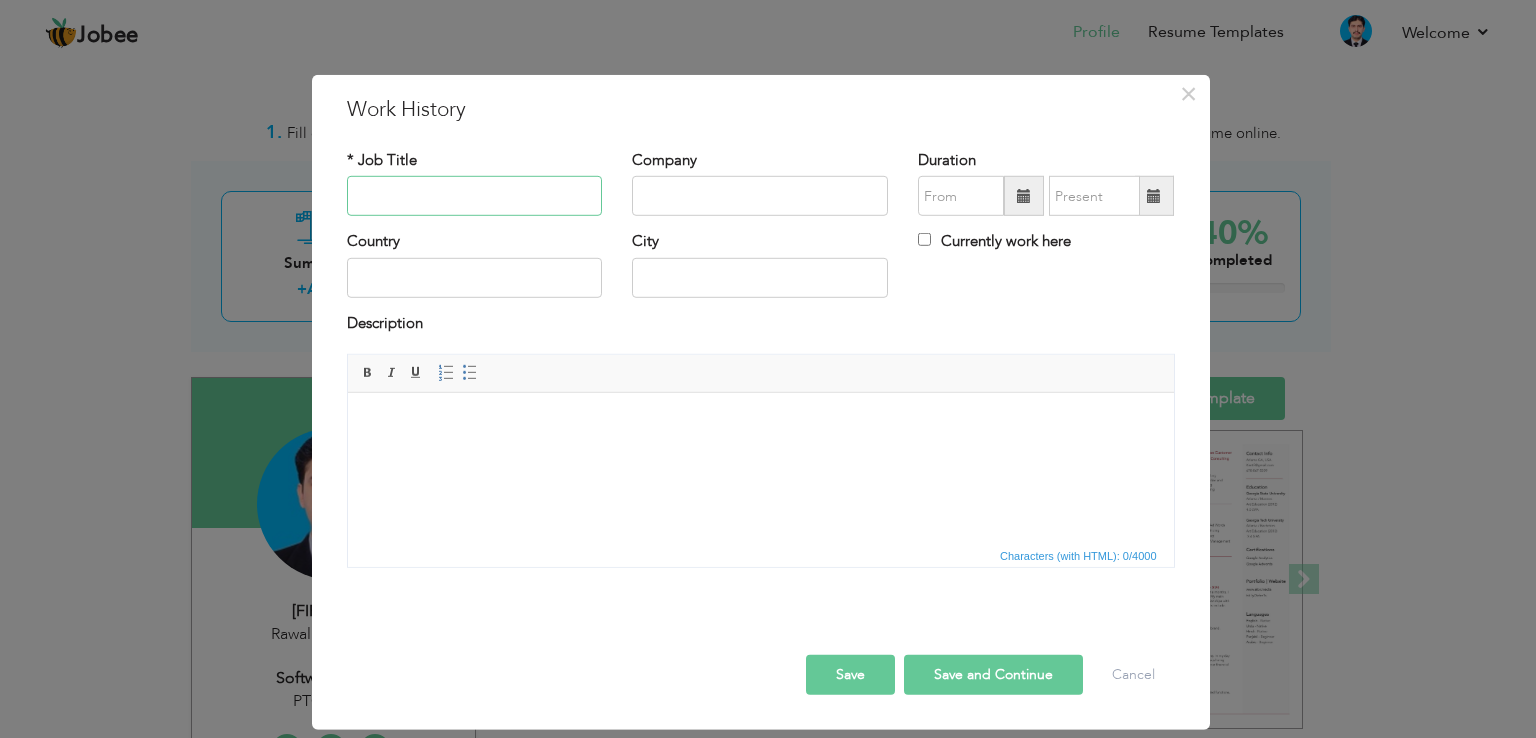 click at bounding box center [475, 196] 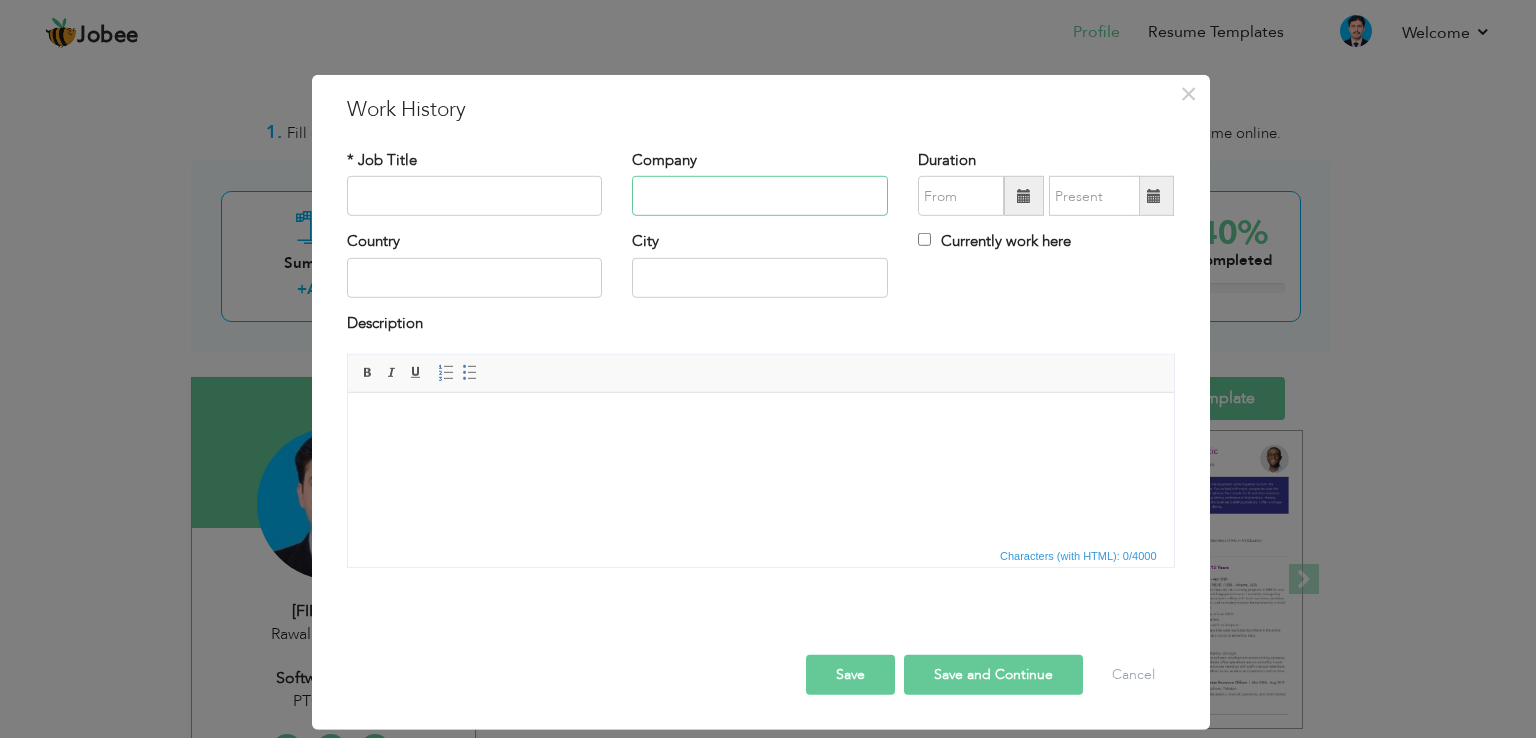 click at bounding box center [760, 196] 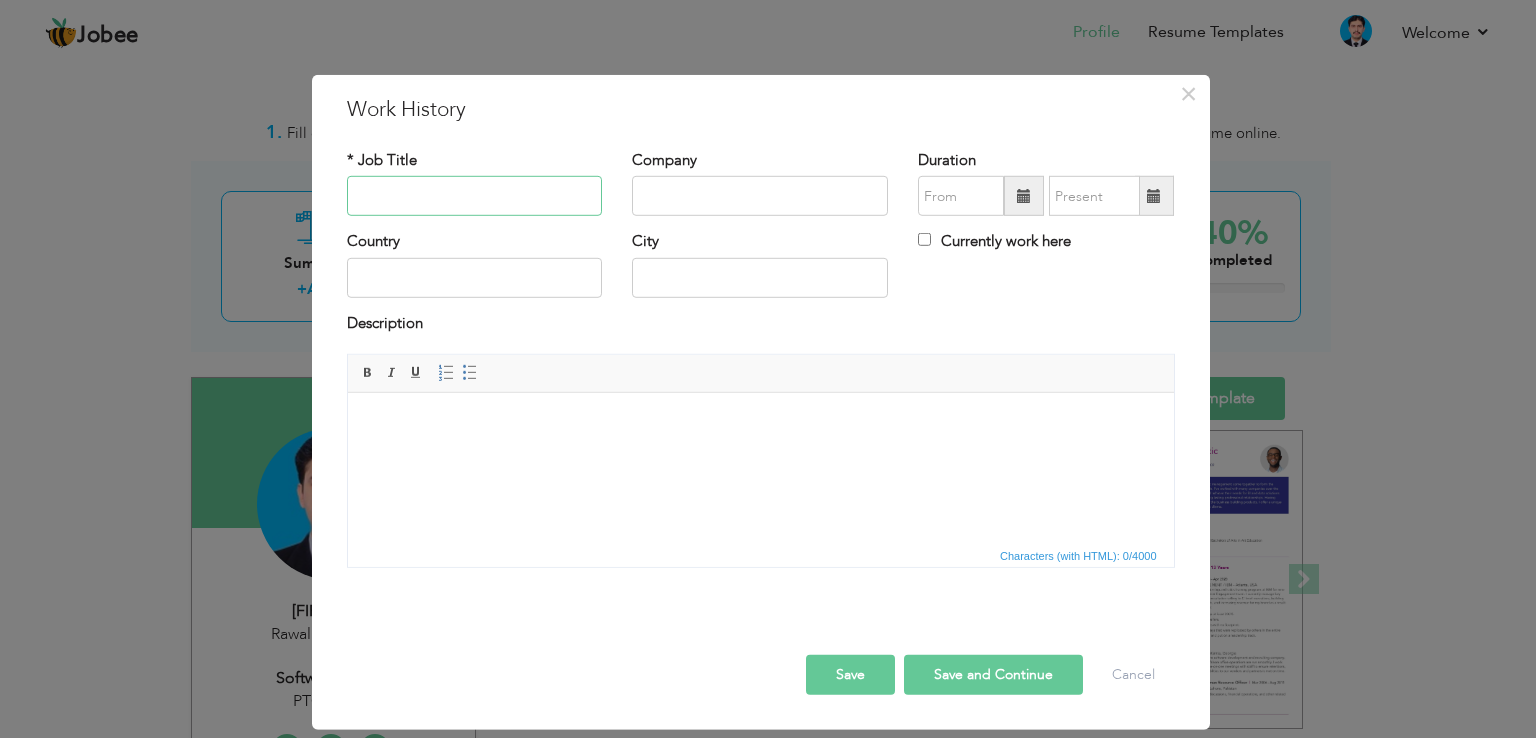click at bounding box center (475, 196) 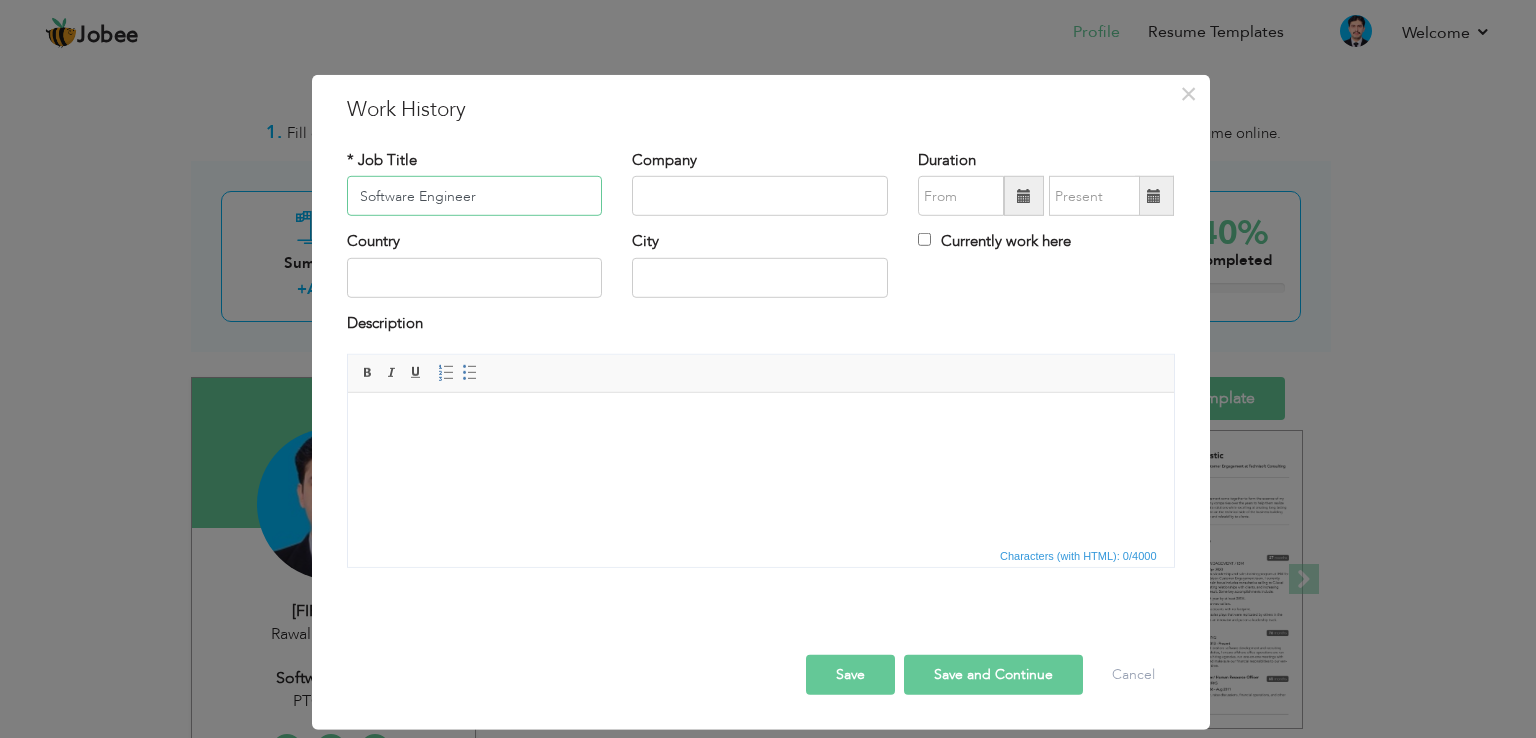 type on "Software Engineer" 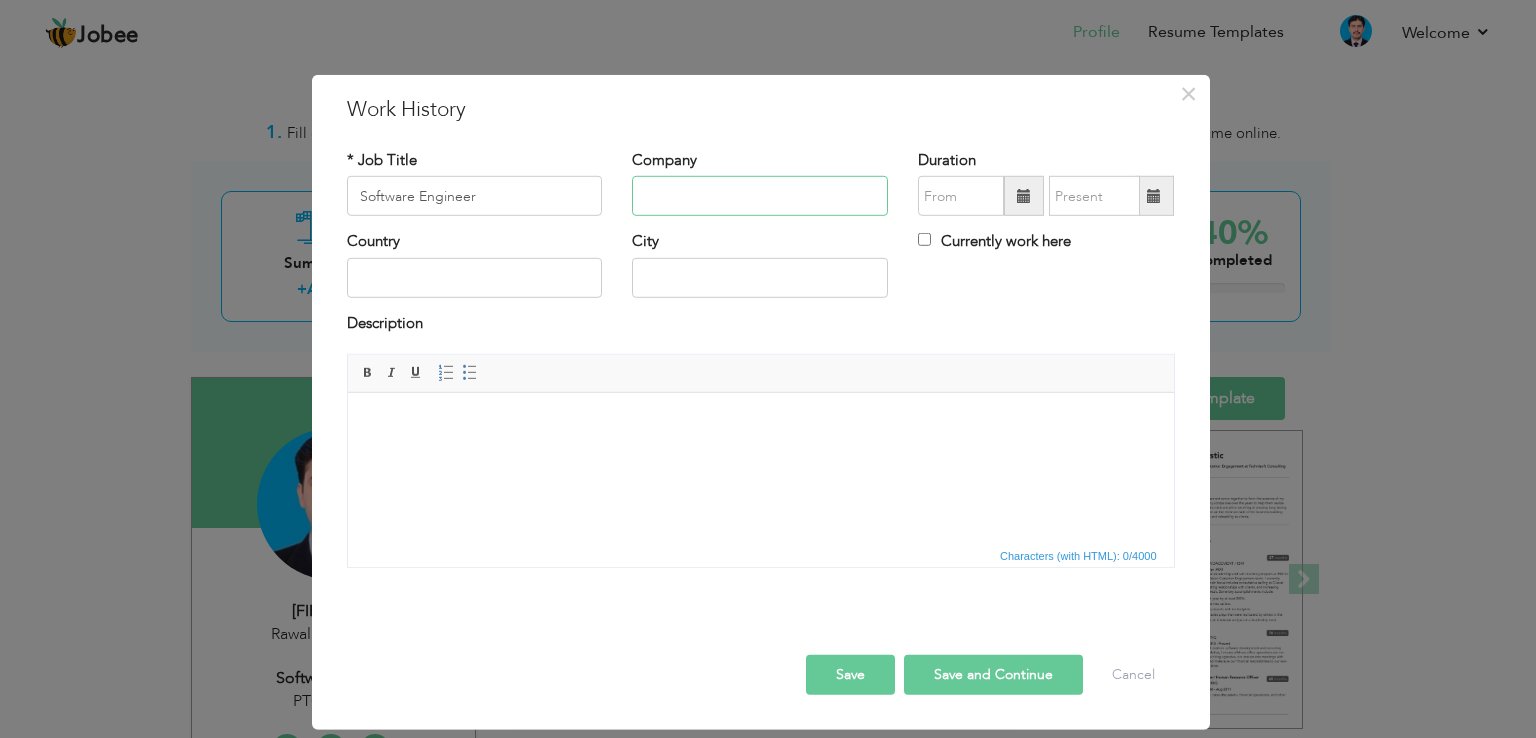 click at bounding box center (760, 196) 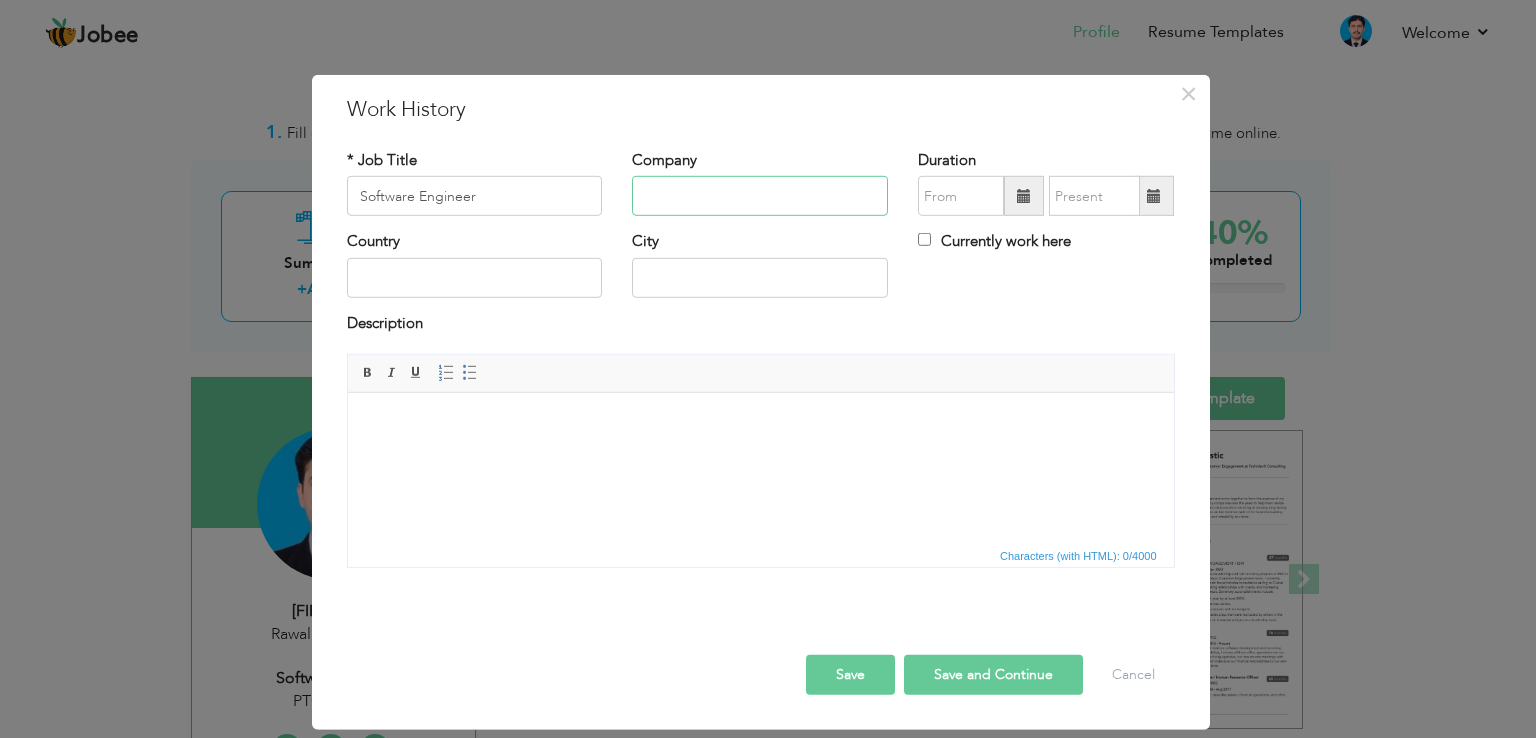 paste on "1ststepcommunications" 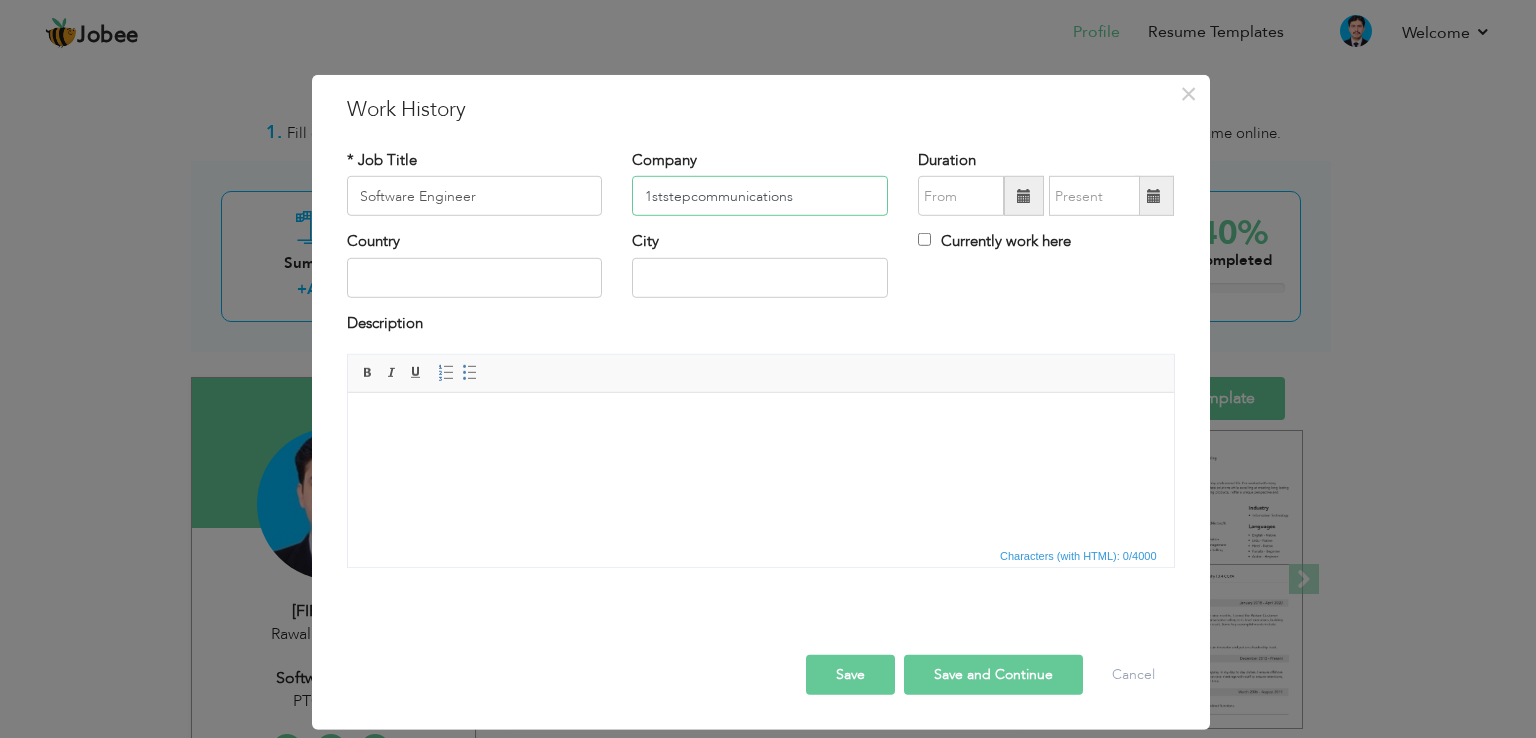 type on "1ststepcommunications" 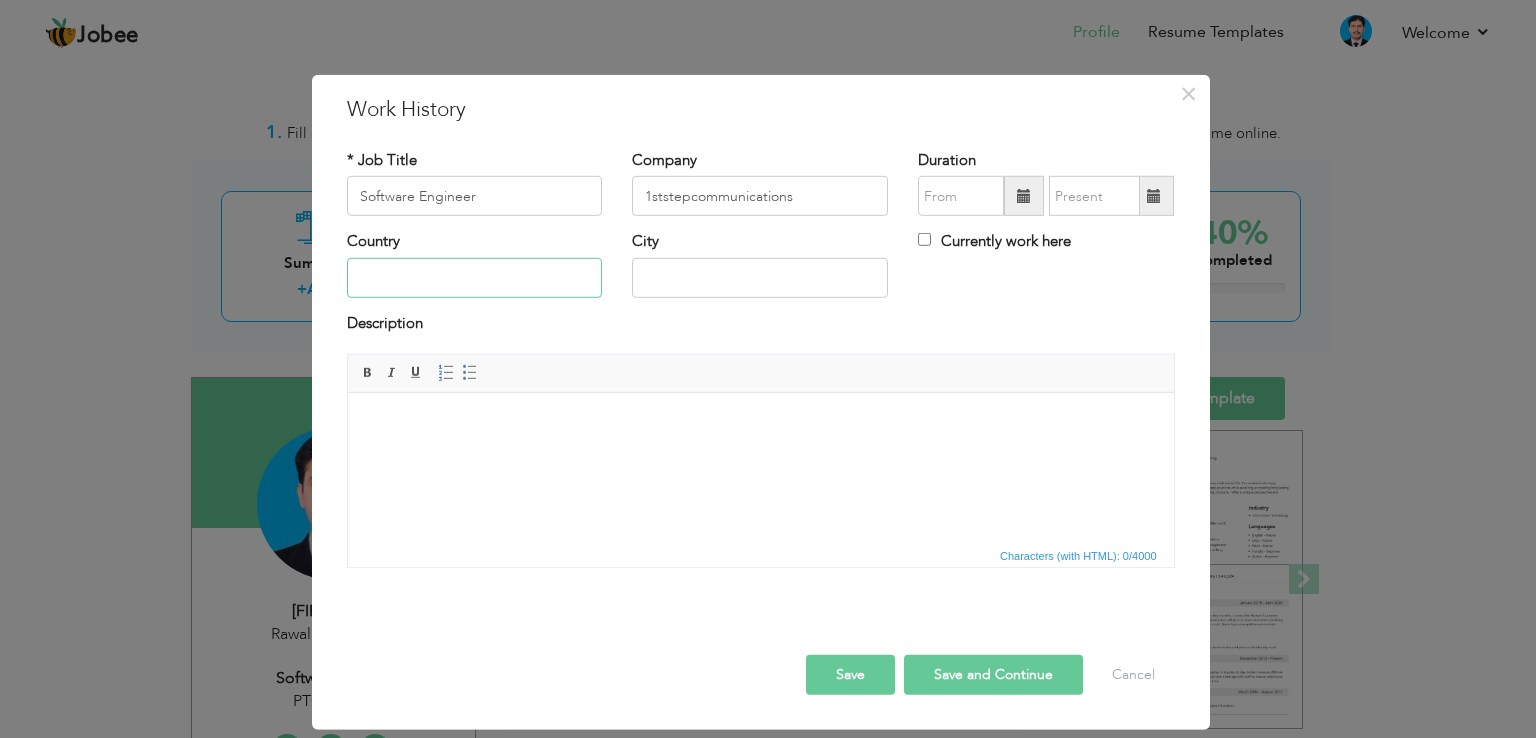 click at bounding box center (475, 278) 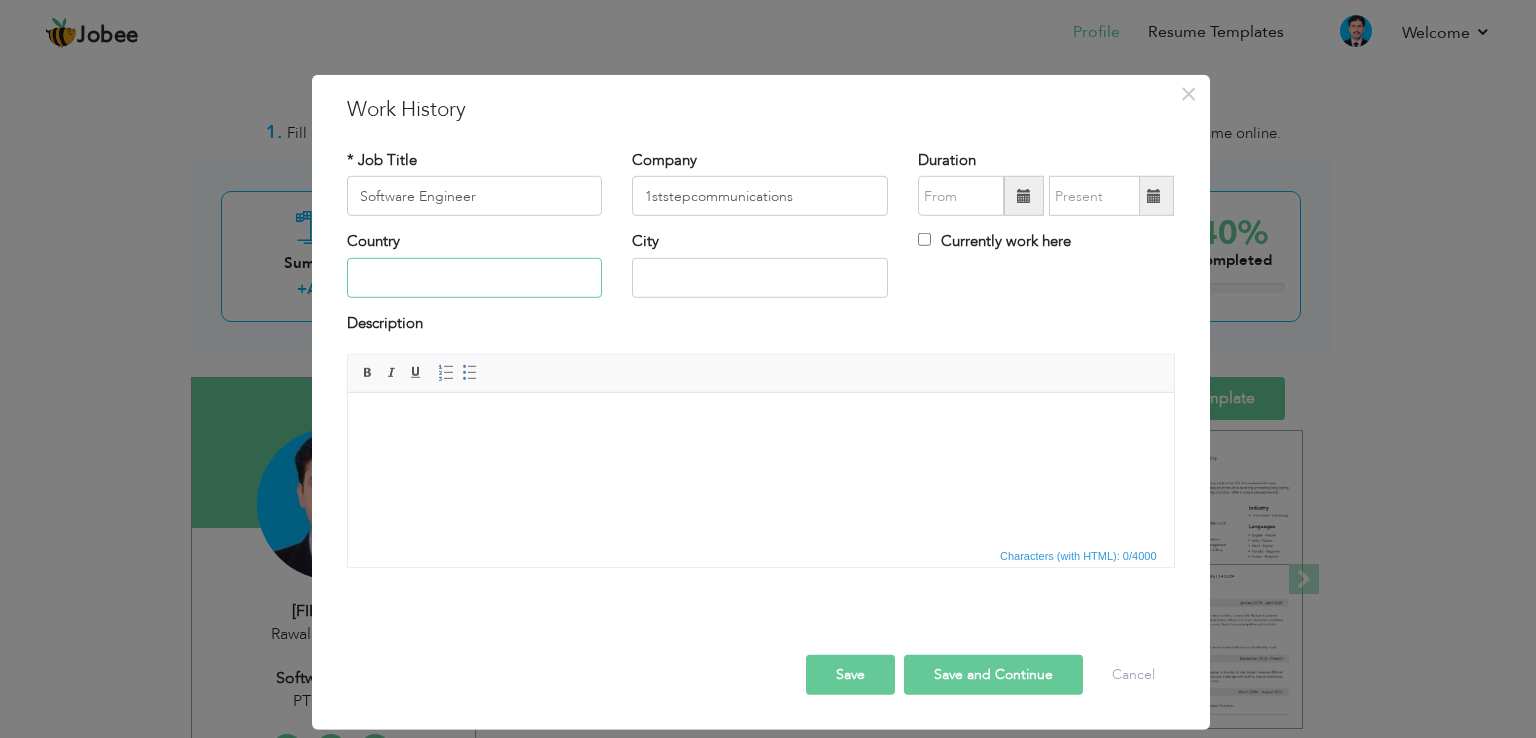 type on "Pakistan" 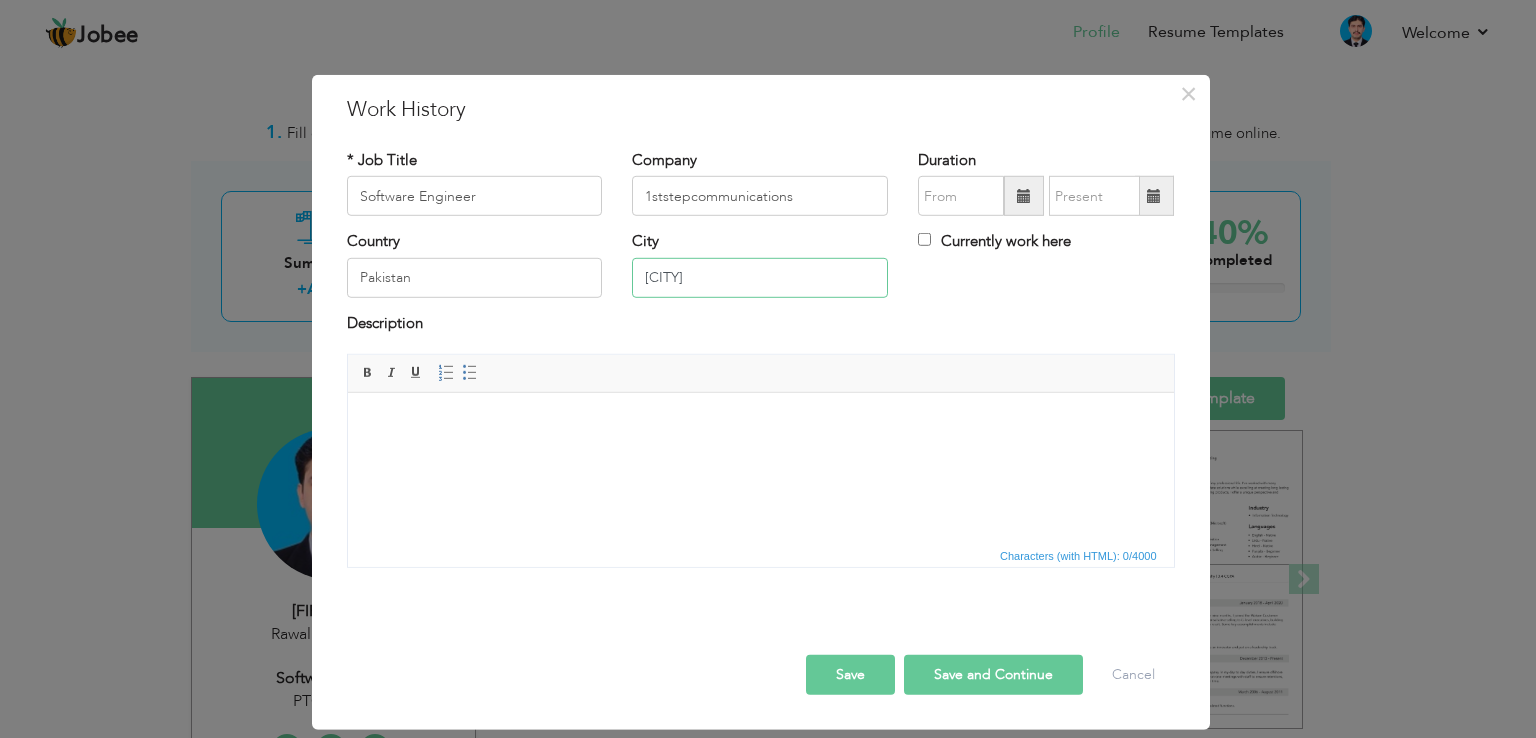 click on "[CITY]" at bounding box center [760, 278] 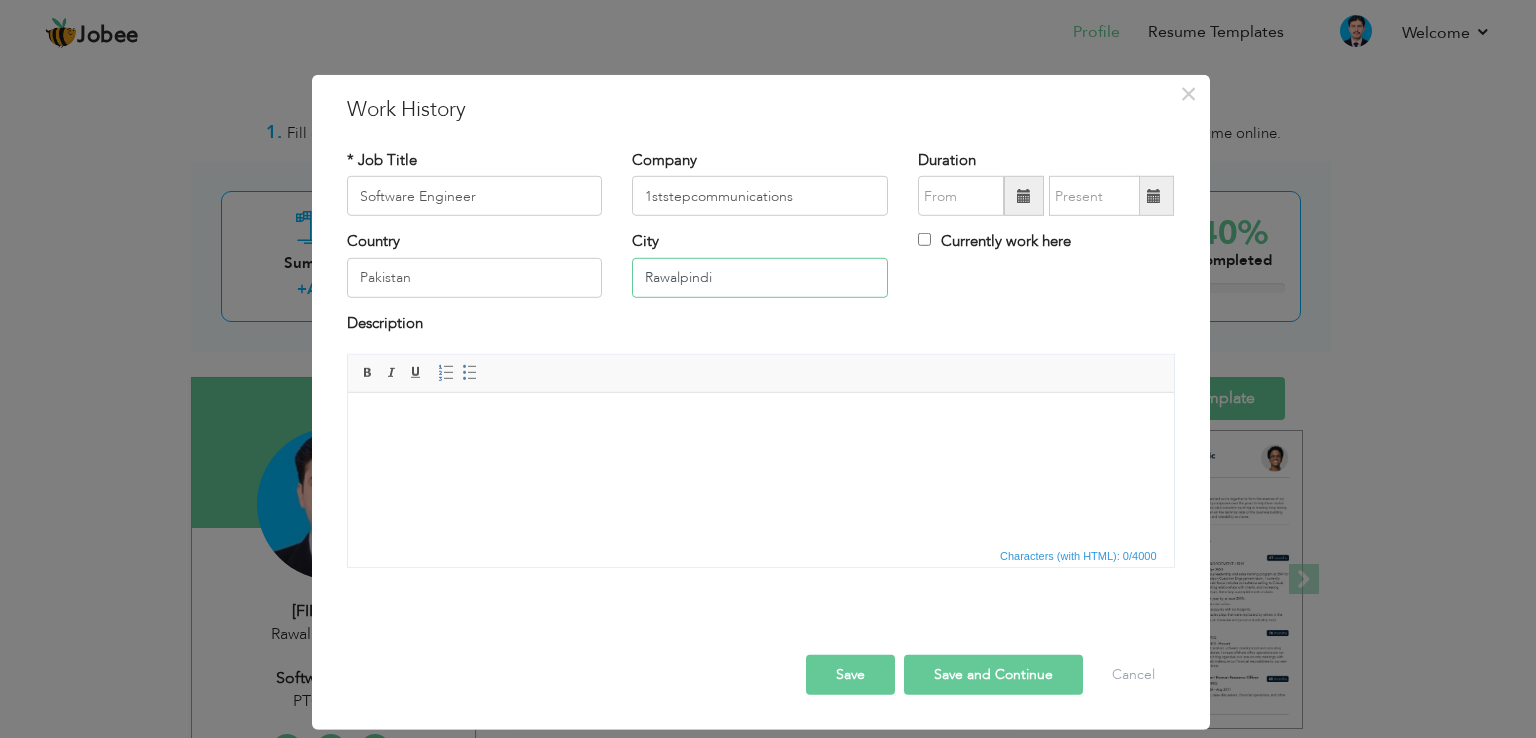 type on "Rawalpindi" 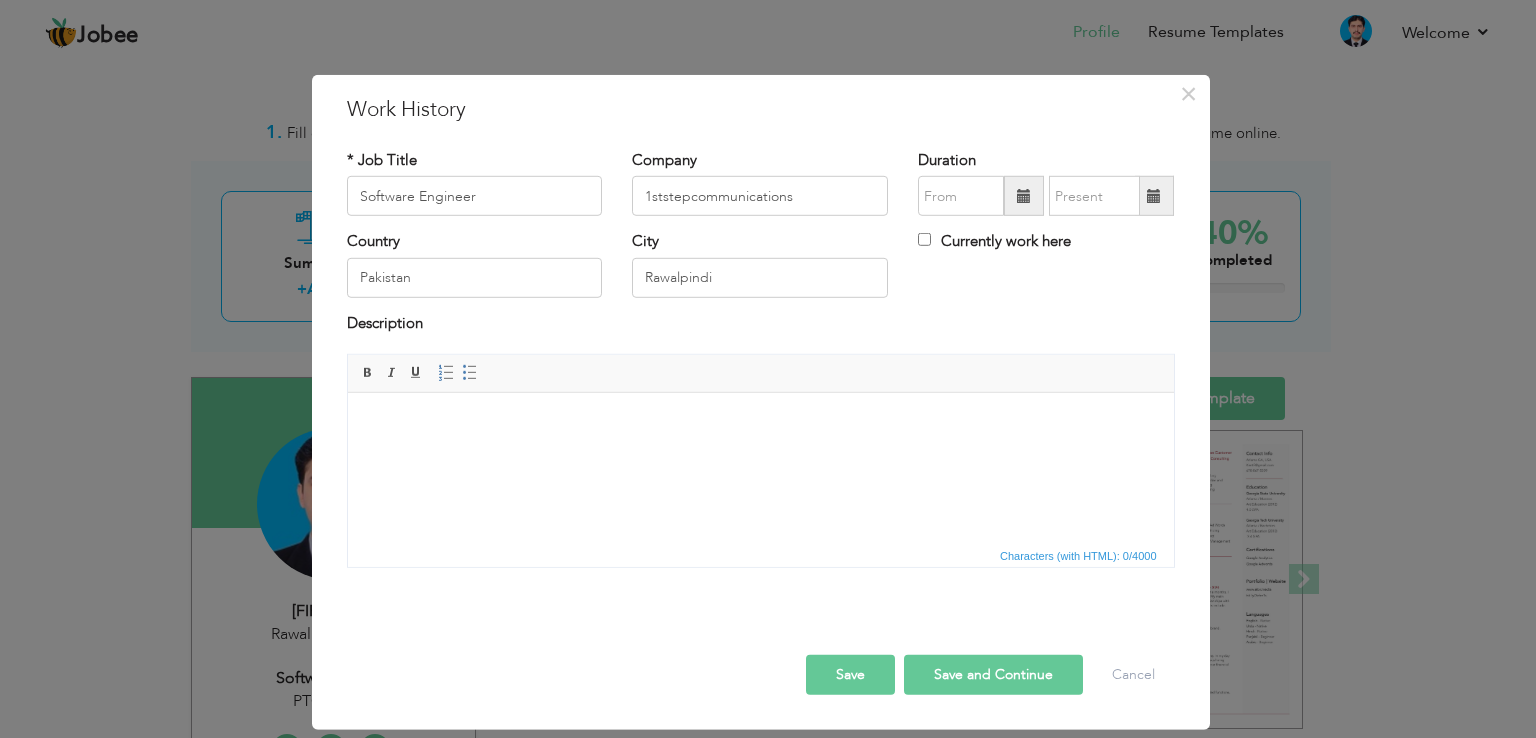 click at bounding box center (760, 423) 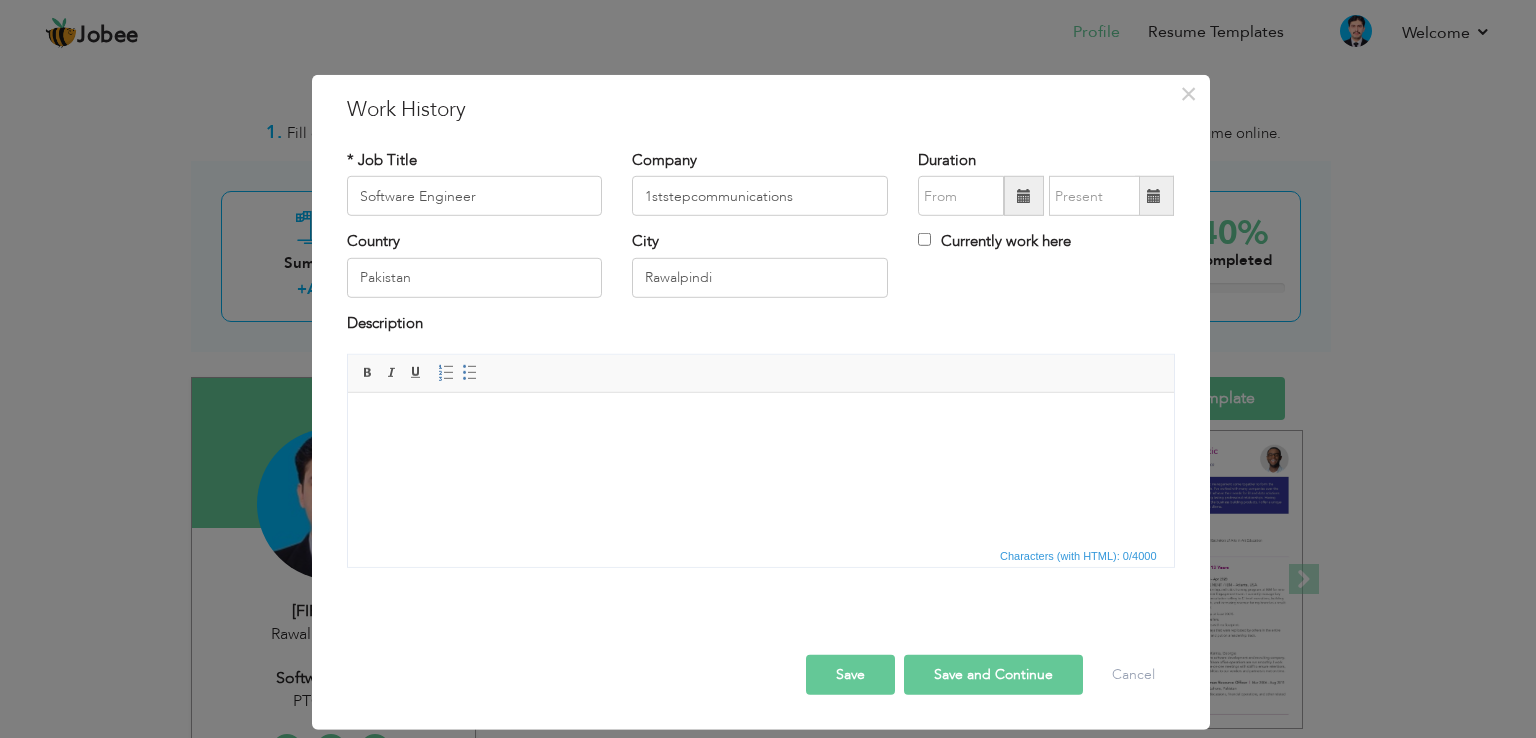 click at bounding box center (760, 423) 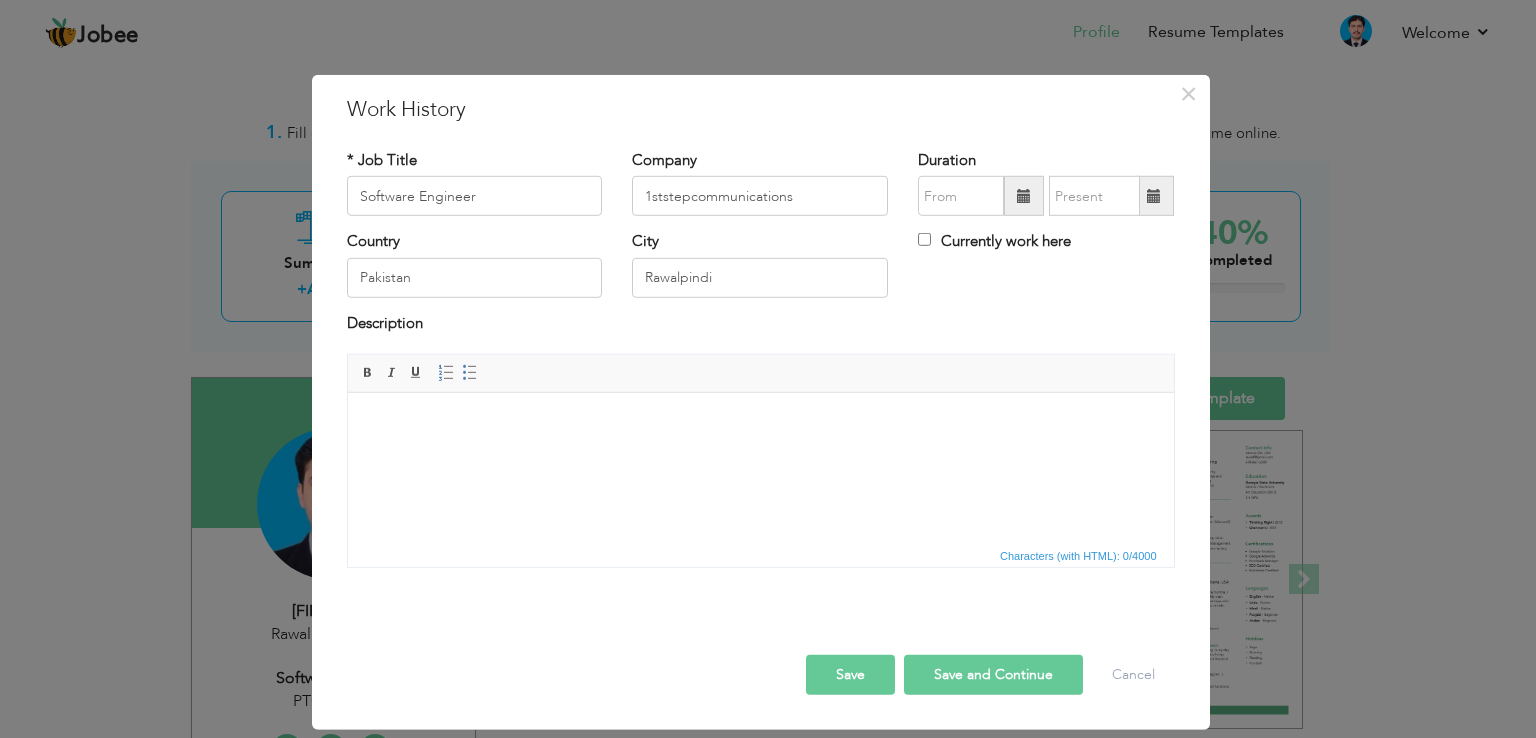 click at bounding box center [760, 423] 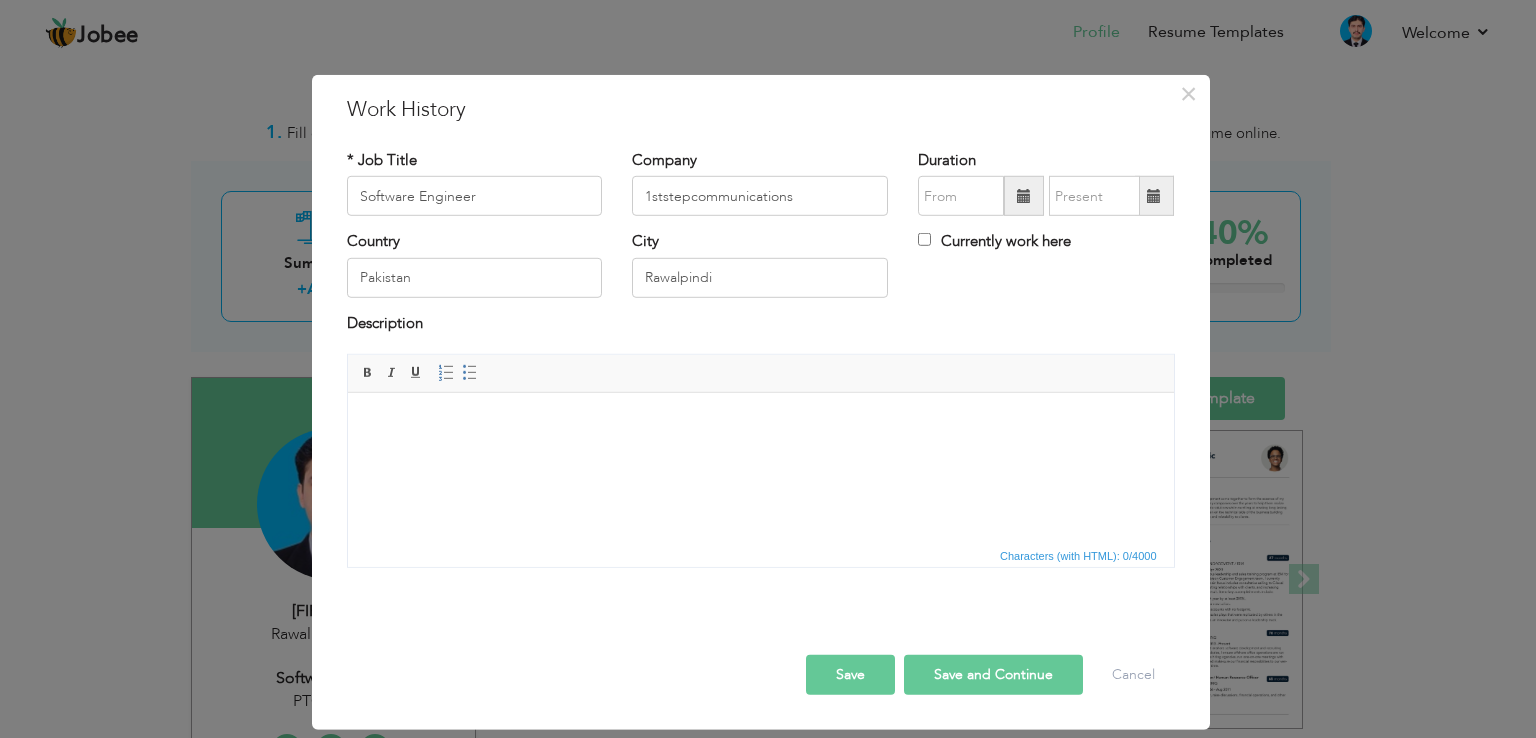 click at bounding box center [760, 423] 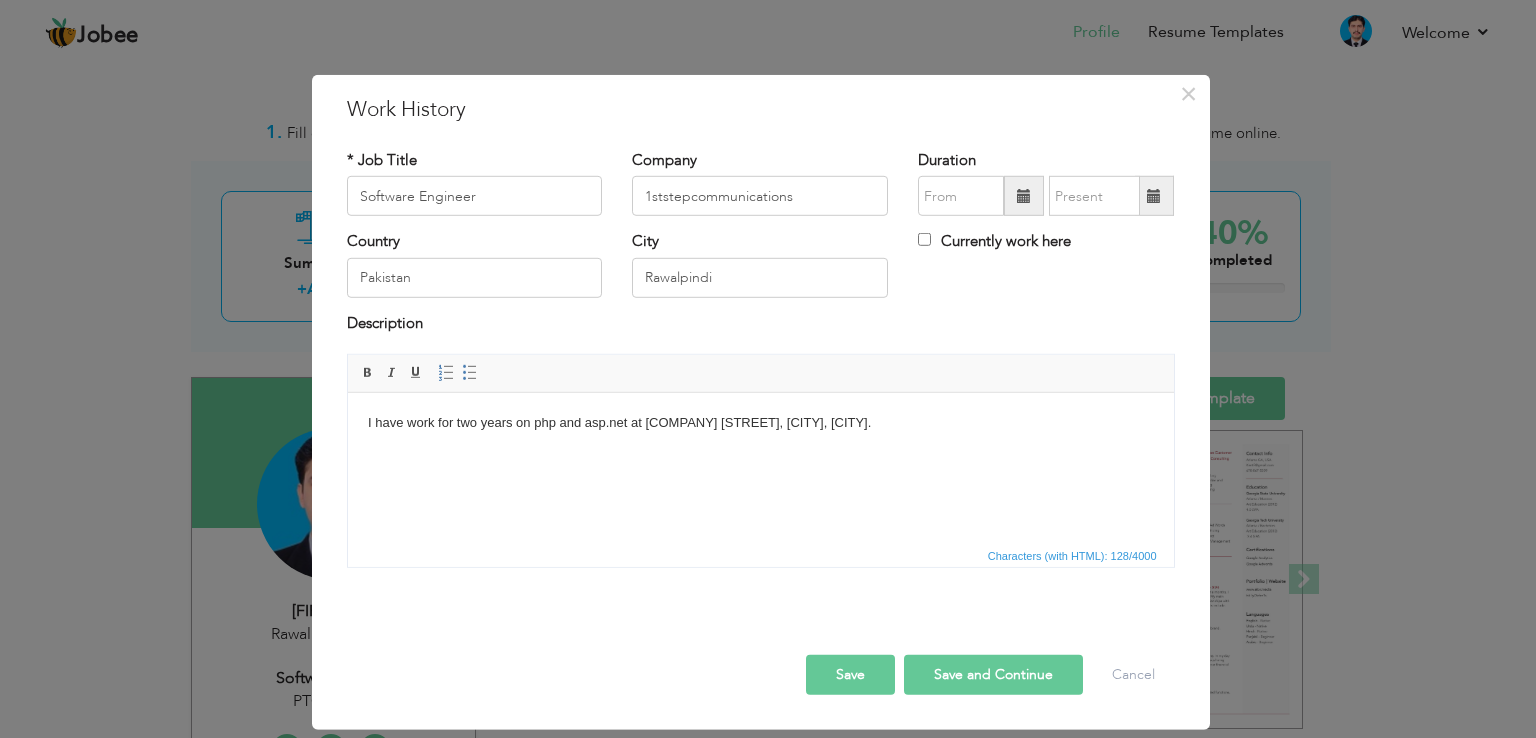 click on "Save" at bounding box center [850, 675] 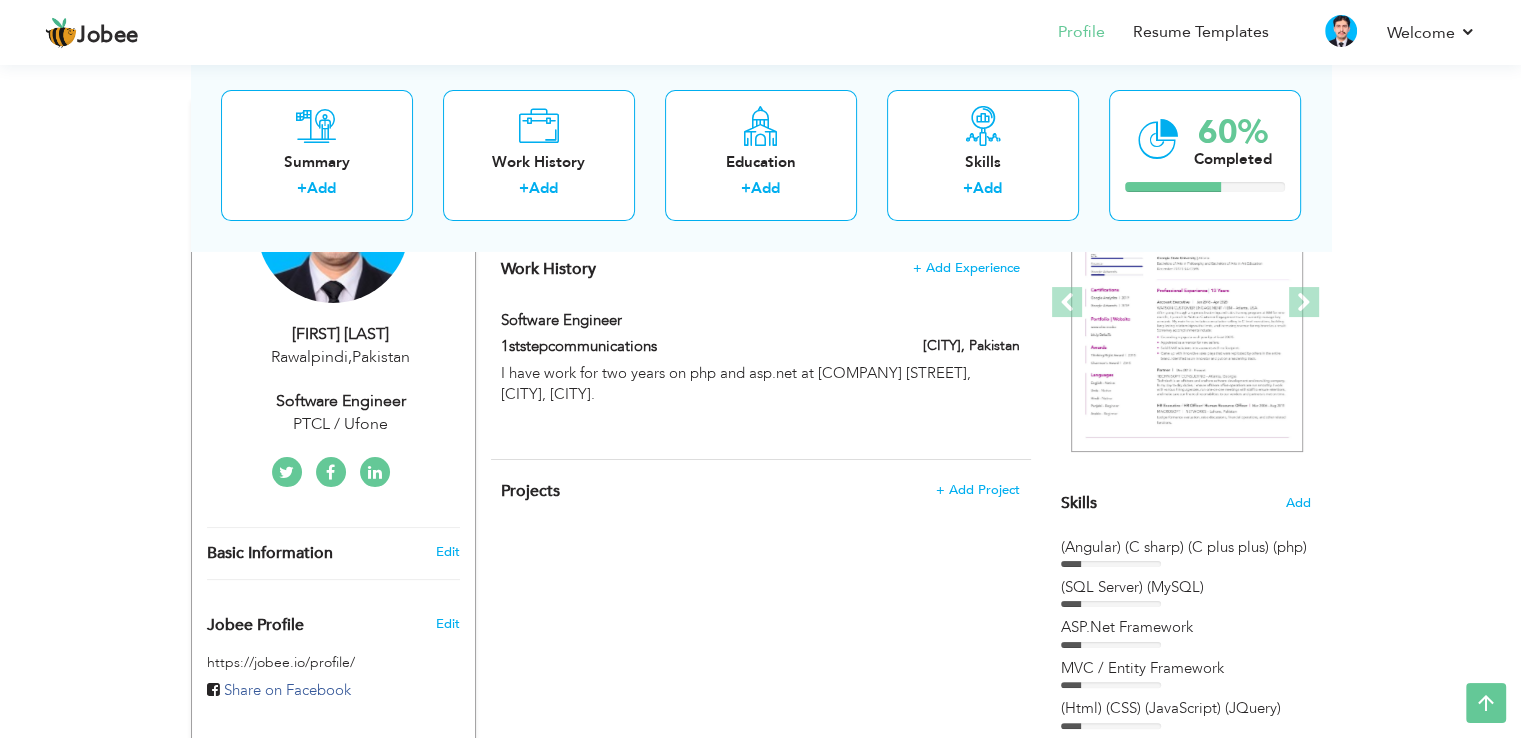 scroll, scrollTop: 264, scrollLeft: 0, axis: vertical 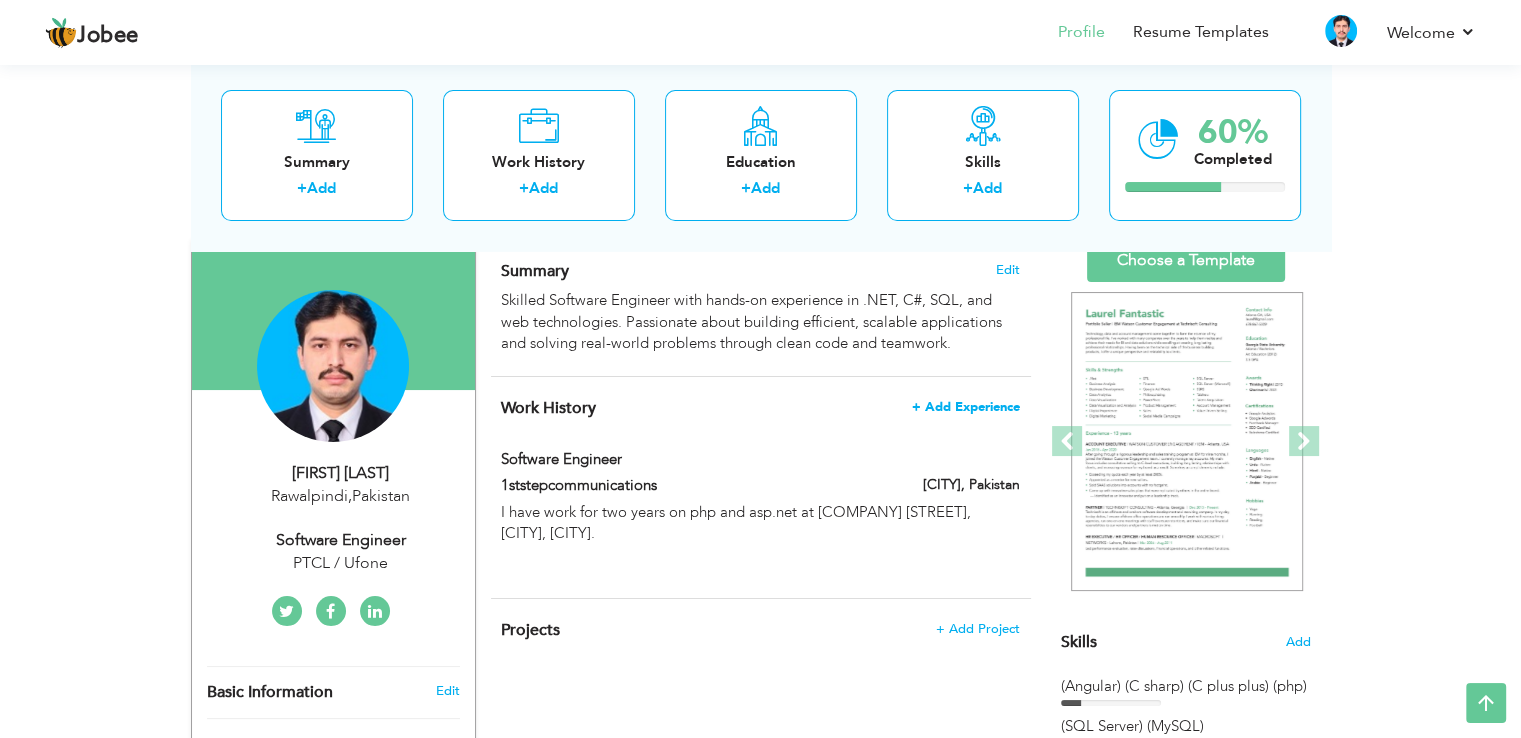 click on "+ Add Experience" at bounding box center (966, 407) 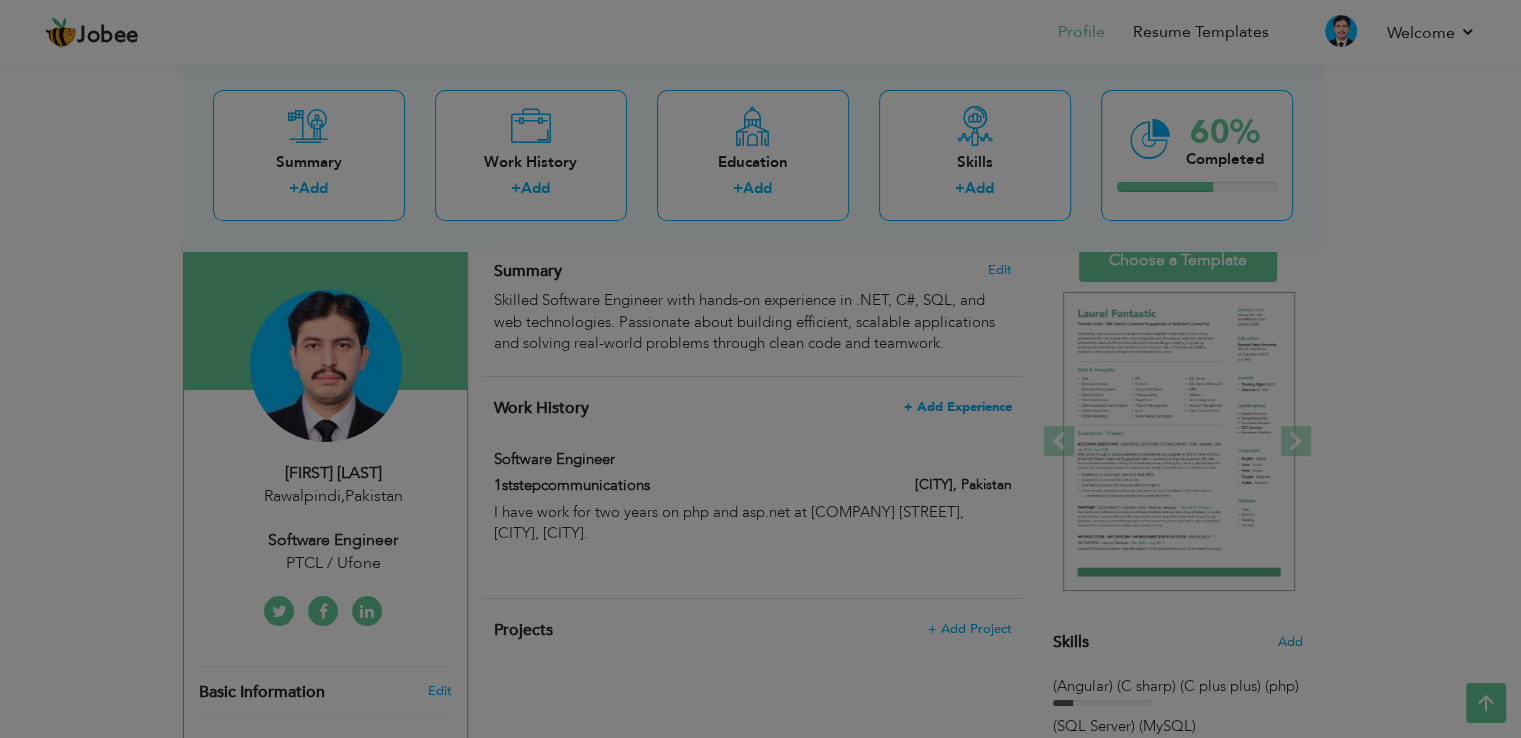 type 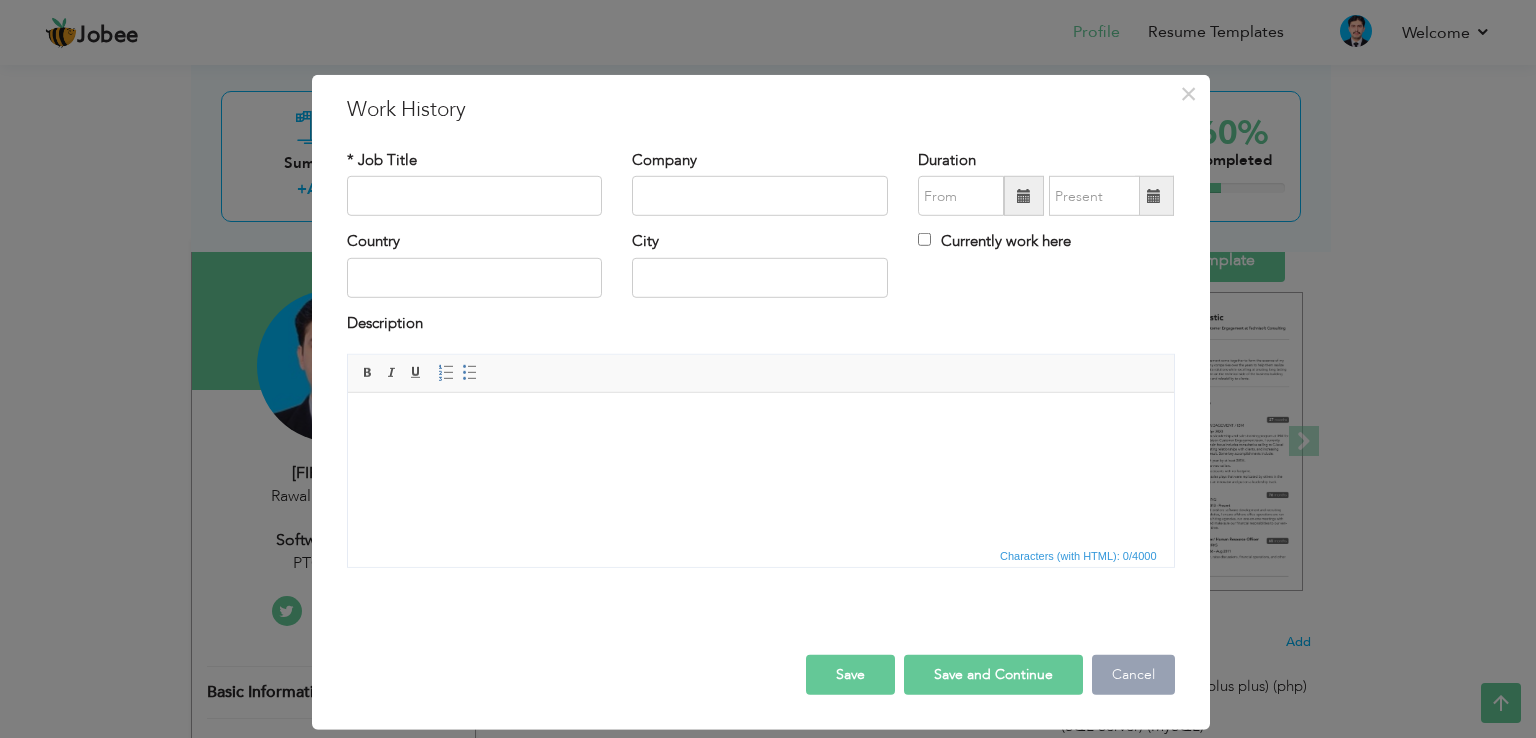 click on "Cancel" at bounding box center [1133, 675] 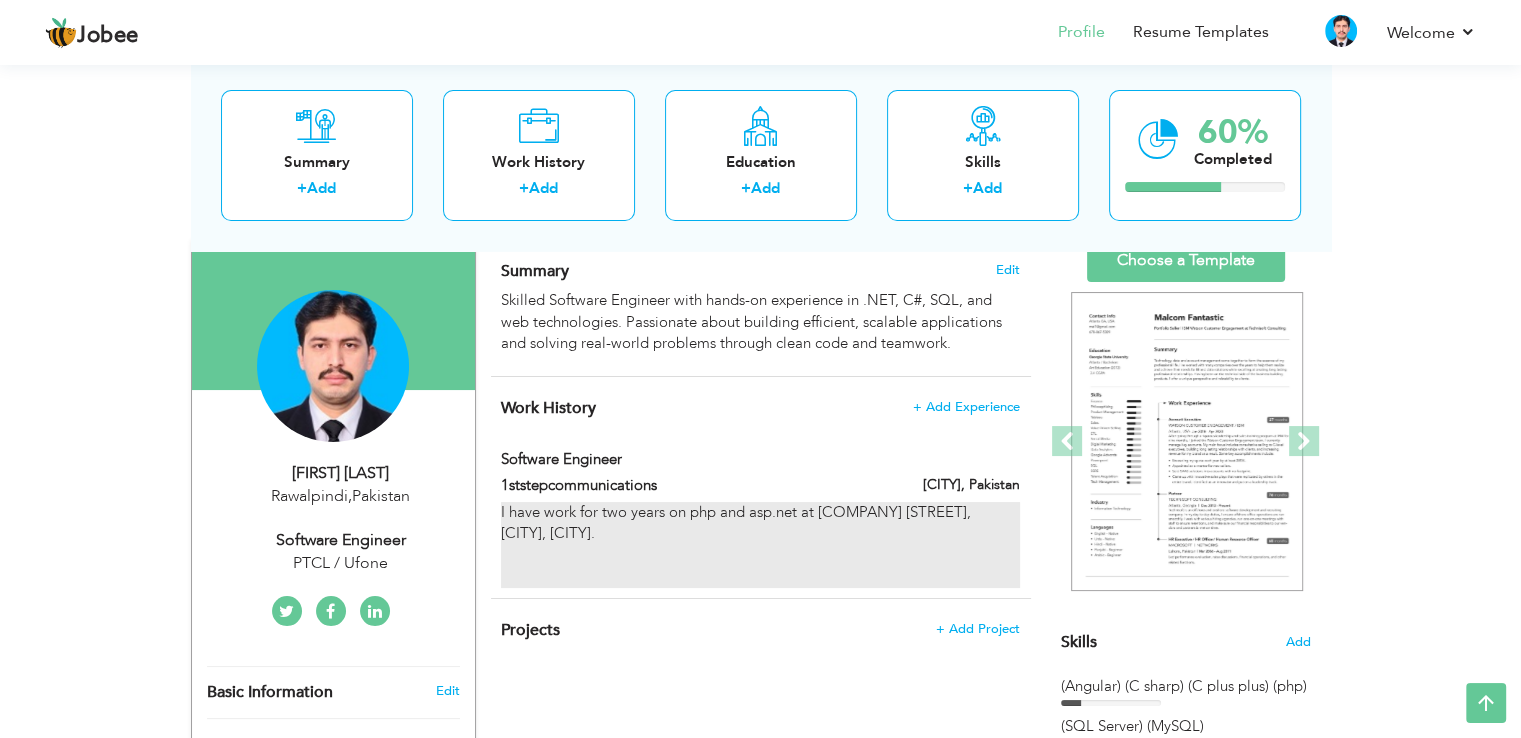 click on "I have work for two years on php and asp.net at [COMPANY] [STREET], [CITY], [CITY]." at bounding box center (760, 545) 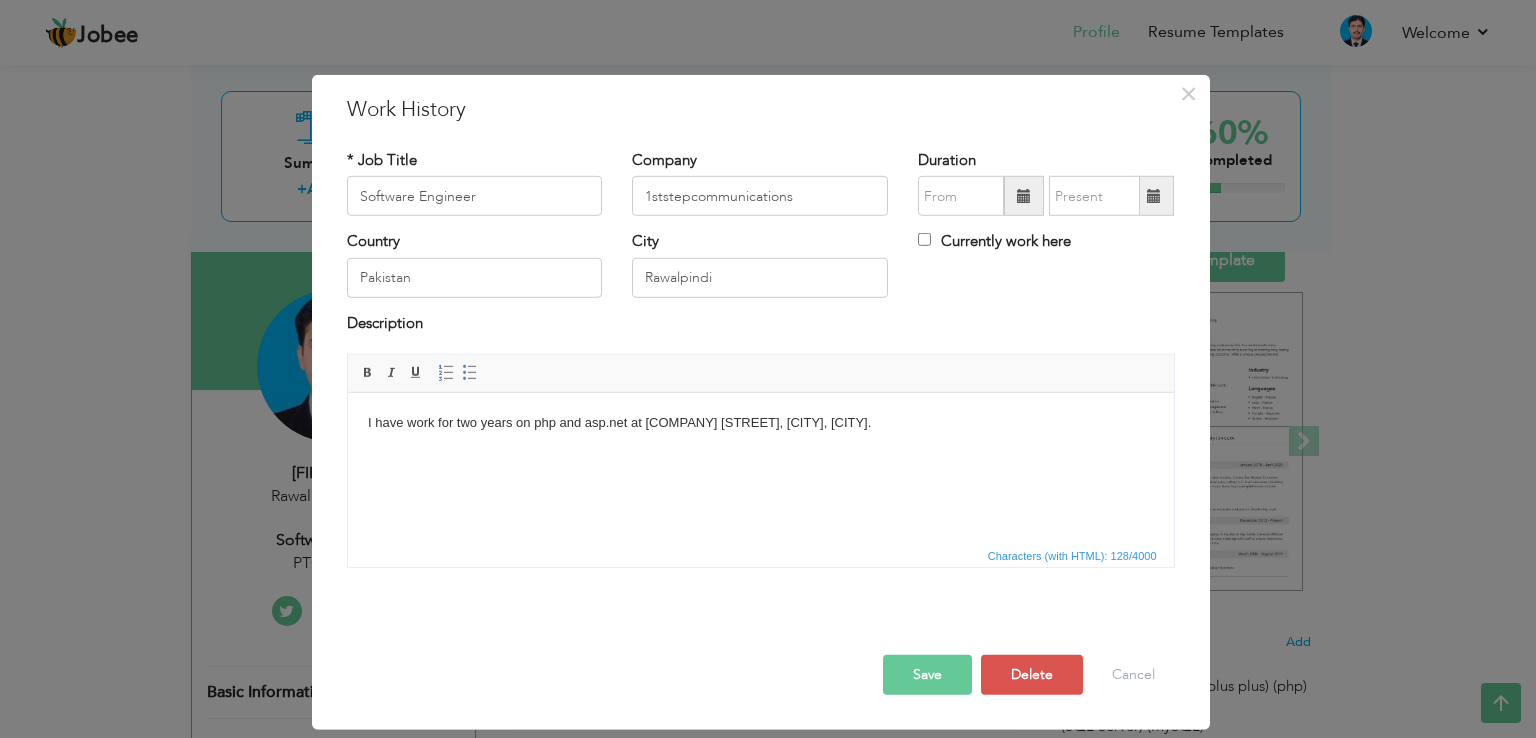 click on "I have work for two years on php and asp.net at [COMPANY] [STREET], [CITY], [CITY]." at bounding box center (760, 444) 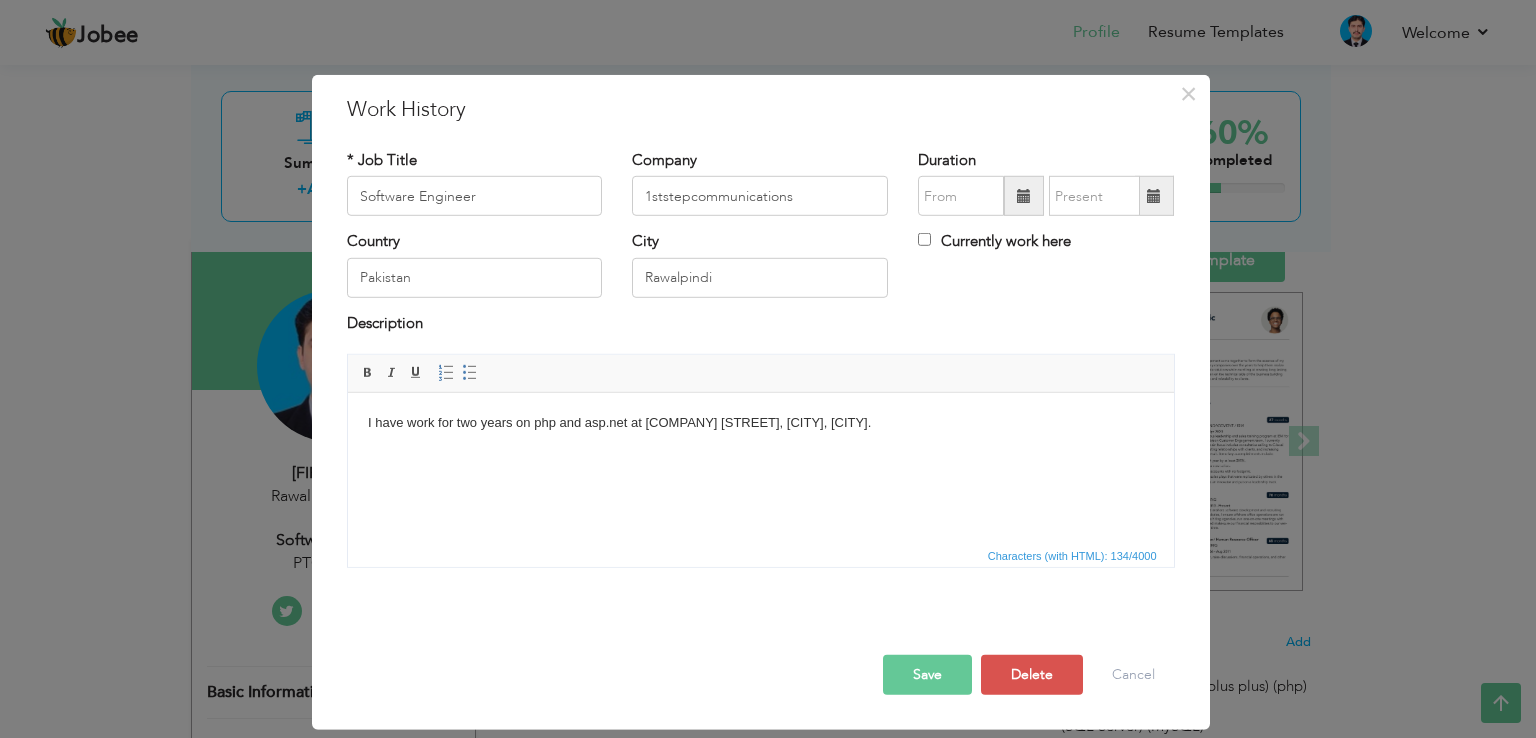 click on "I have work for two years on php and asp.net at [COMPANY] [STREET], [CITY], [CITY]. ​​​​​​​" at bounding box center [760, 454] 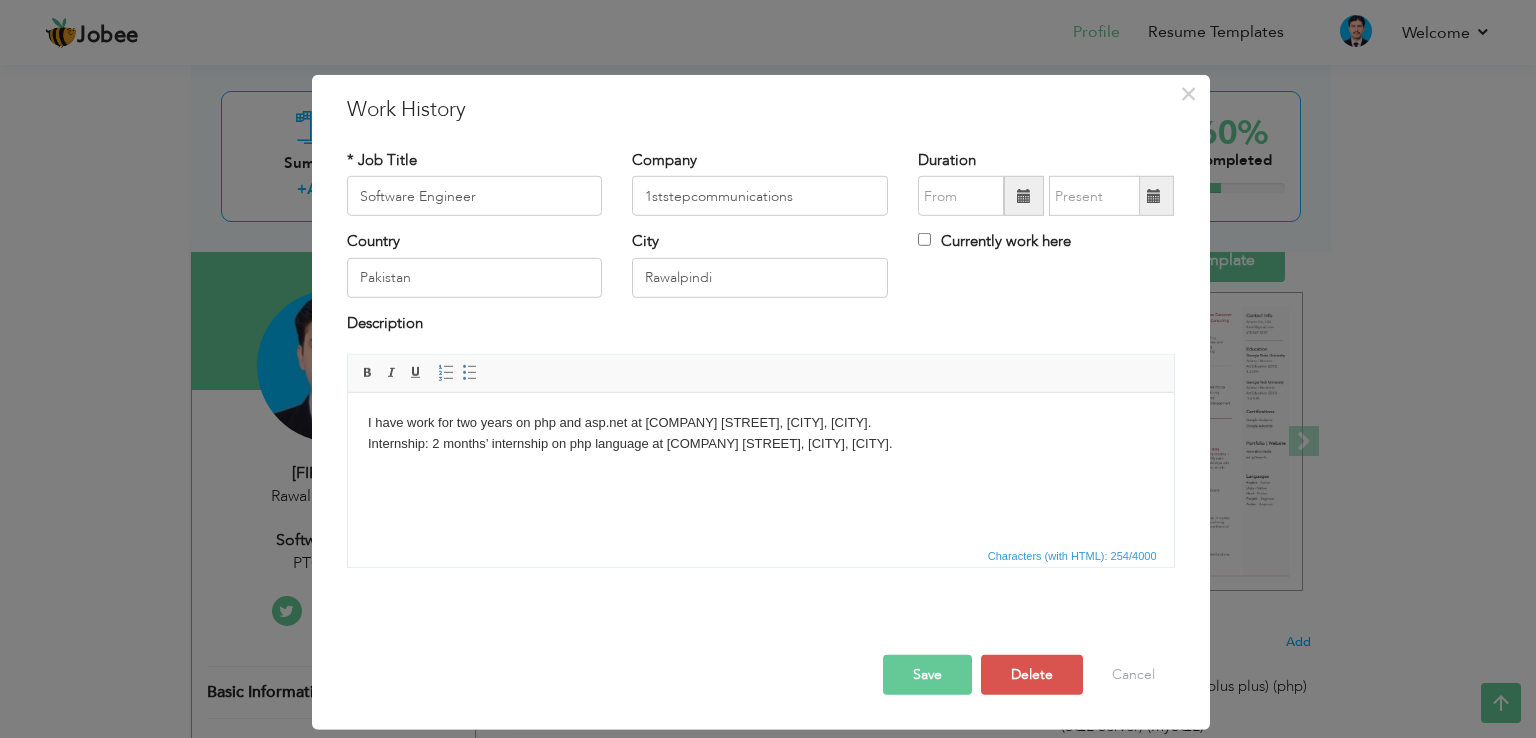 click on "Save" at bounding box center [927, 675] 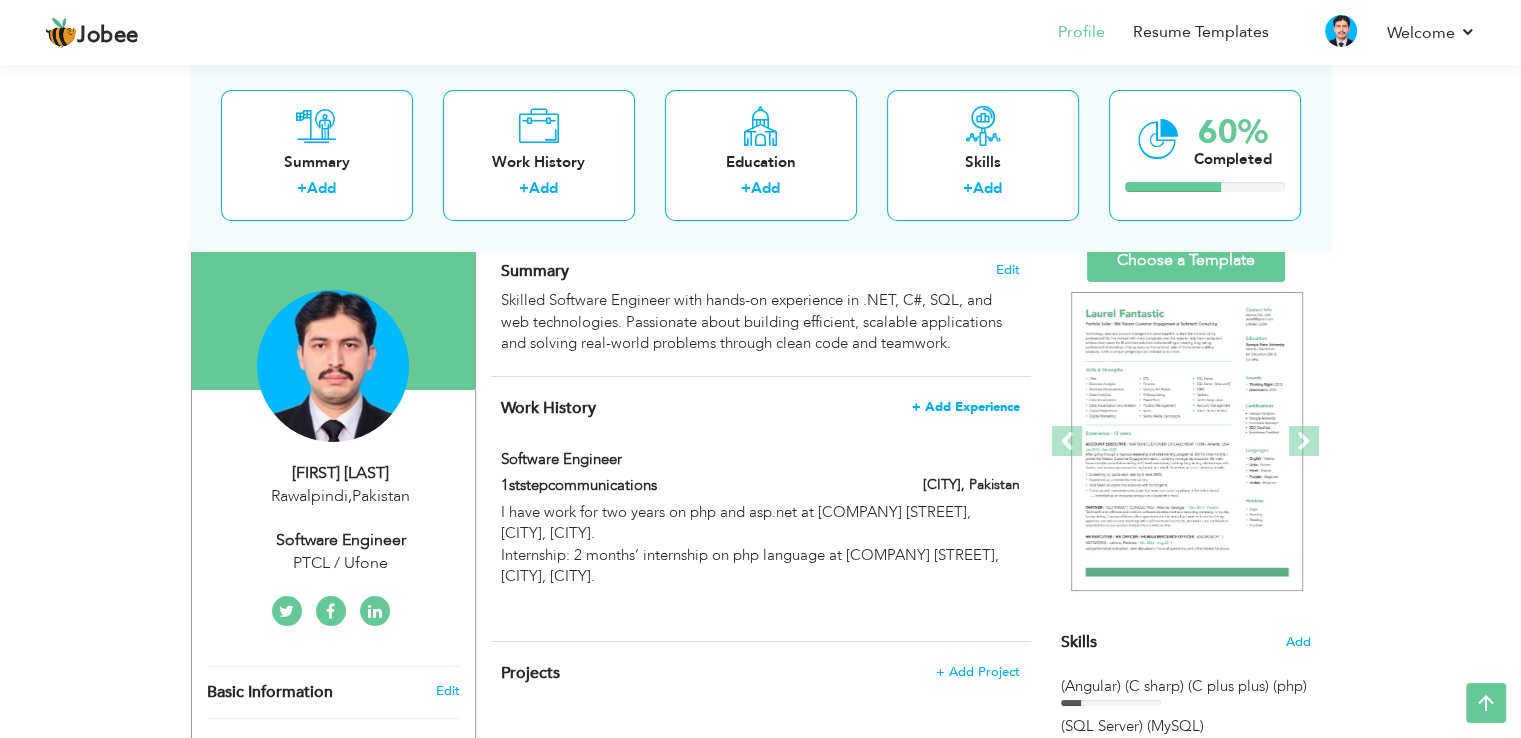 click on "+ Add Experience" at bounding box center (966, 407) 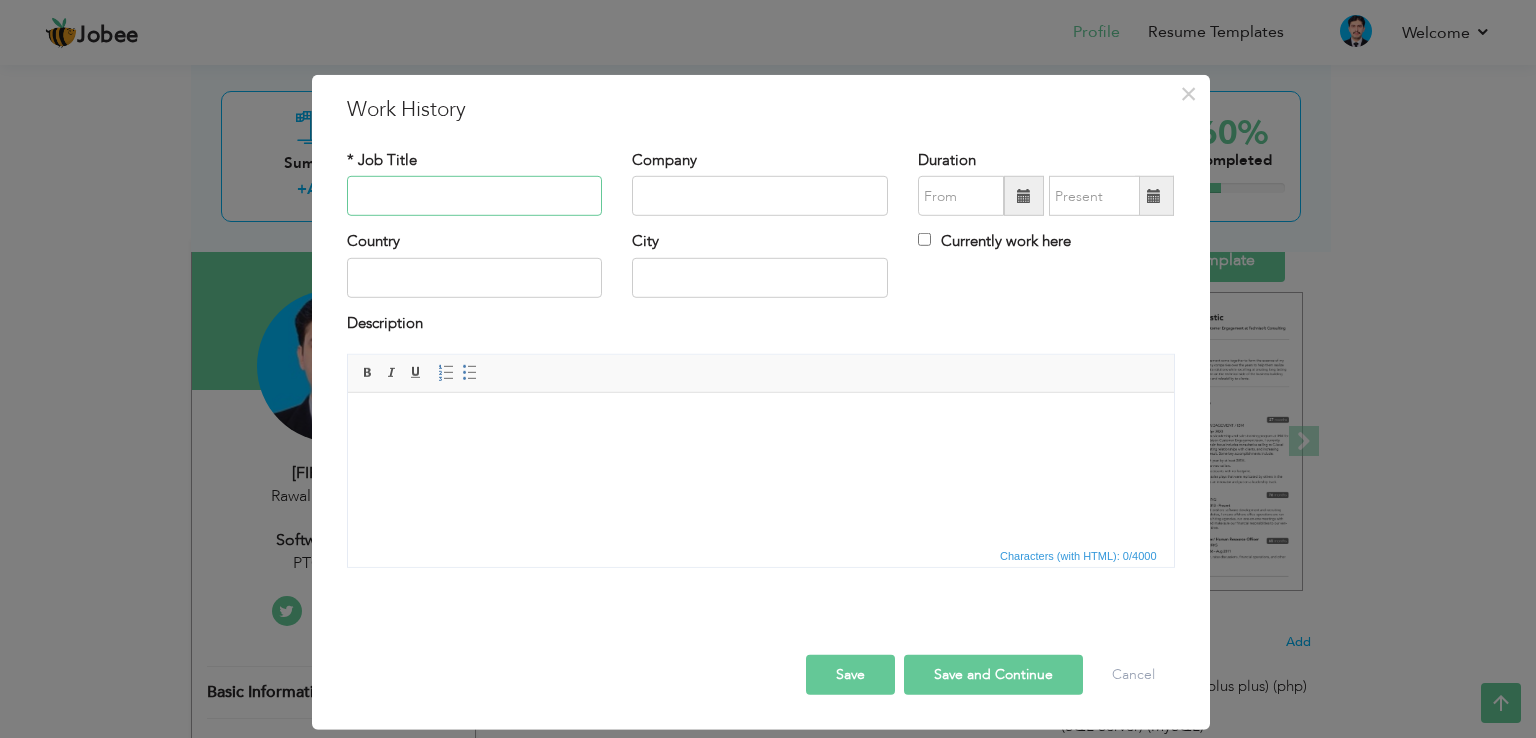 click at bounding box center (475, 196) 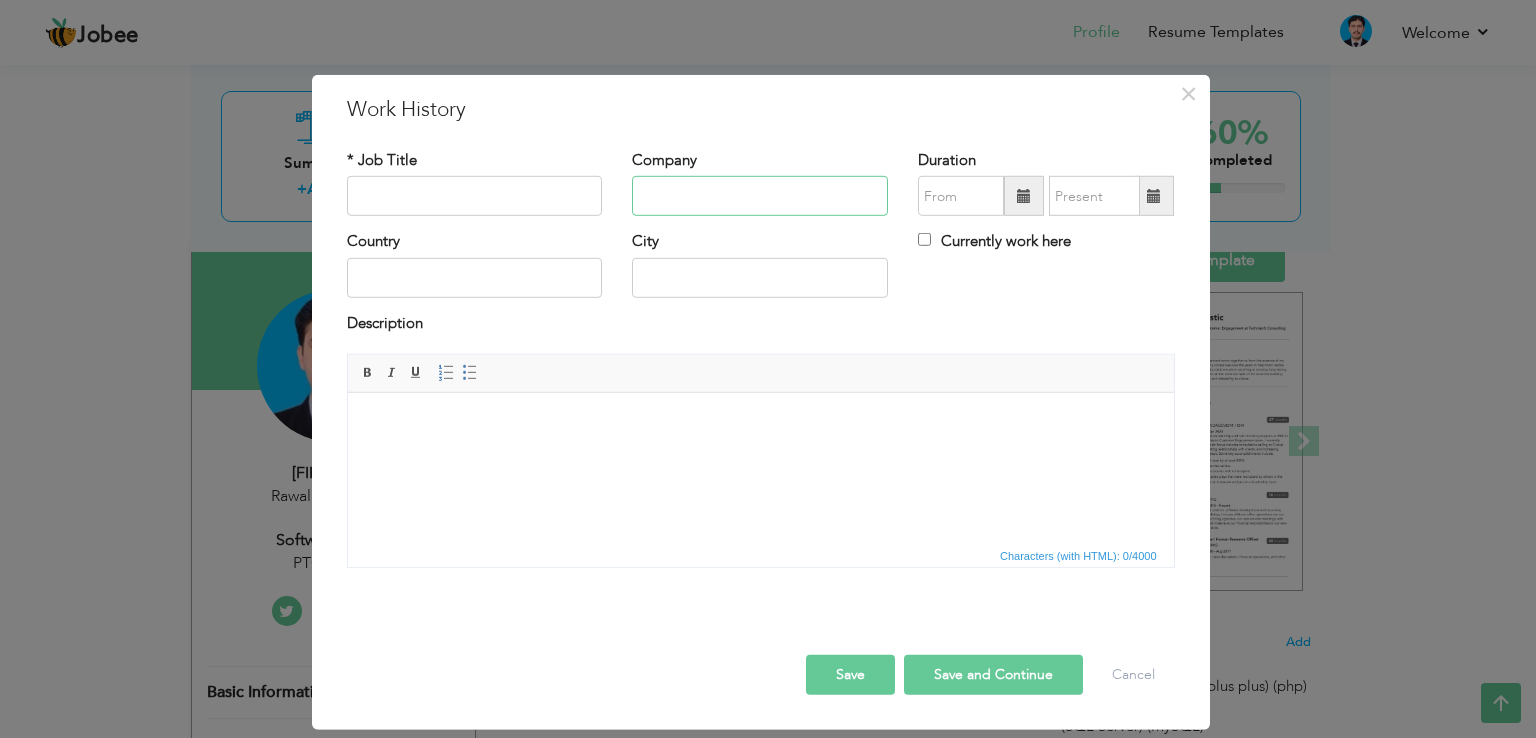 click at bounding box center [760, 196] 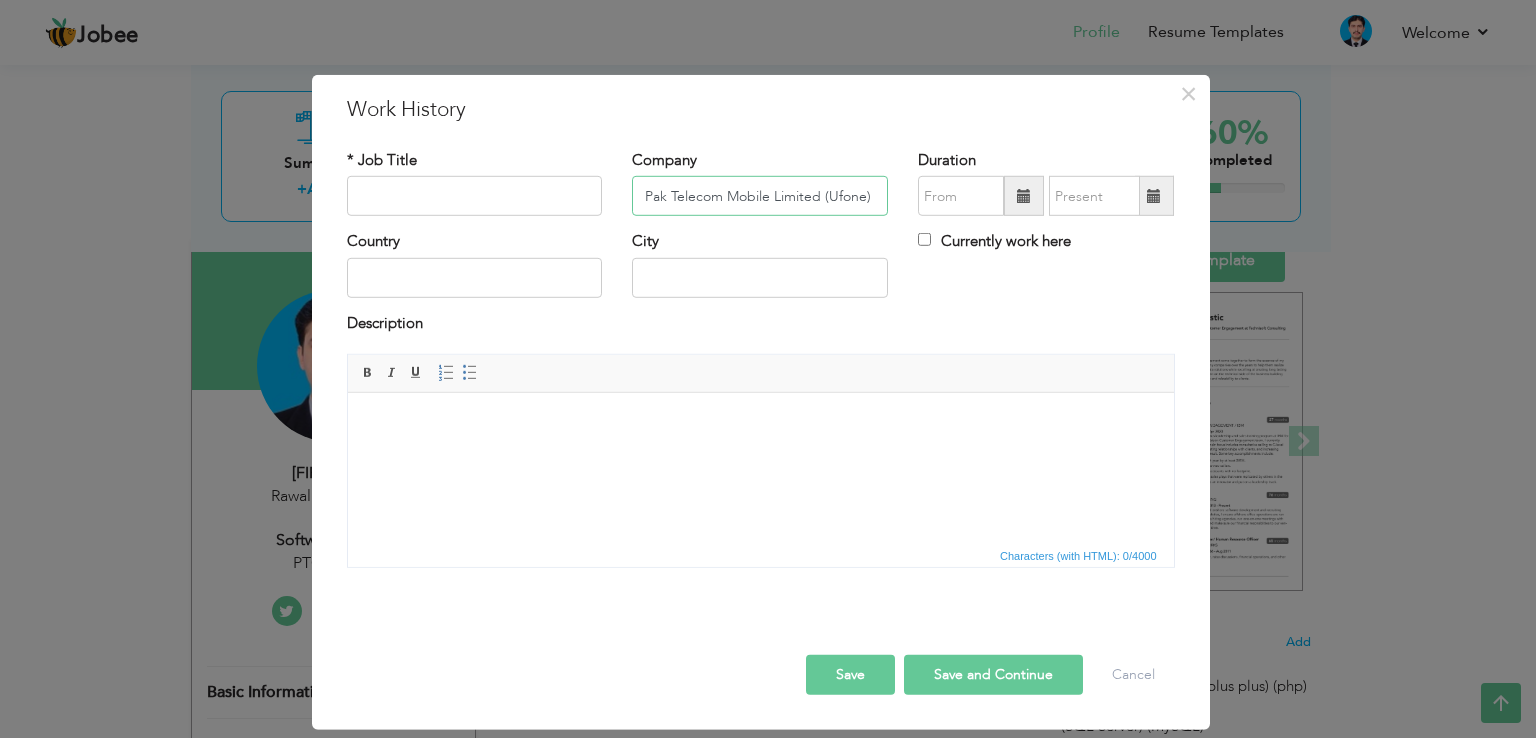 type on "Pak Telecom Mobile Limited (Ufone)" 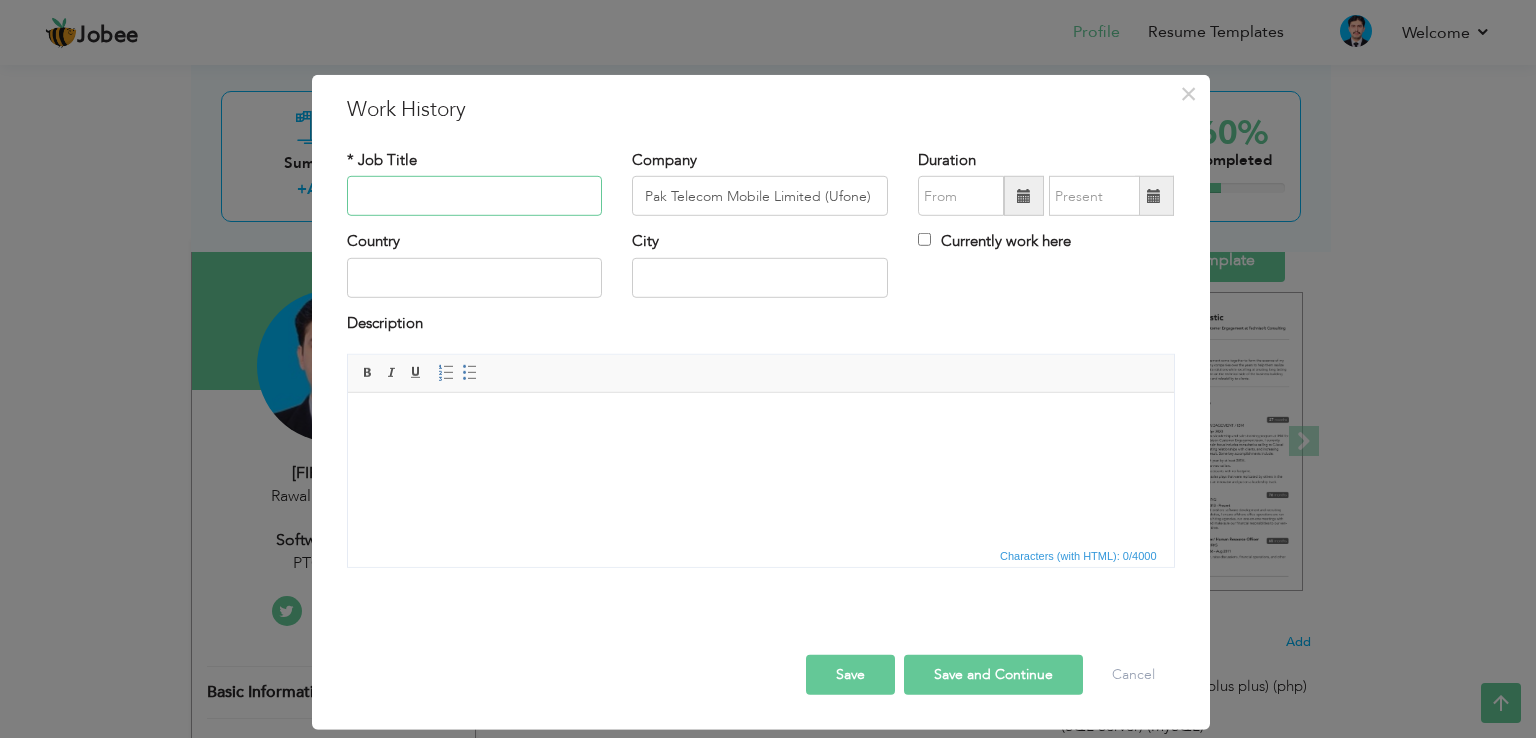 click at bounding box center [475, 196] 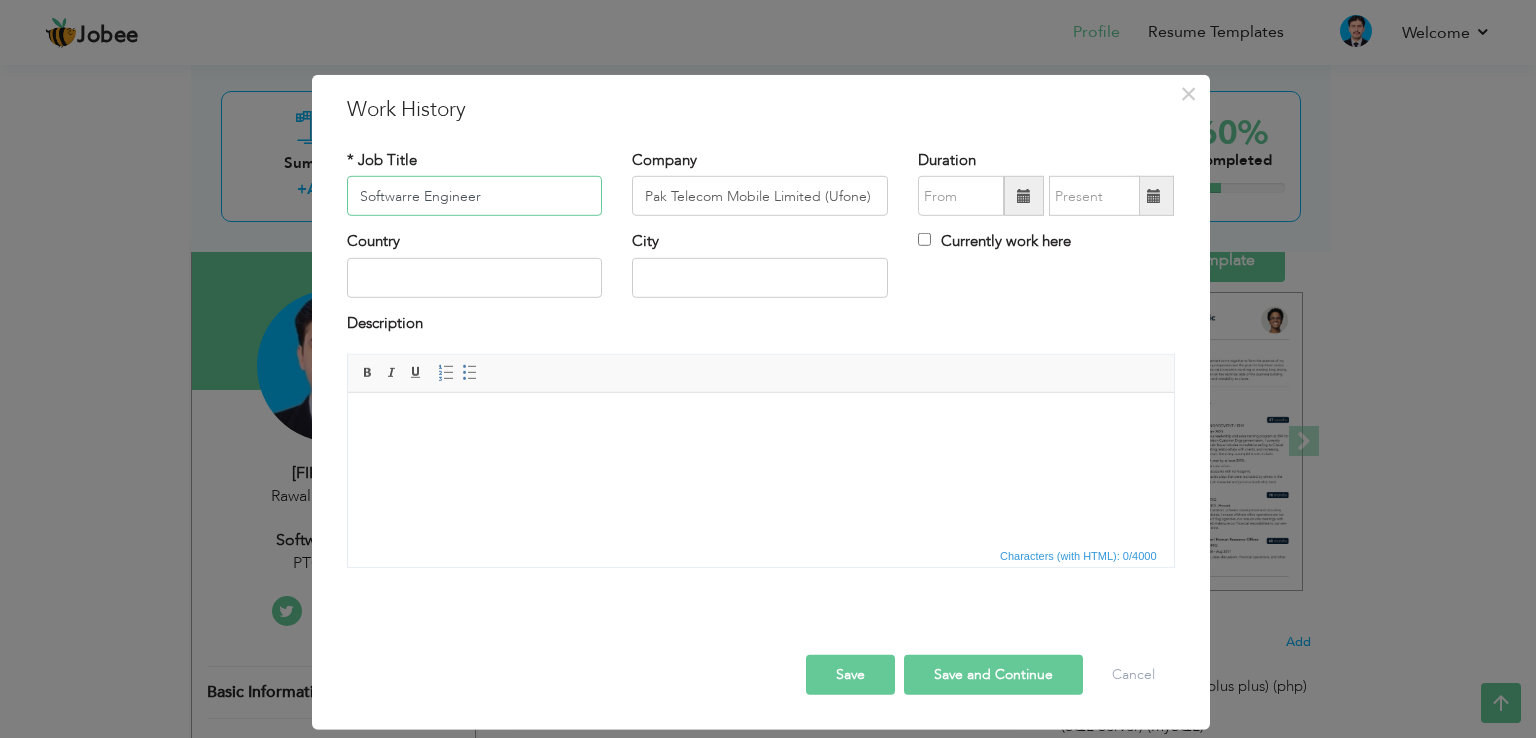 type on "Softwarre Engineer" 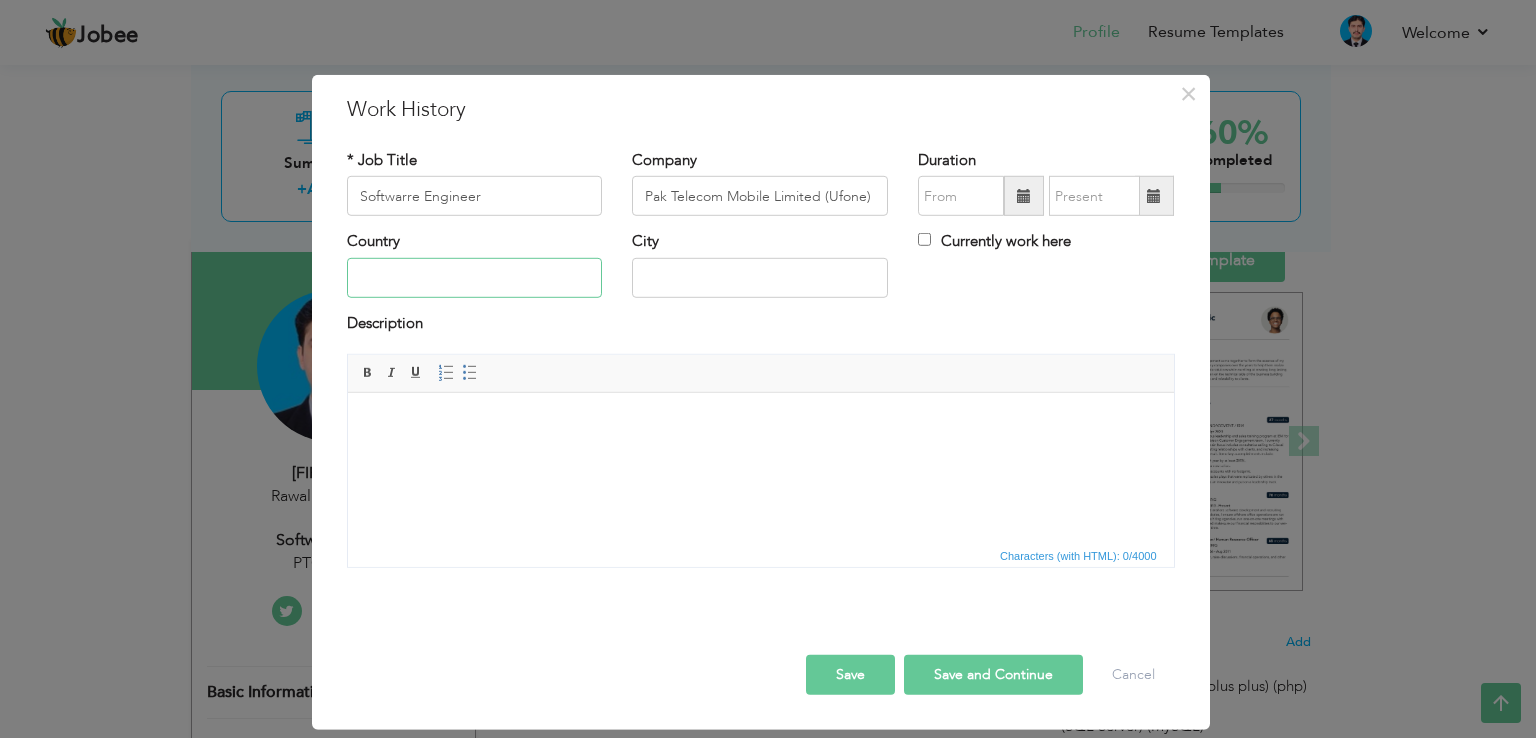 click at bounding box center (475, 278) 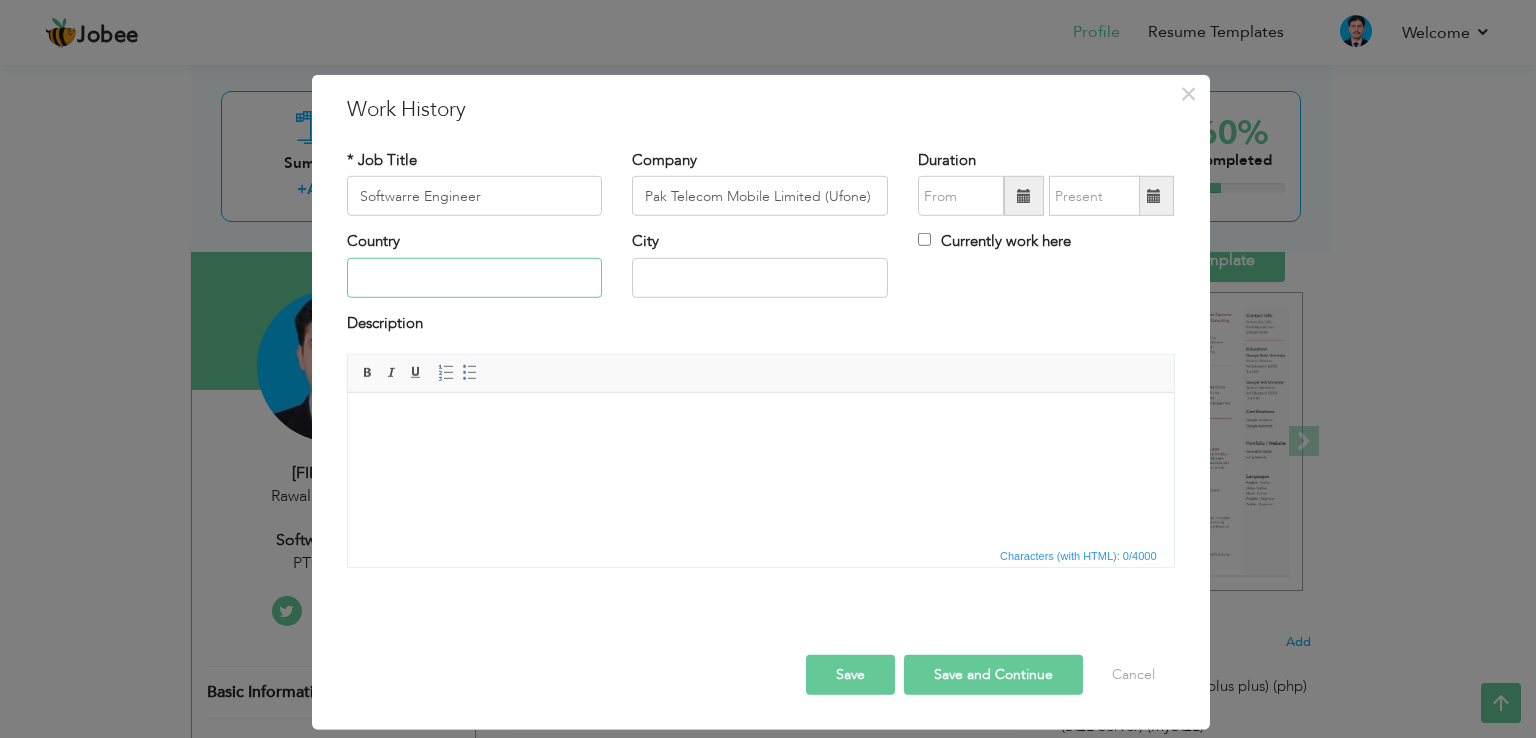 type on "Pakistan" 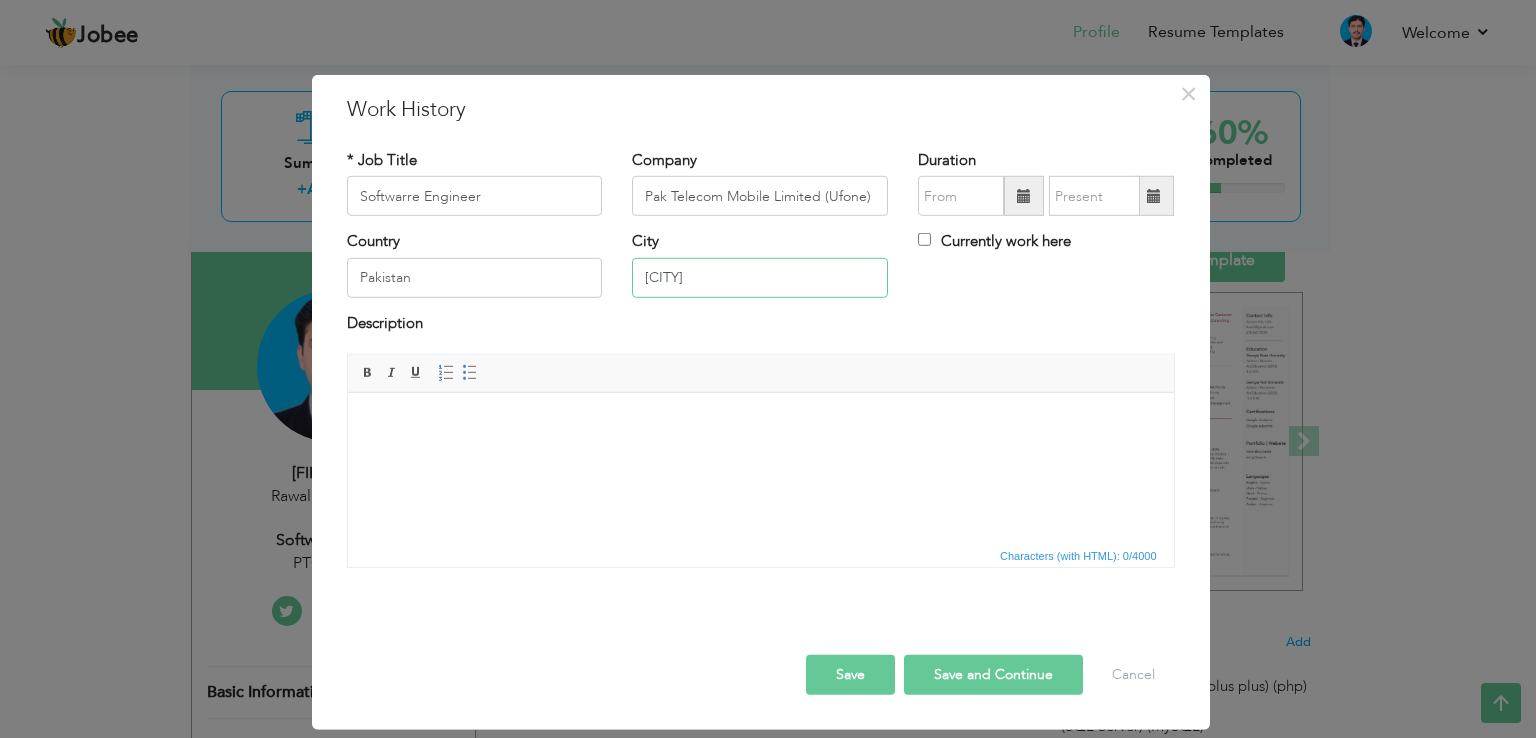 click on "[CITY]" at bounding box center (760, 278) 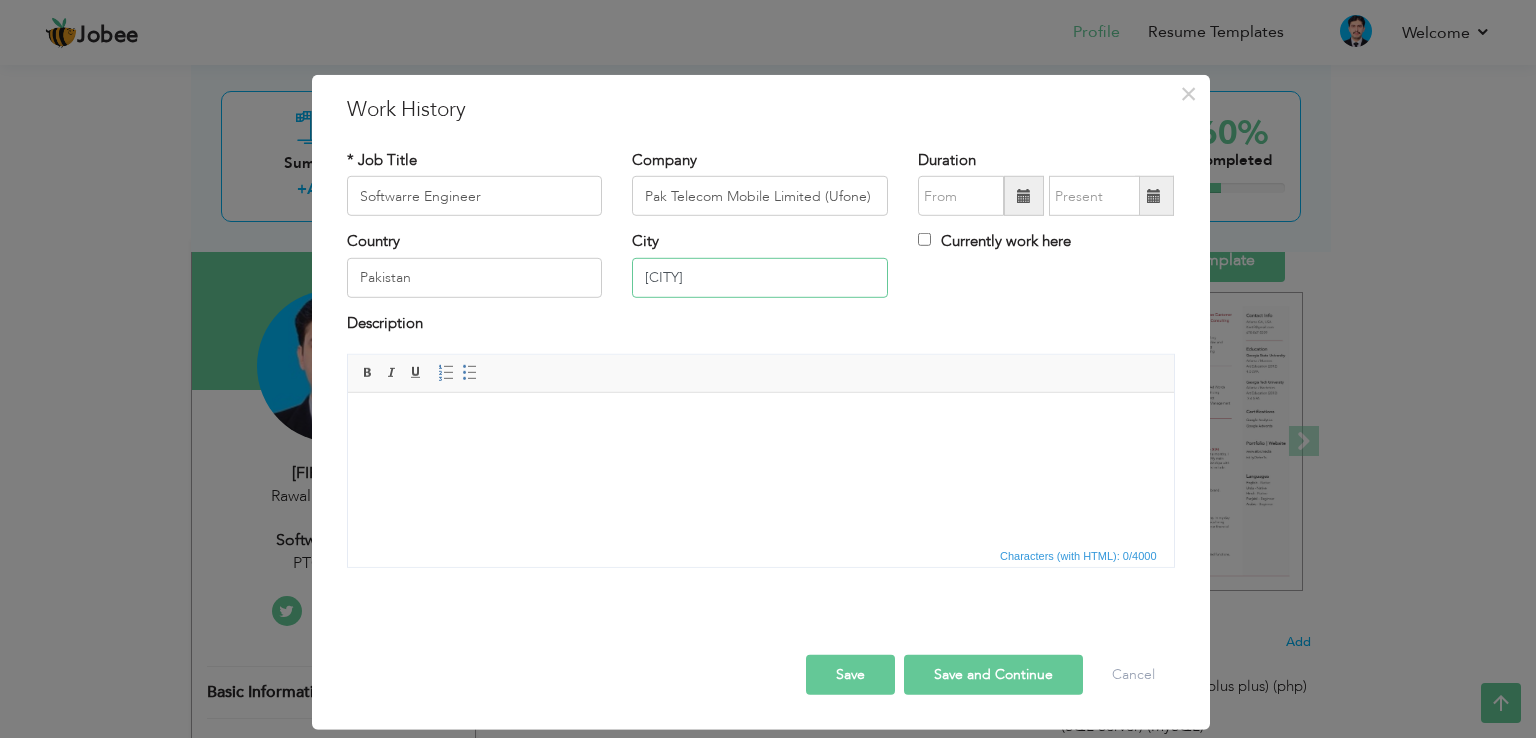 drag, startPoint x: 700, startPoint y: 277, endPoint x: 551, endPoint y: 281, distance: 149.05368 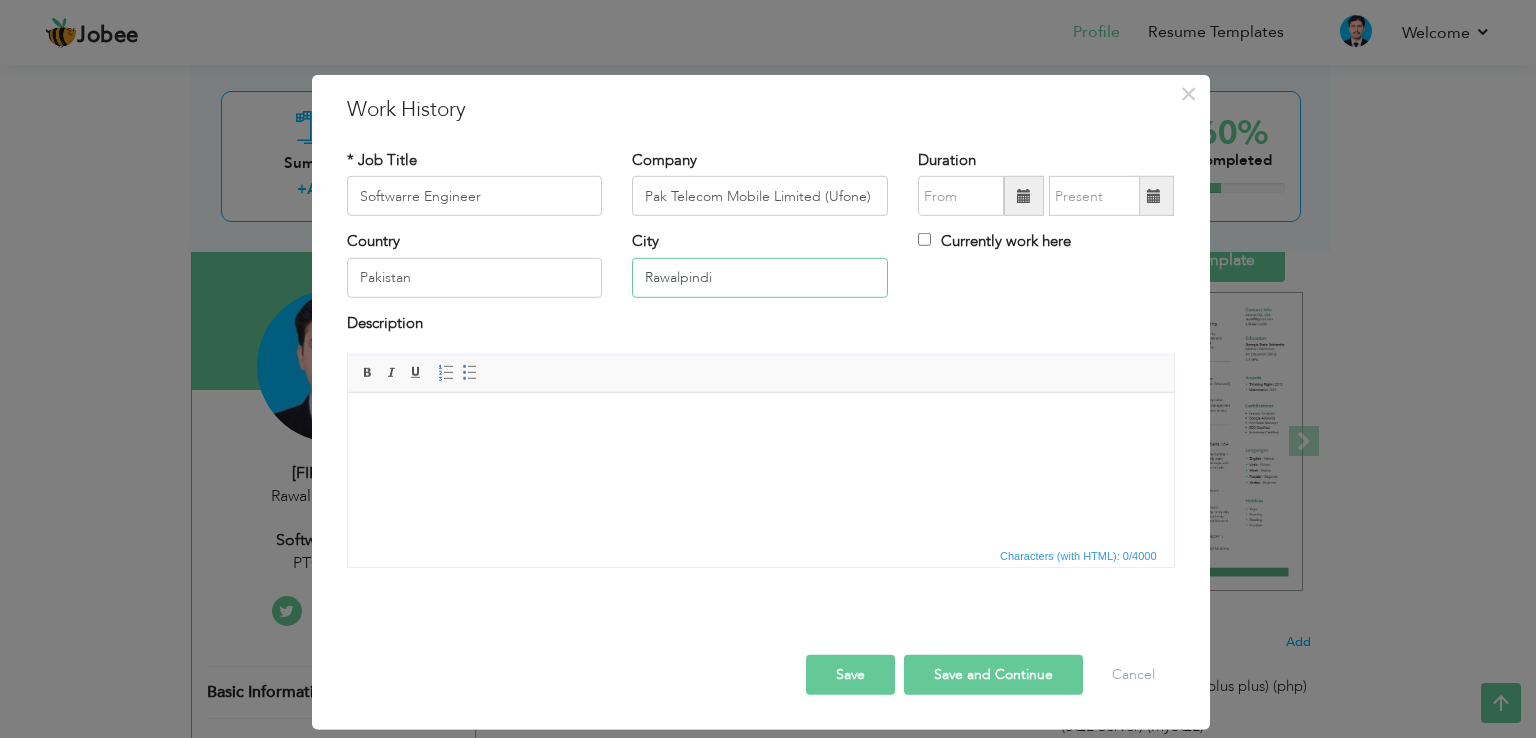 type on "Rawalpindi" 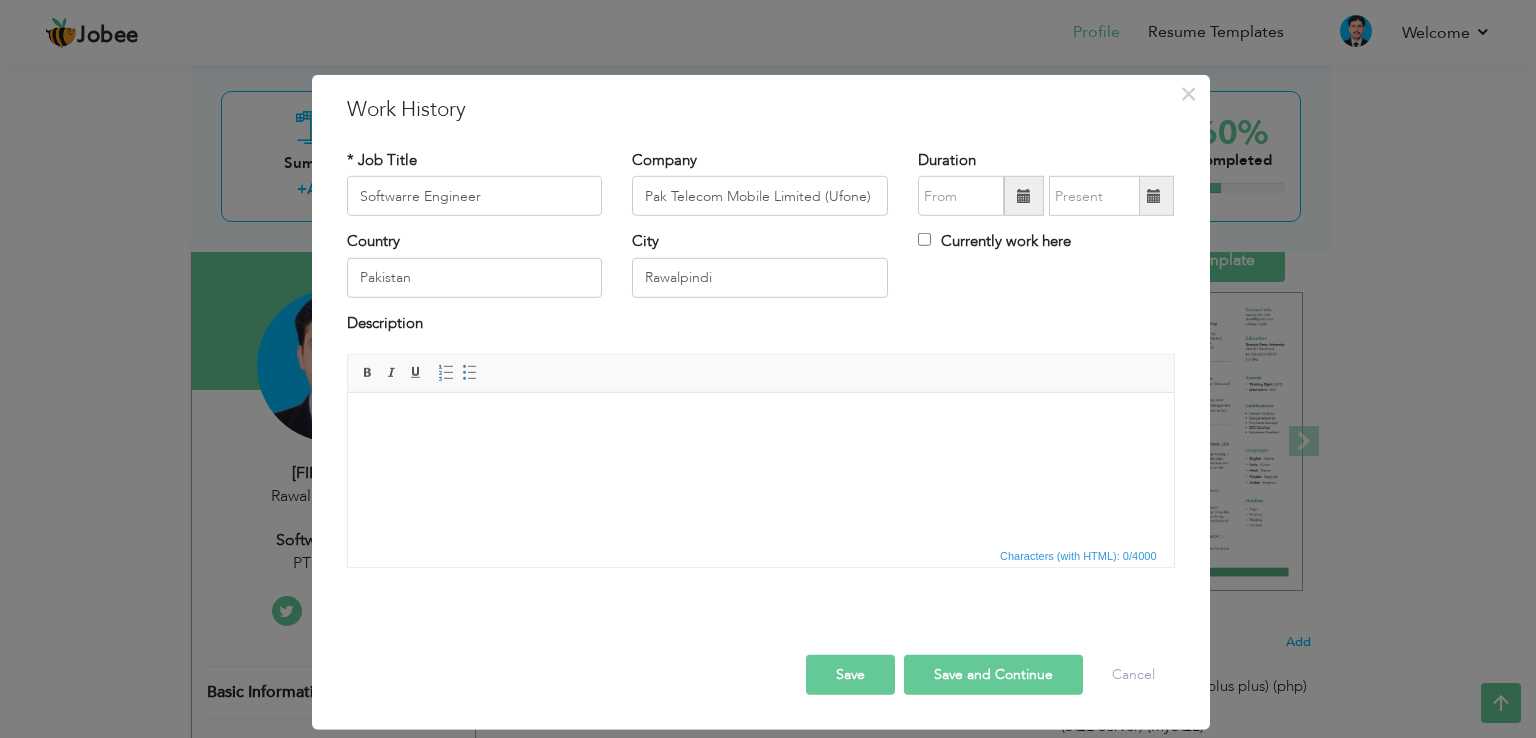 click at bounding box center (760, 423) 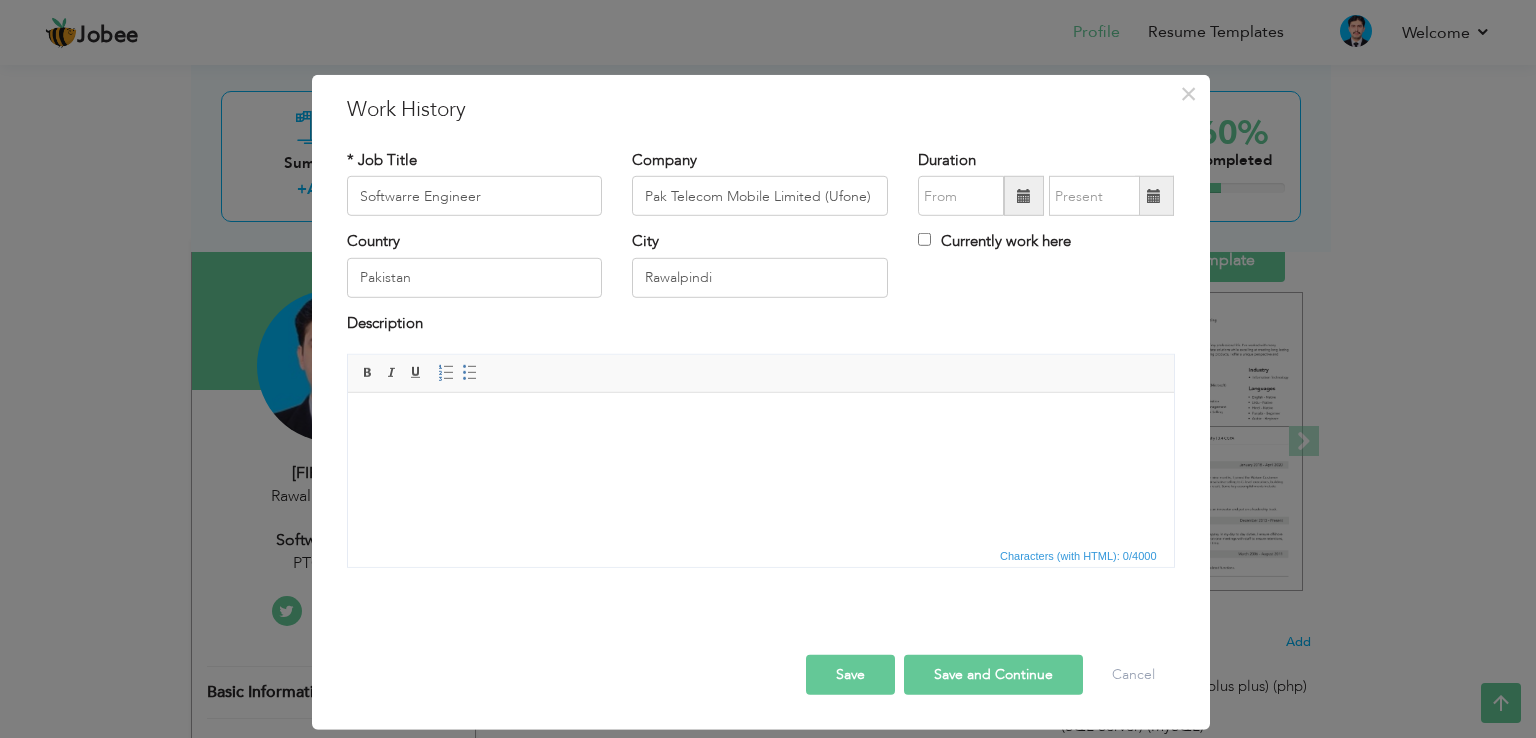 click at bounding box center (760, 423) 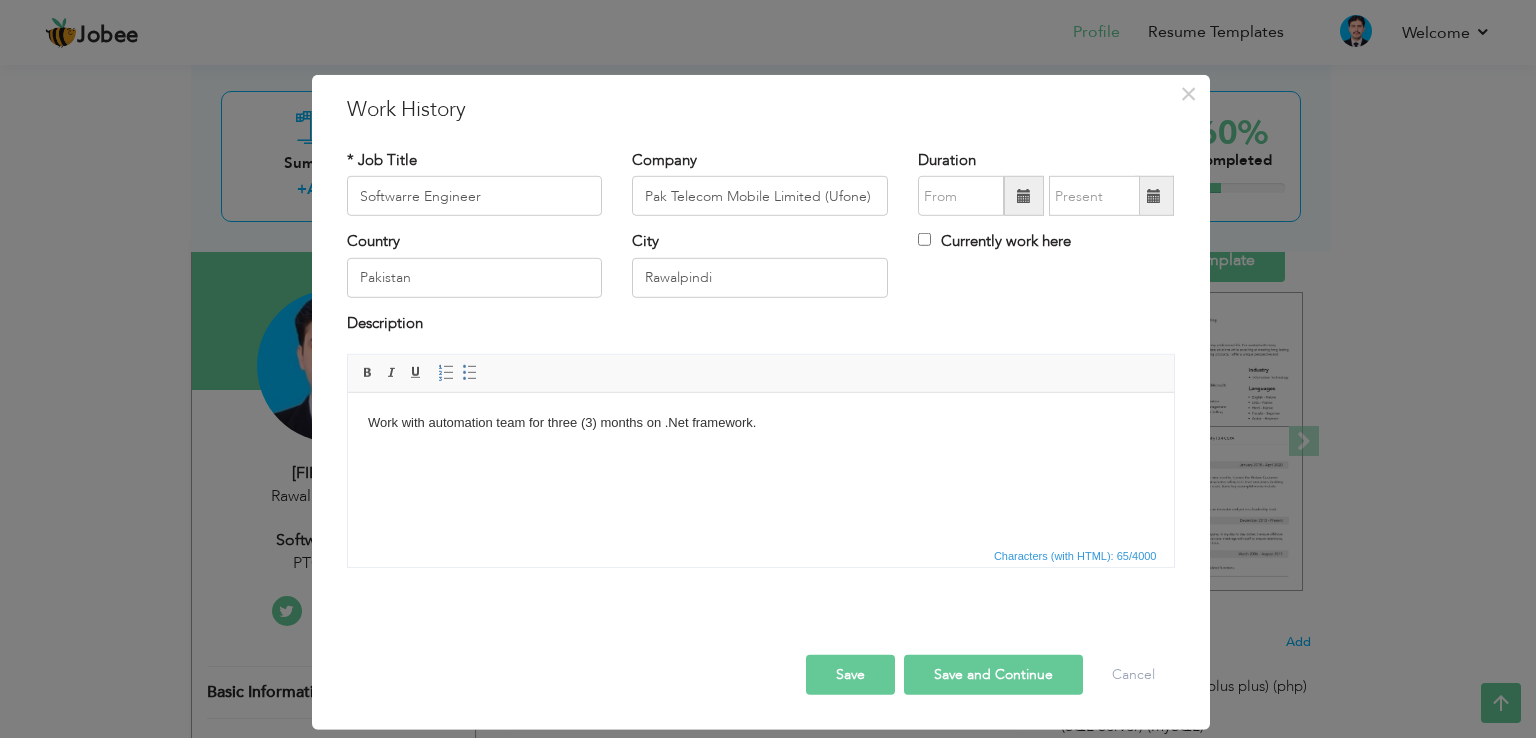 click on "Save" at bounding box center (850, 675) 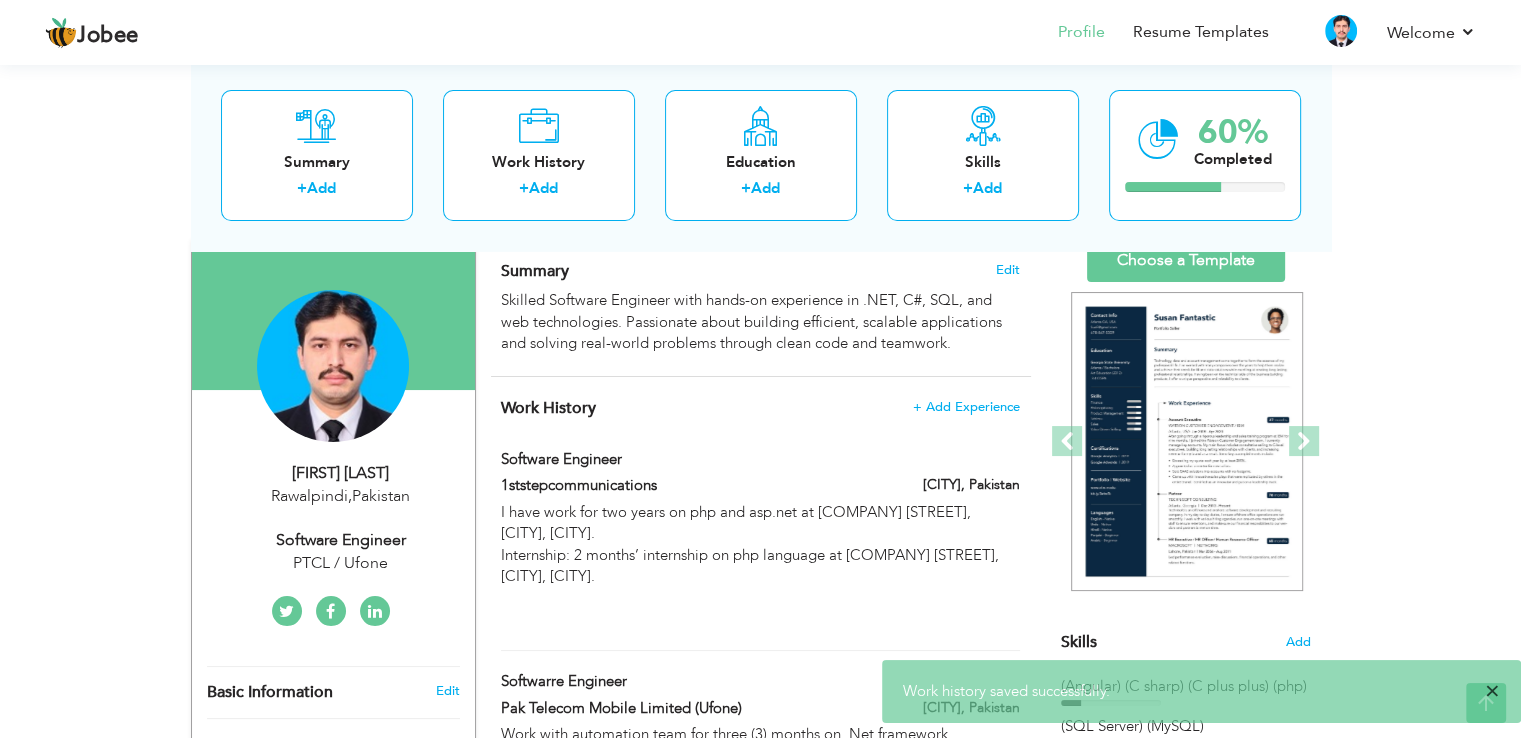 click on "×" at bounding box center (1492, 691) 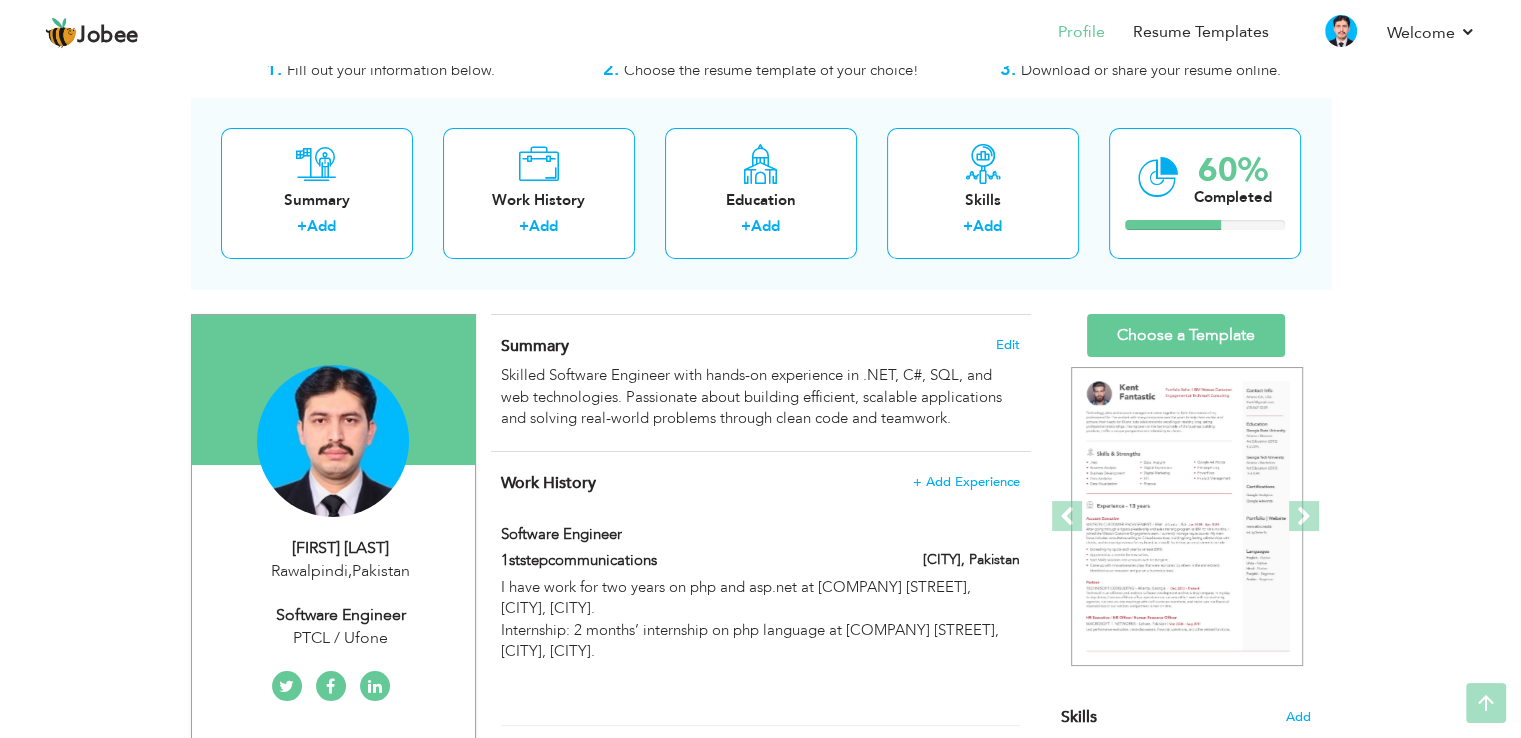 scroll, scrollTop: 32, scrollLeft: 0, axis: vertical 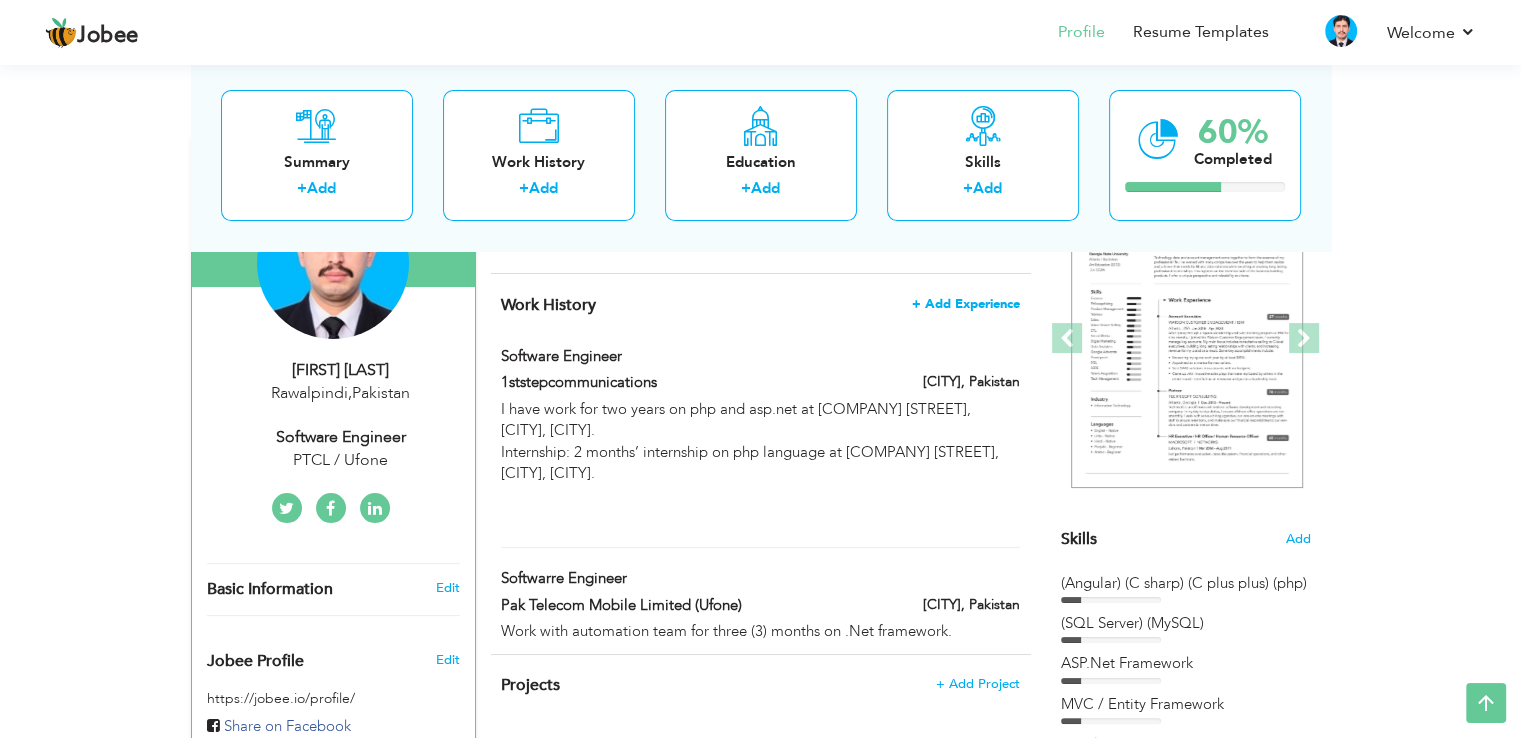 click on "+ Add Experience" at bounding box center [966, 304] 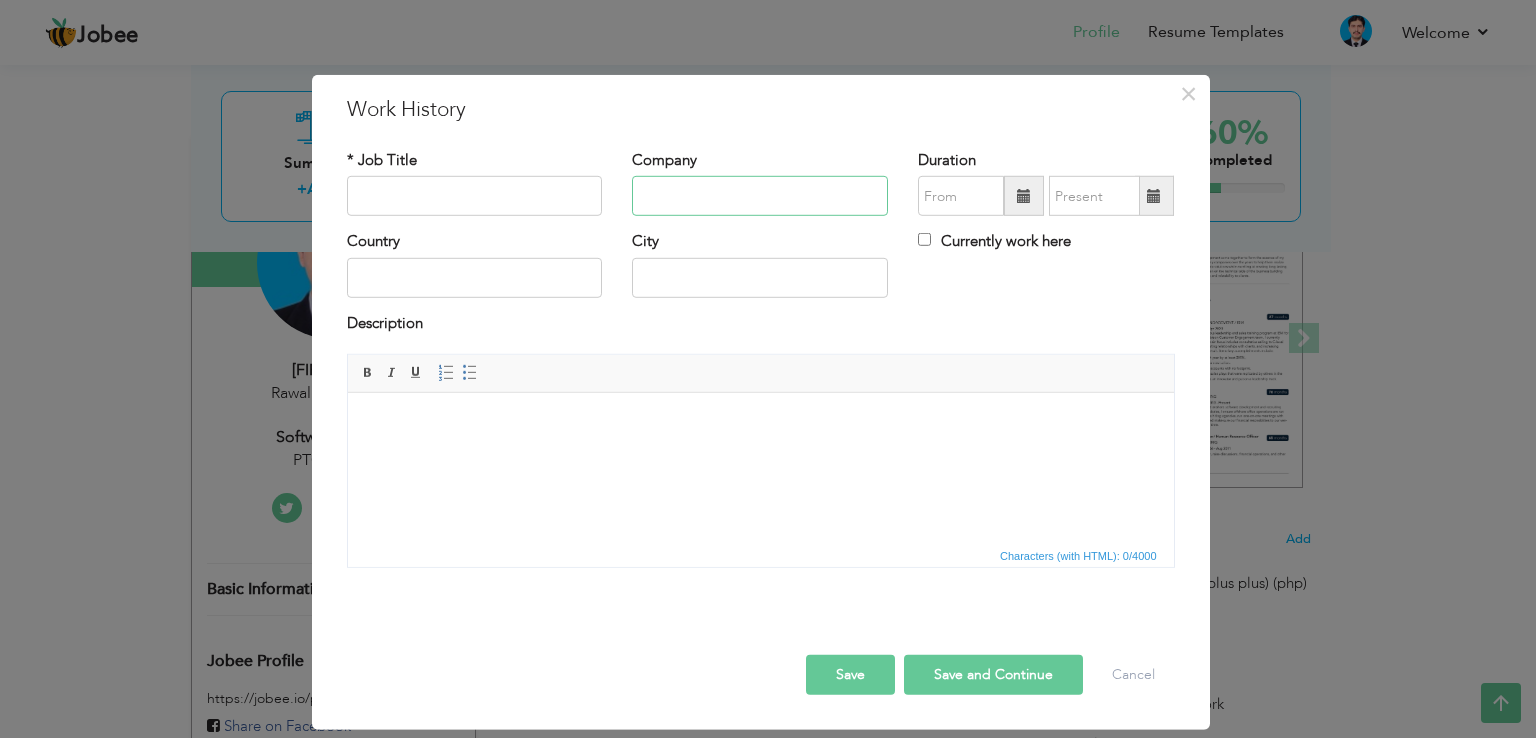 click at bounding box center [760, 196] 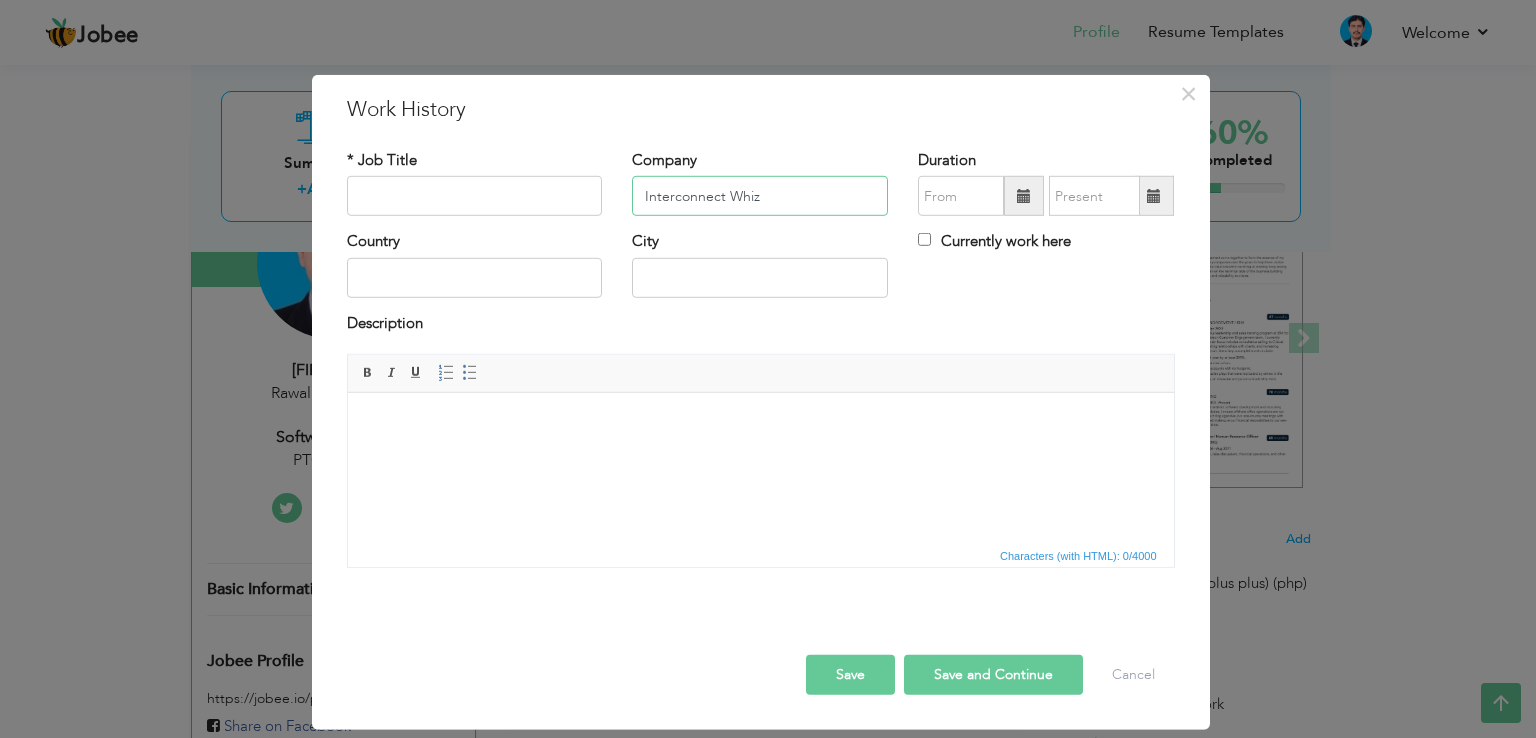 type on "Interconnect Whiz" 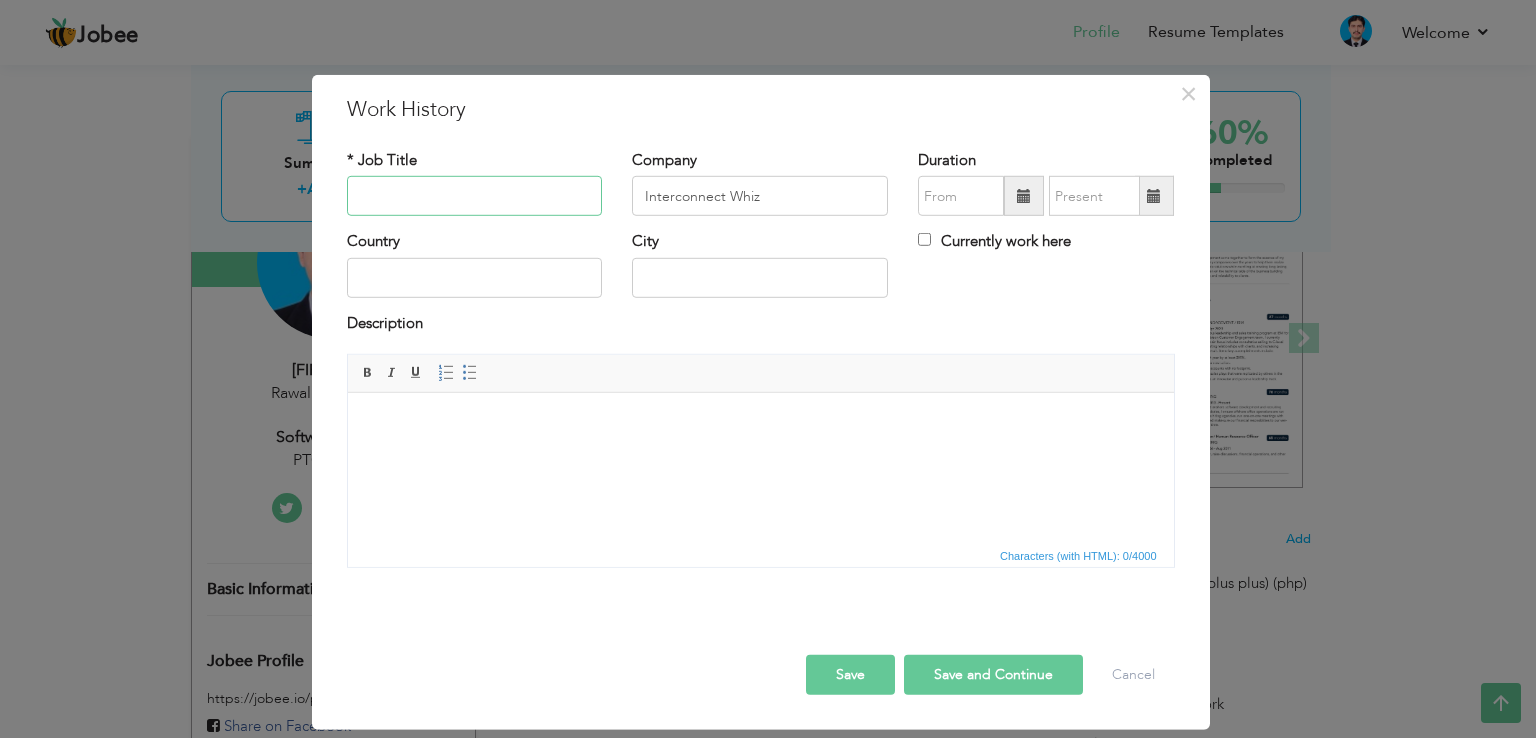 click at bounding box center (475, 196) 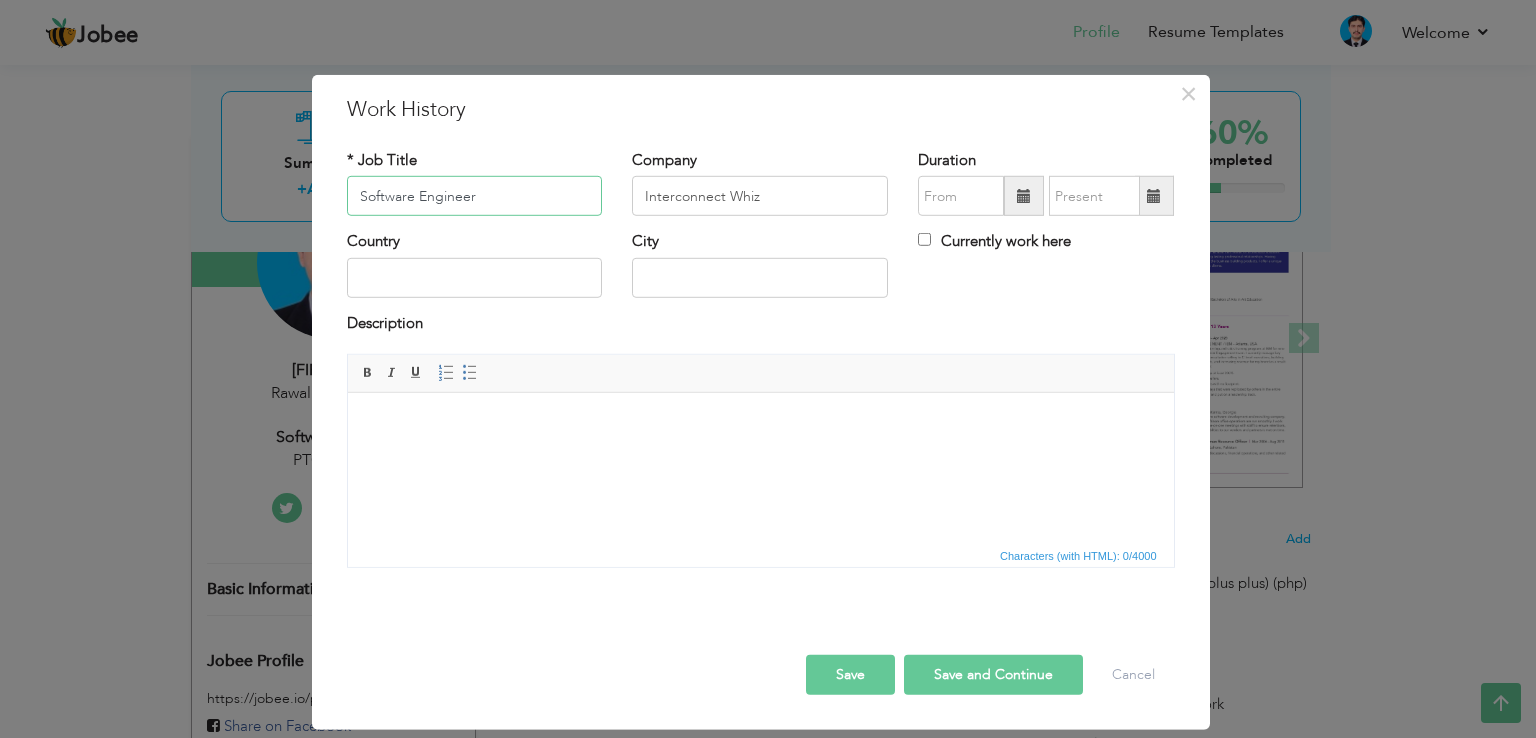 type on "Software Engineer" 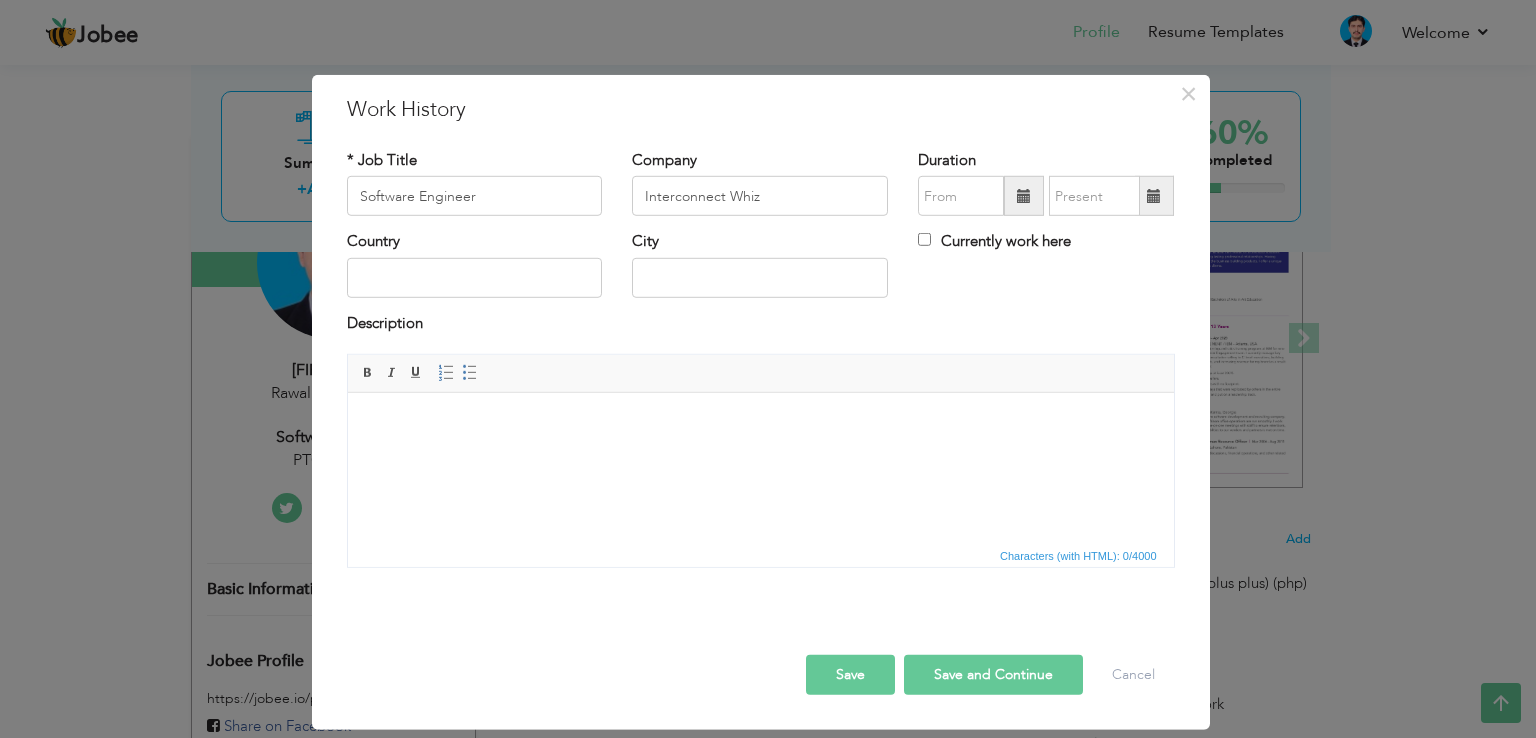 click at bounding box center [760, 423] 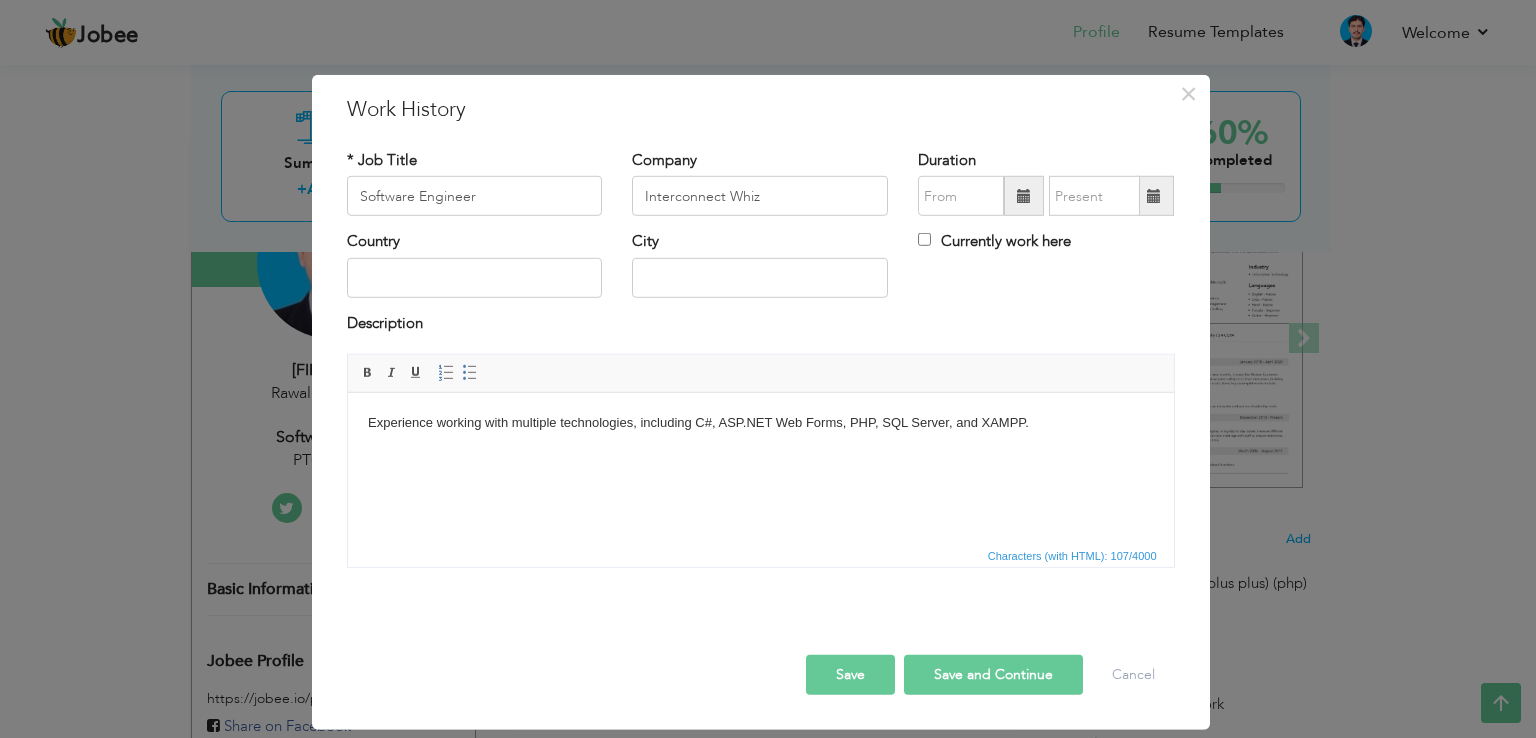 click on "Save" at bounding box center [850, 675] 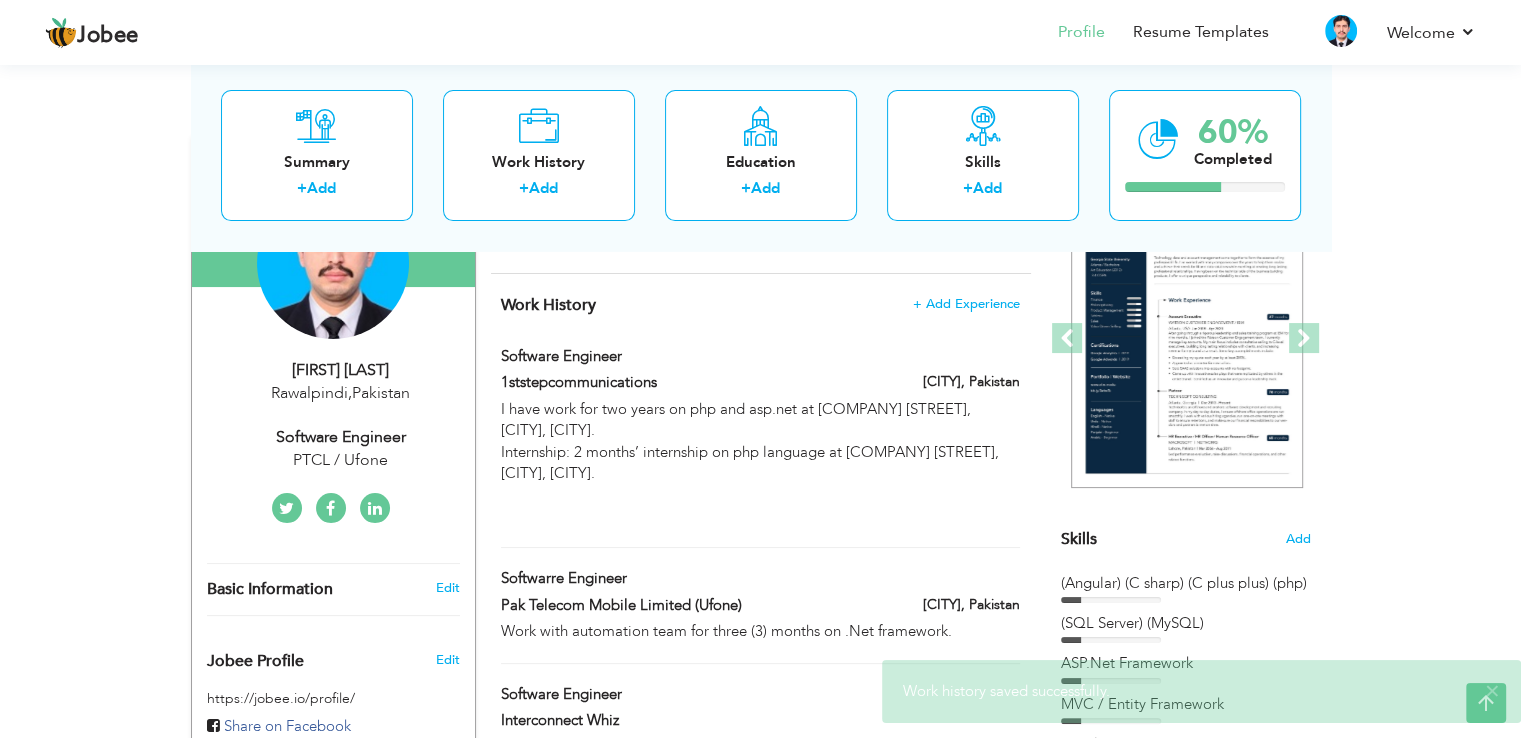click on "×
Work history saved successfully." at bounding box center (1201, 691) 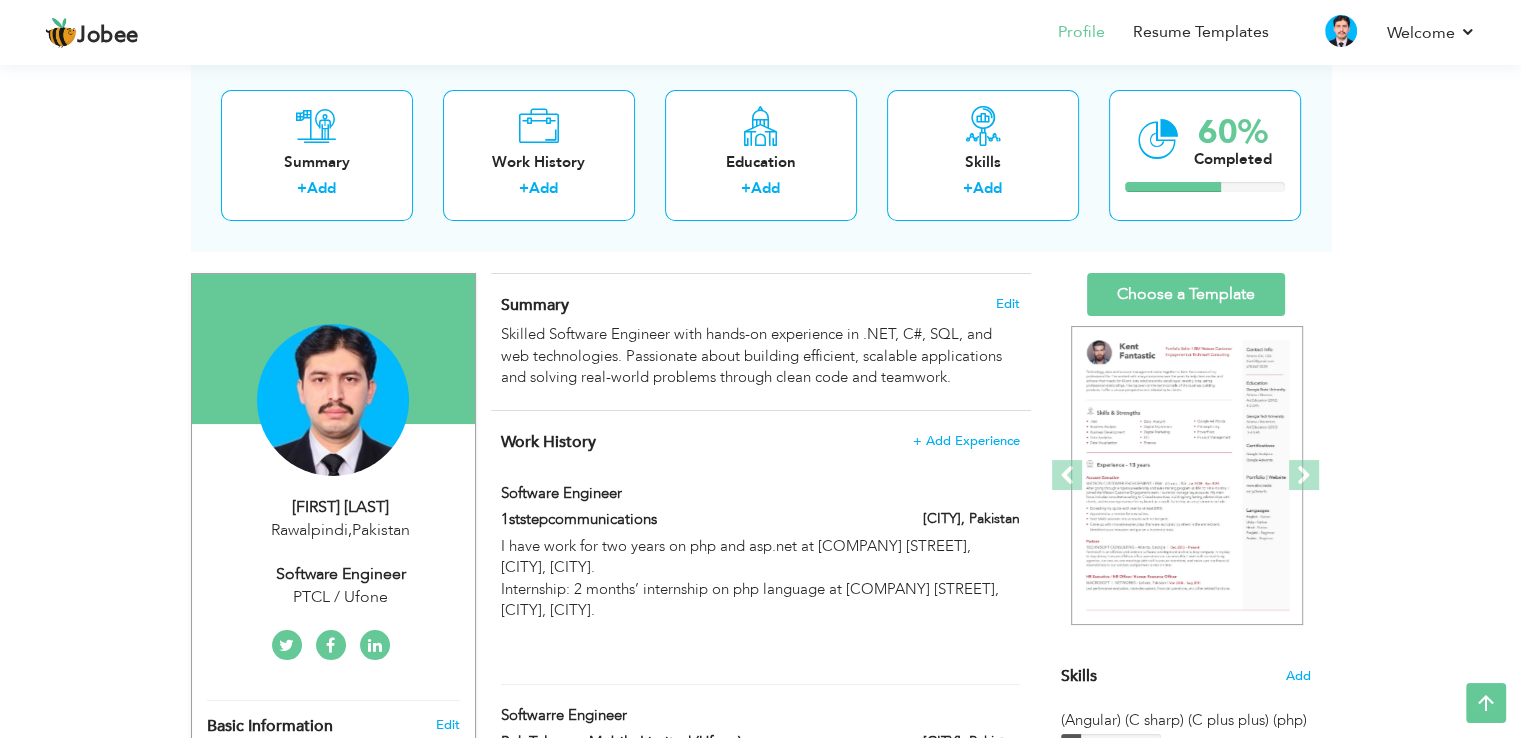 scroll, scrollTop: 73, scrollLeft: 0, axis: vertical 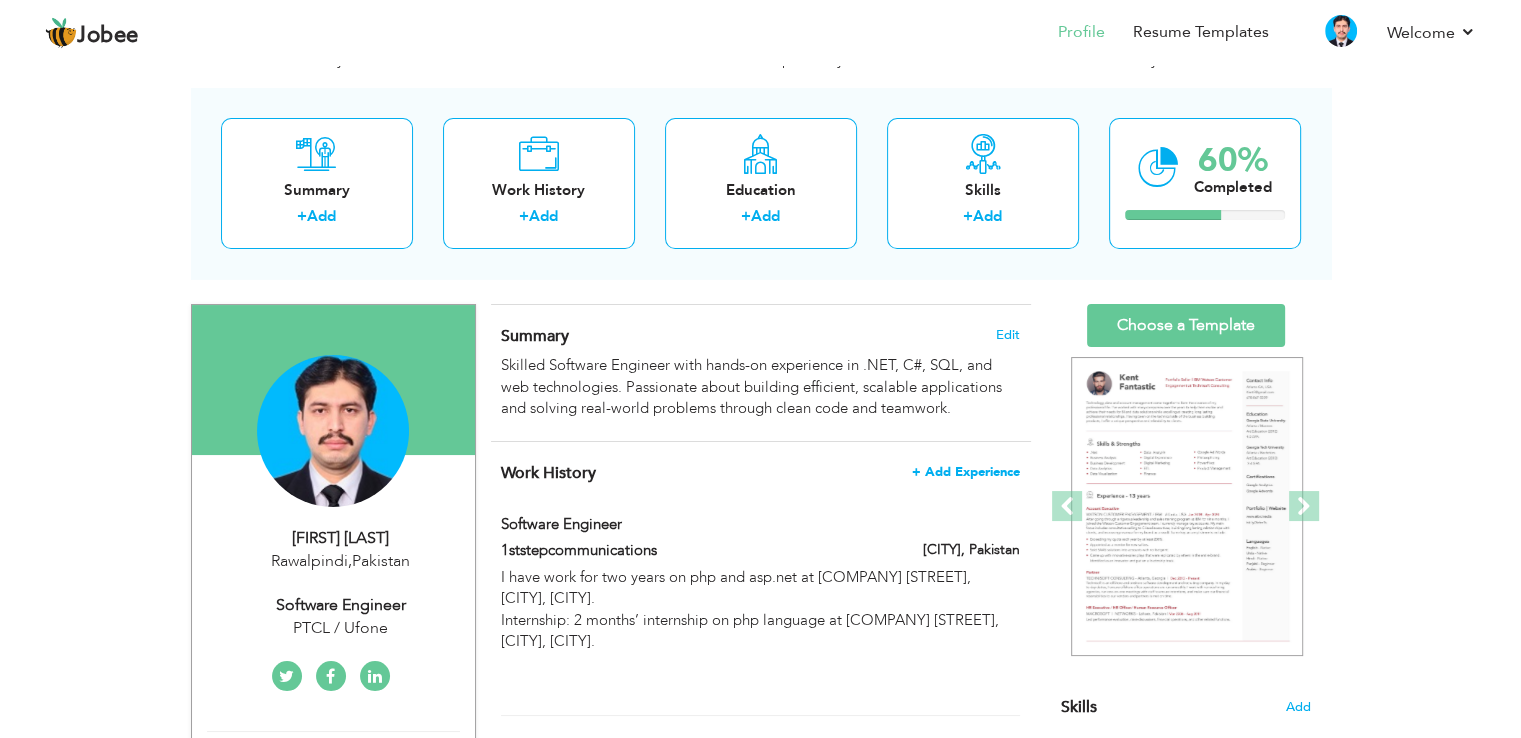 click on "+ Add Experience" at bounding box center [966, 472] 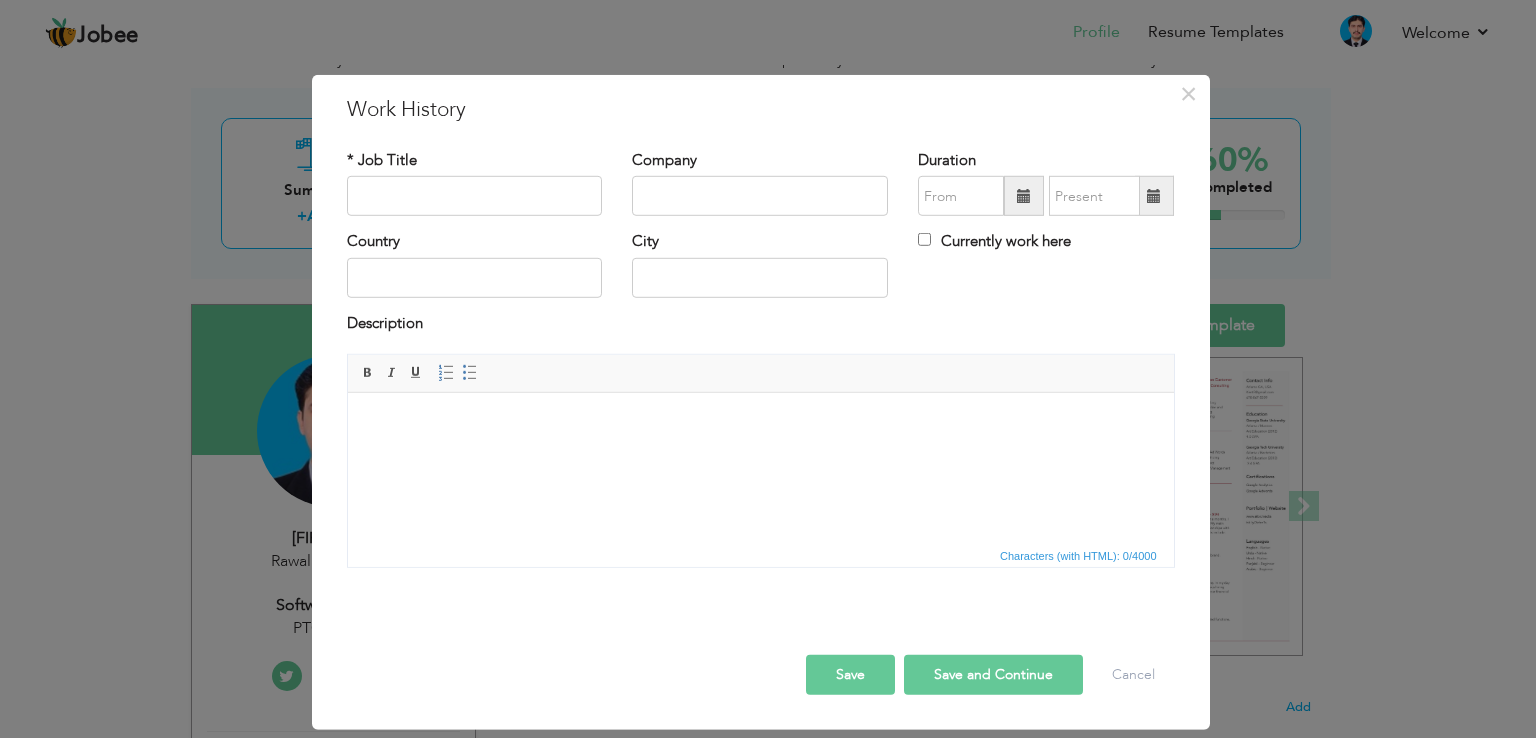drag, startPoint x: 627, startPoint y: 208, endPoint x: 668, endPoint y: 201, distance: 41.59327 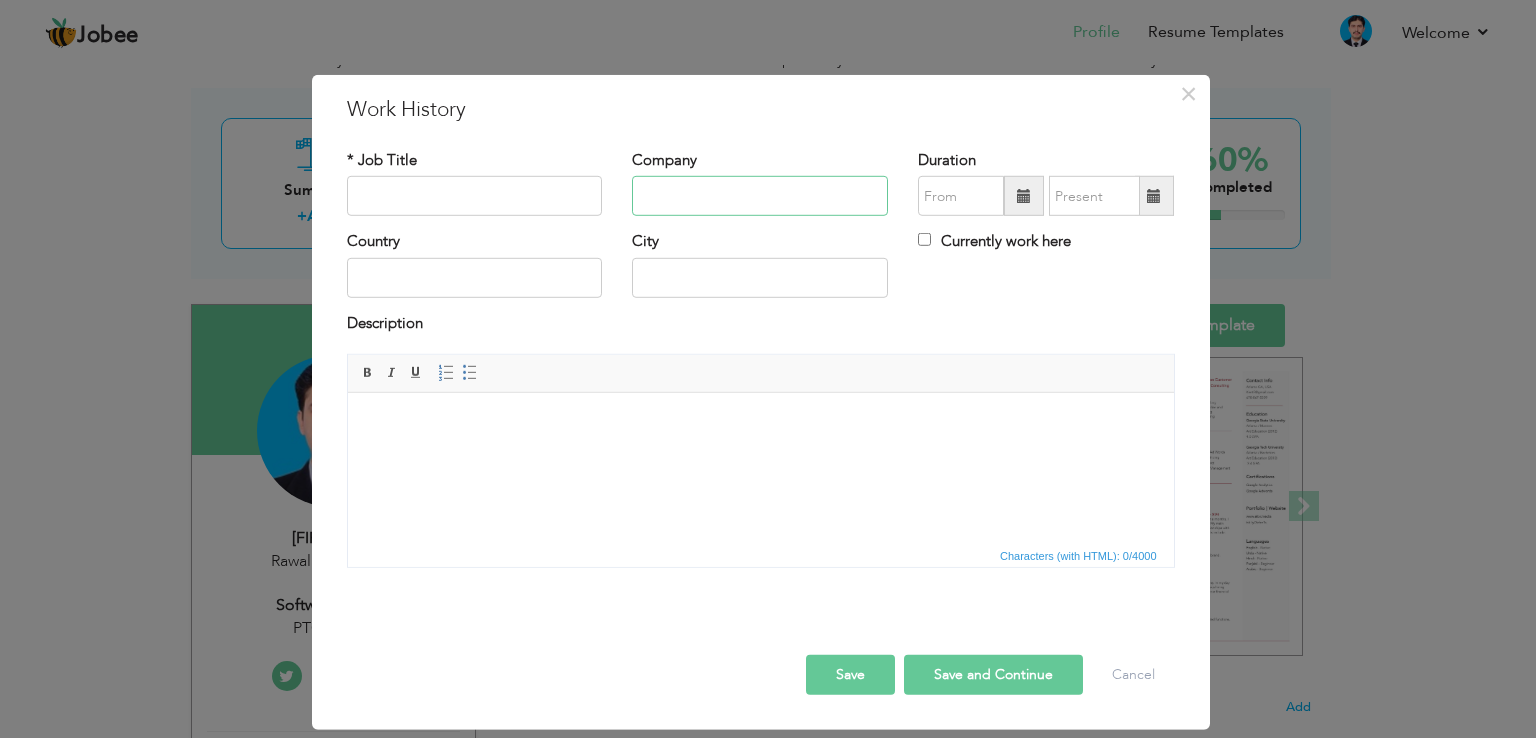 click at bounding box center (760, 196) 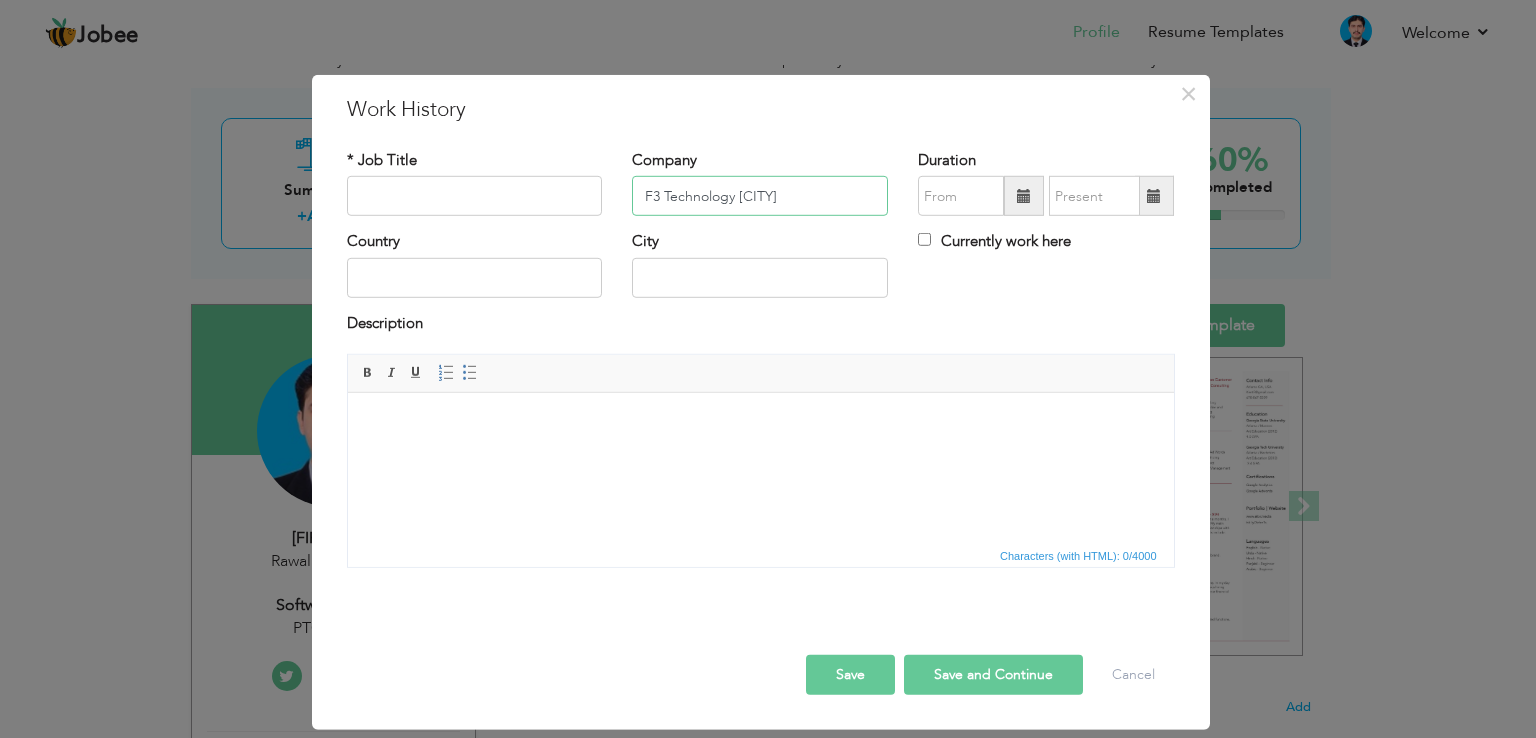 type on "F3 Technology [CITY]" 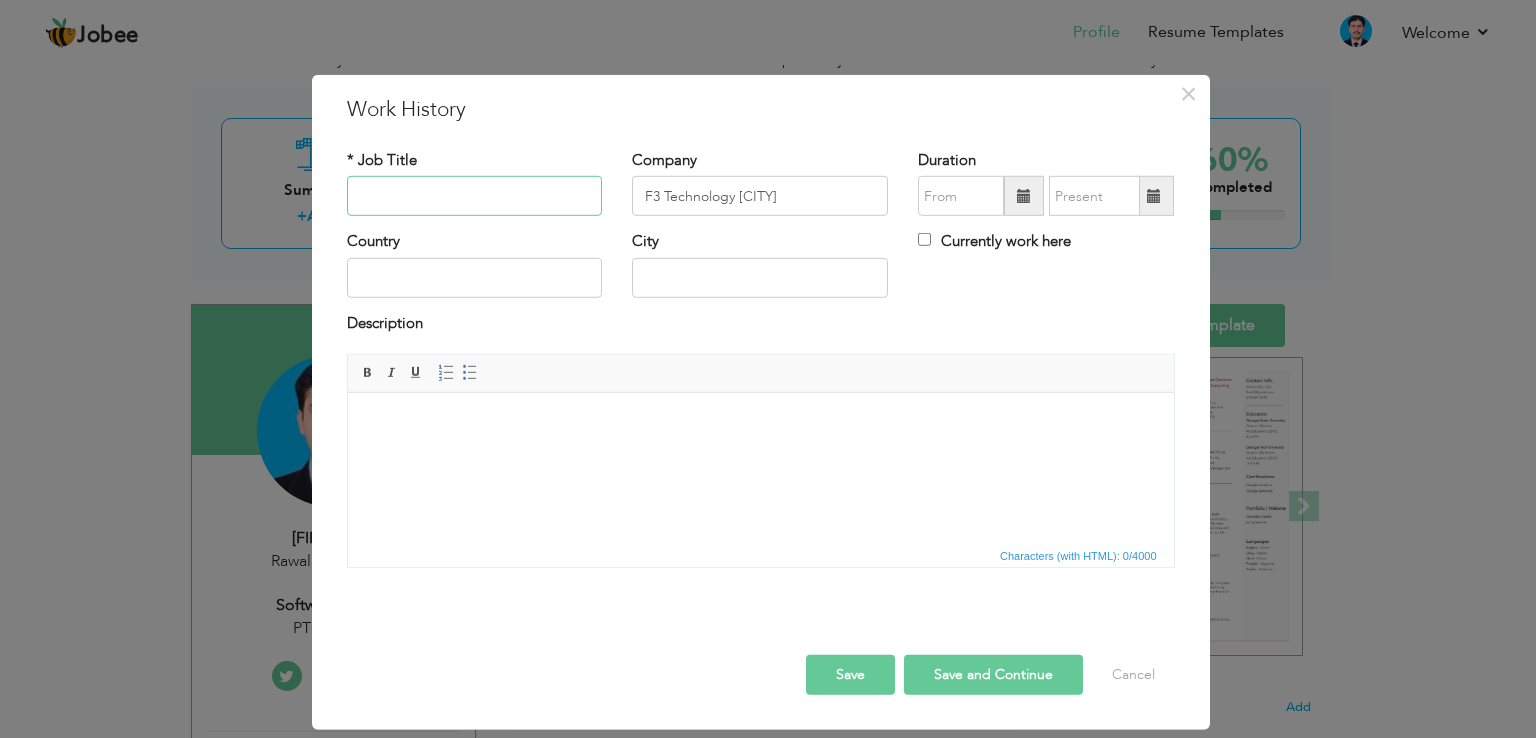 click at bounding box center [475, 196] 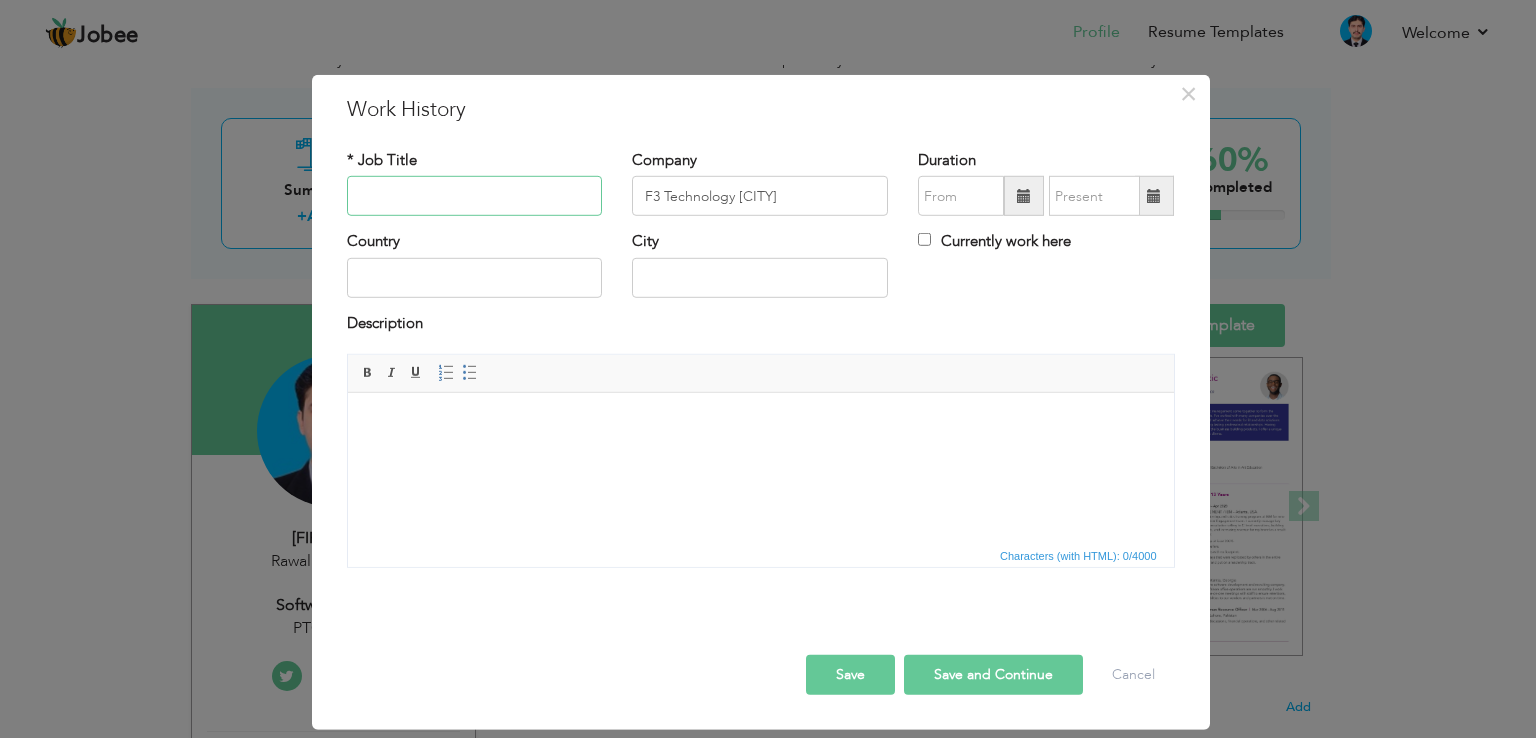 paste on "F3 Technology [CITY]" 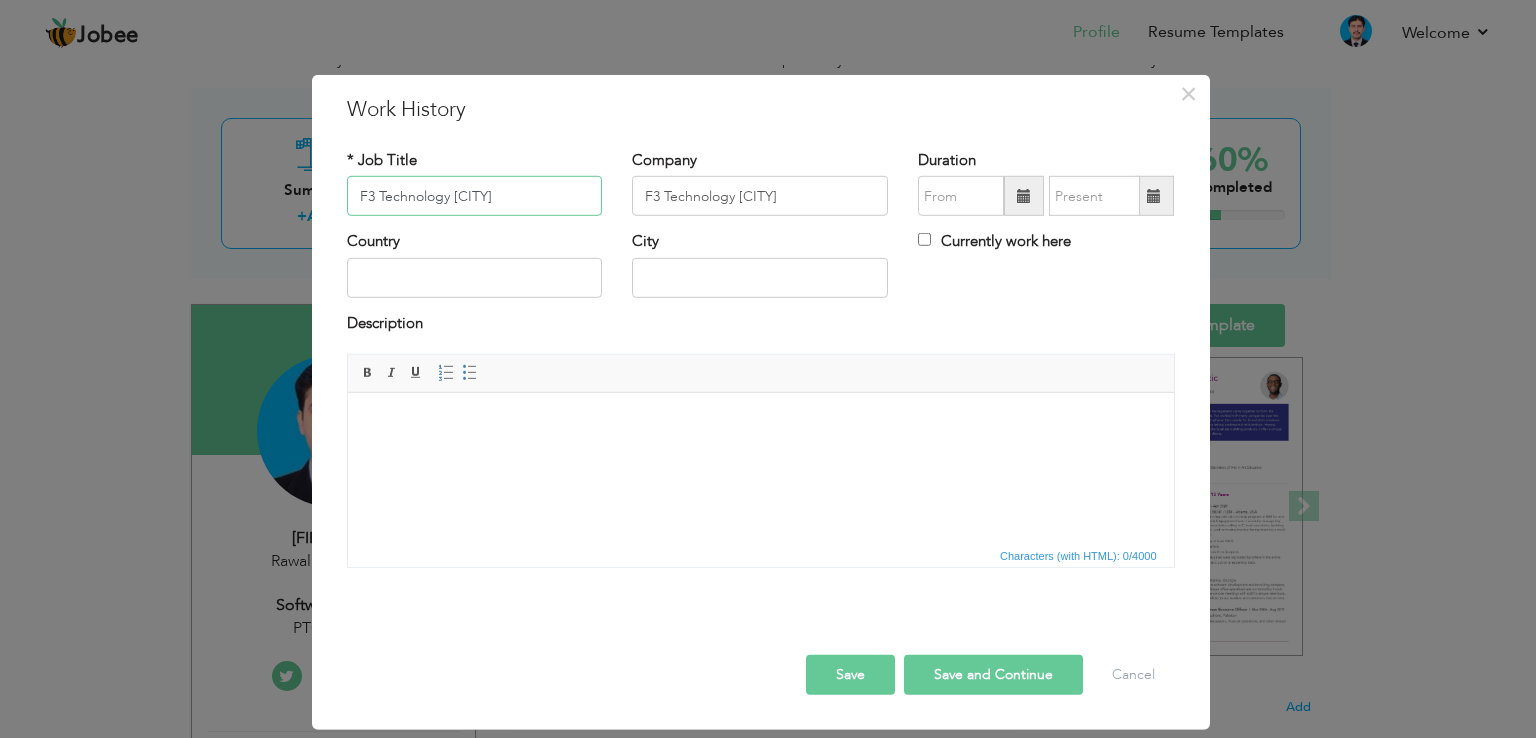 type on "F3 Technology [CITY]" 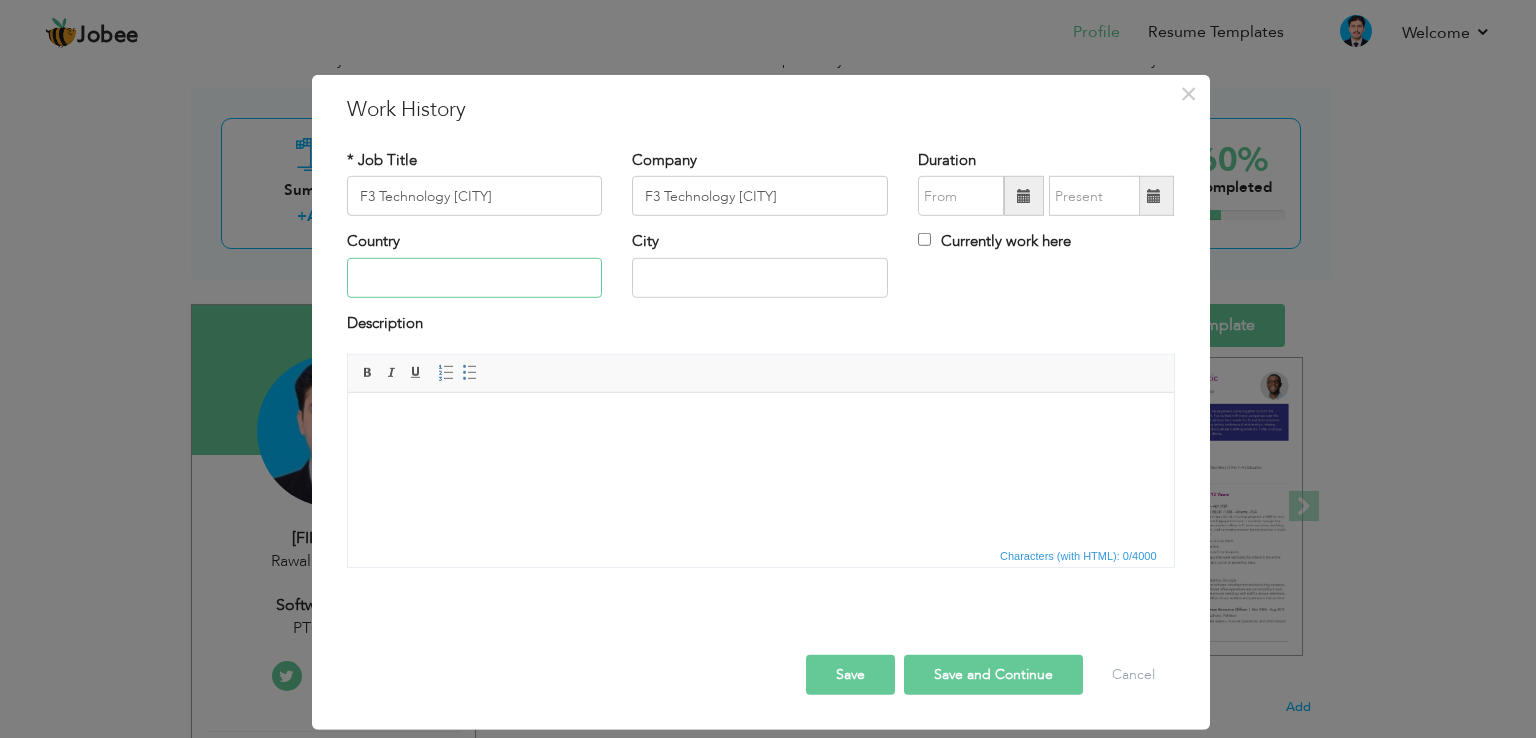 click at bounding box center (475, 278) 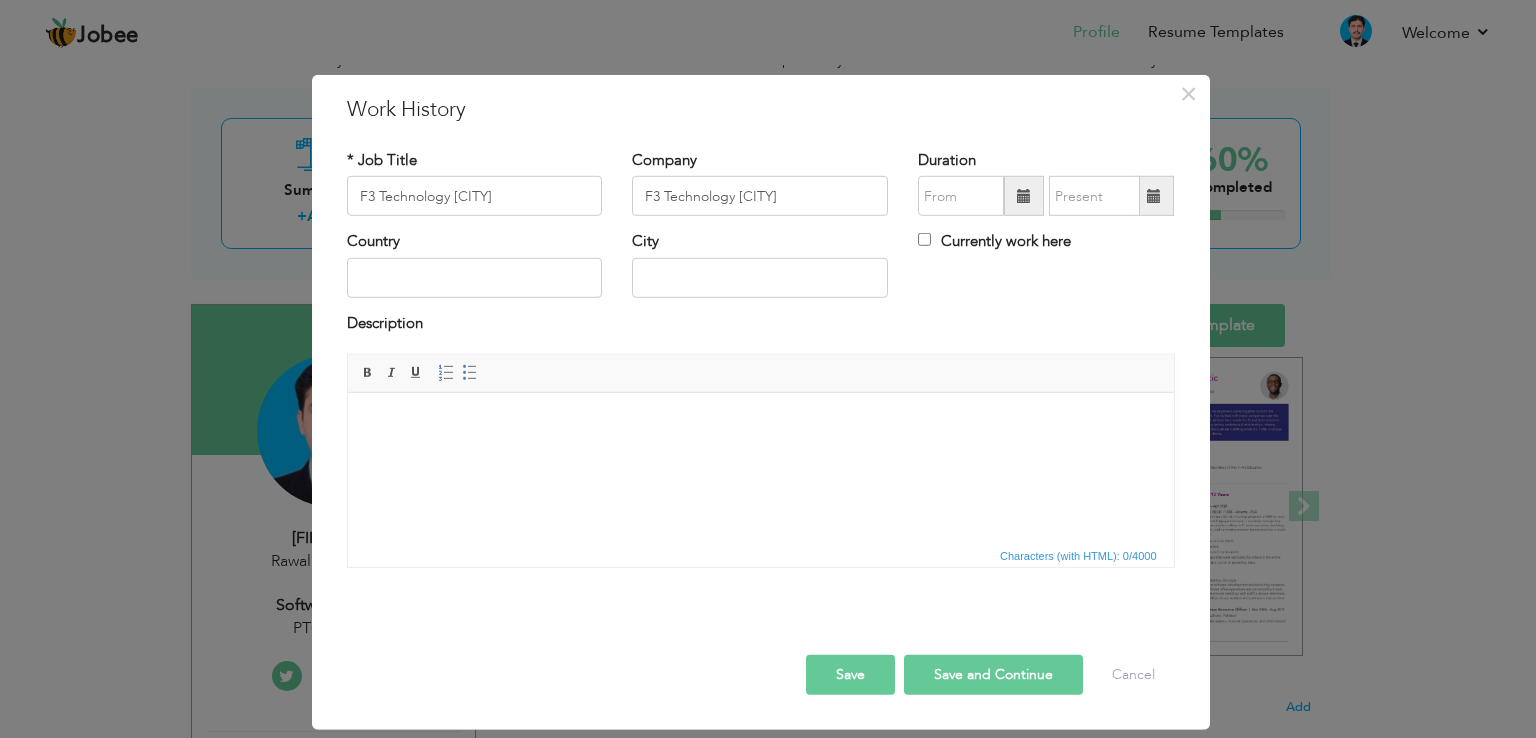 click at bounding box center (760, 423) 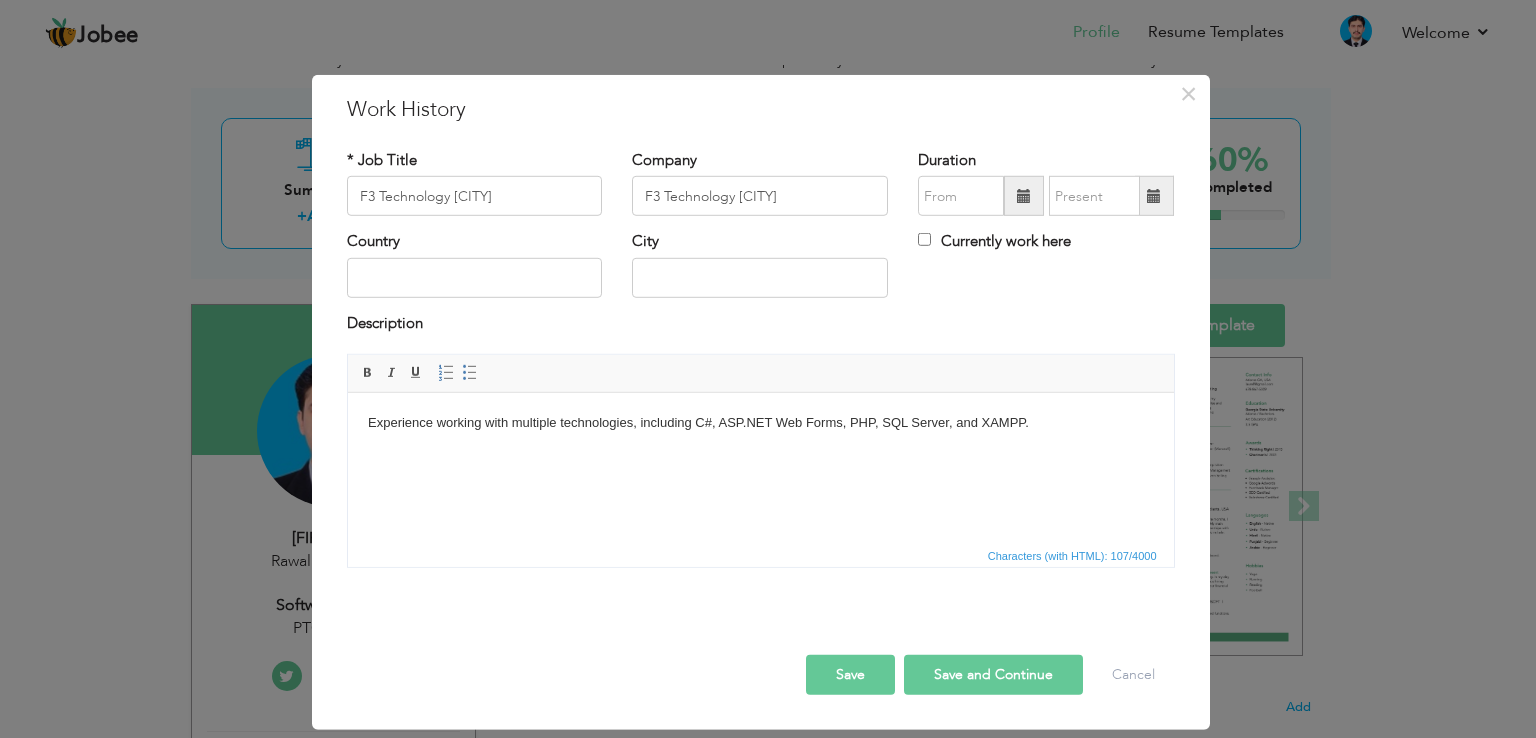 click on "Experience working with multiple technologies, including C#, ASP.NET Web Forms, PHP, SQL Server, and XAMPP." at bounding box center (760, 423) 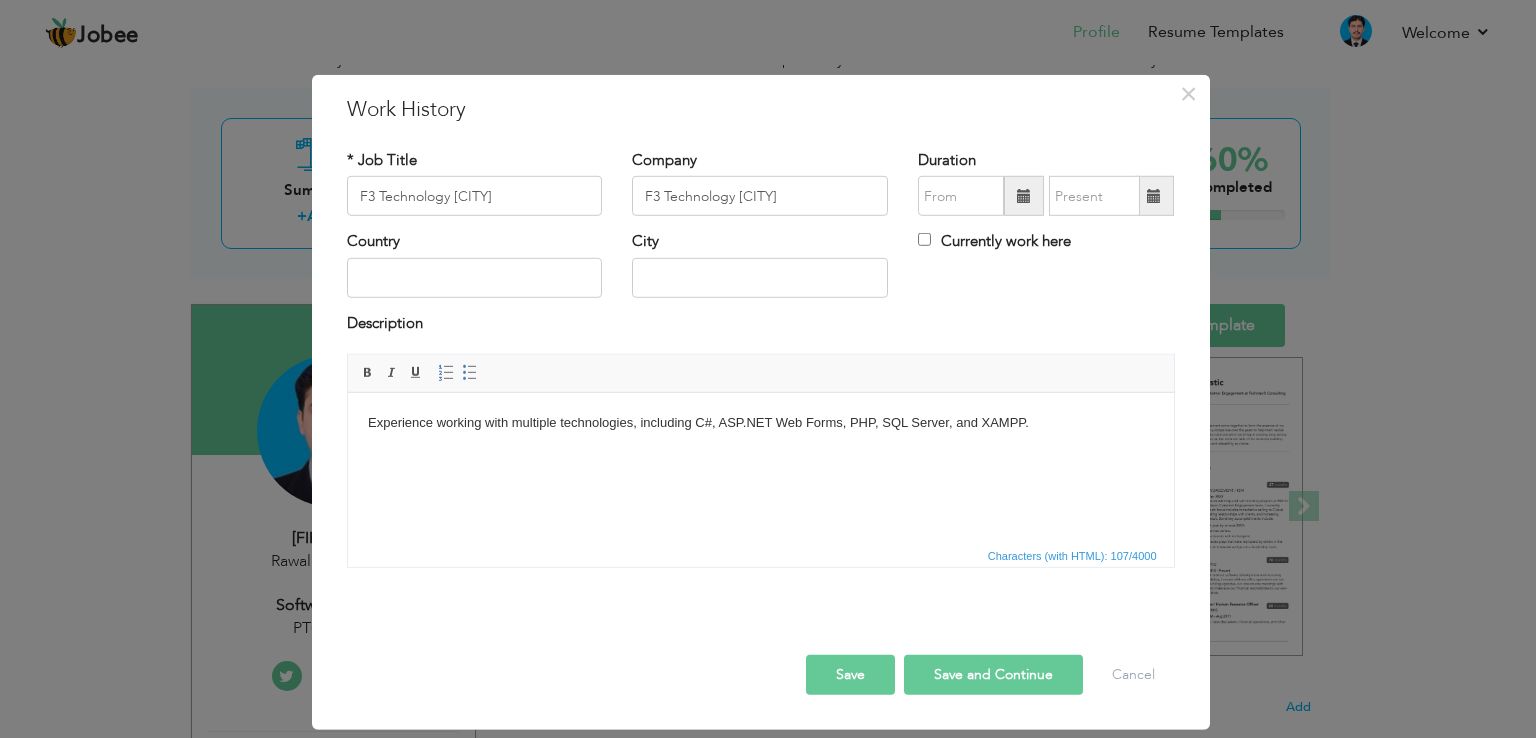 click on "Experience working with multiple technologies, including C#, ASP.NET Web Forms, PHP, SQL Server, and XAMPP." at bounding box center [760, 423] 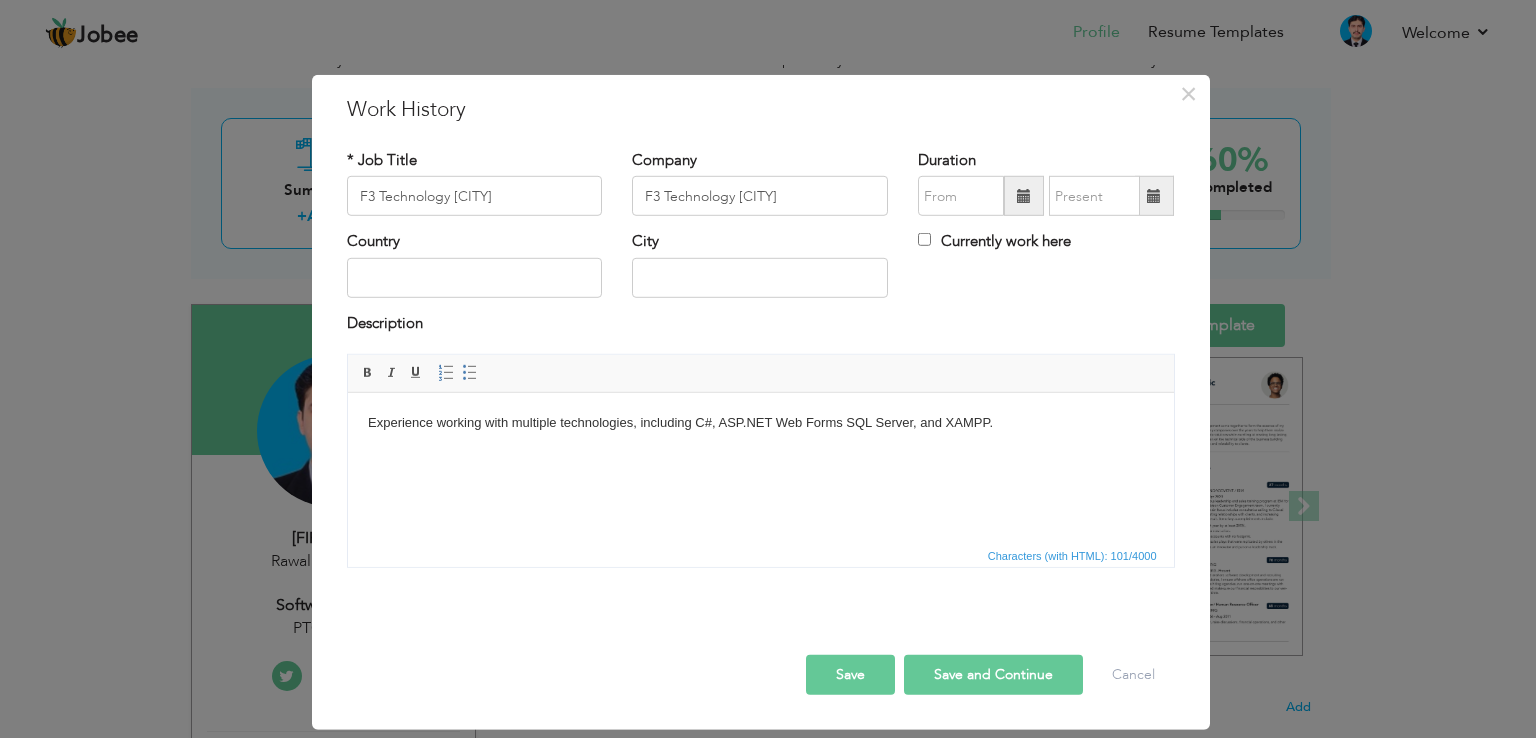click on "Experience working with multiple technologies, including C#, ASP.NET Web Forms SQL Server, and XAMPP." at bounding box center (760, 423) 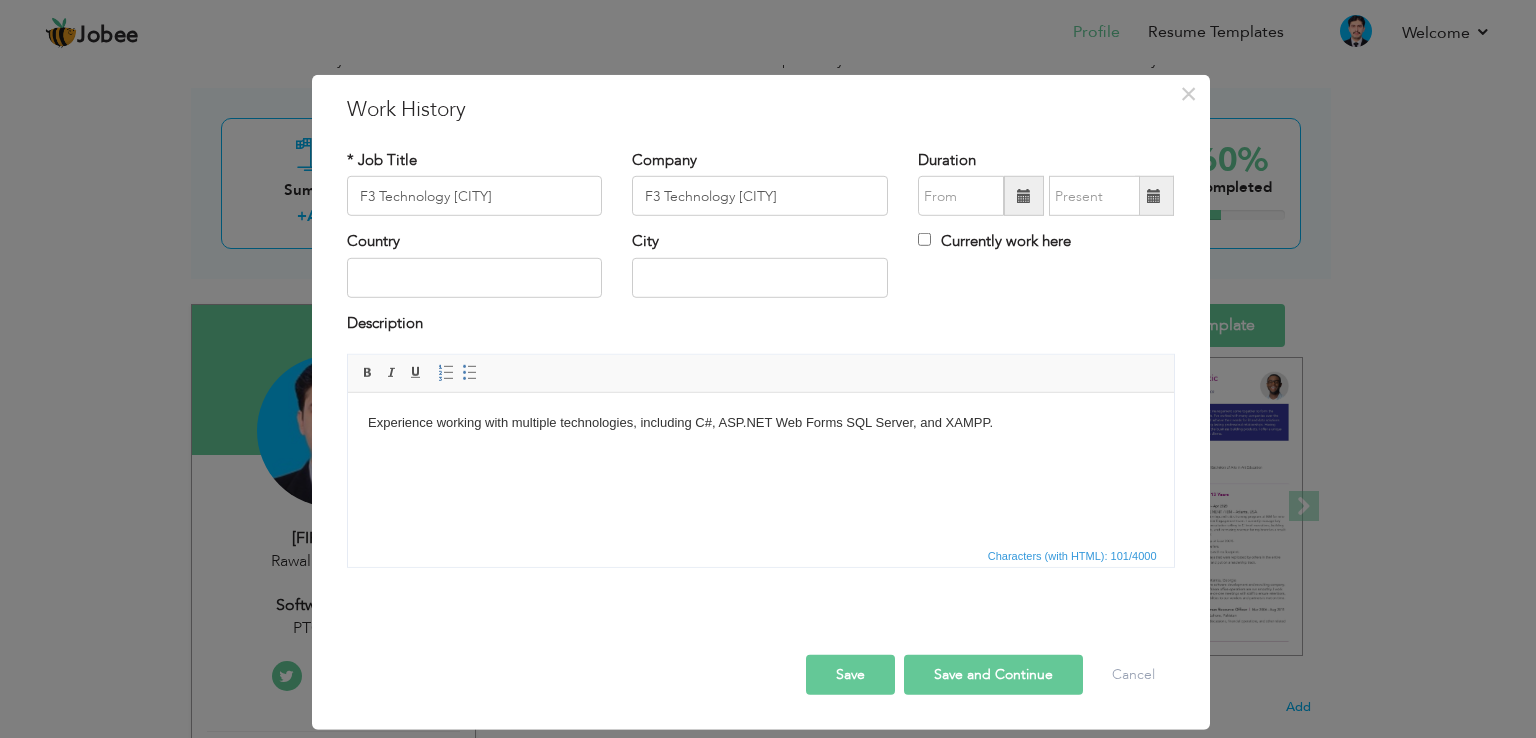 click on "Experience working with multiple technologies, including C#, ASP.NET Web Forms SQL Server, and XAMPP." at bounding box center [760, 423] 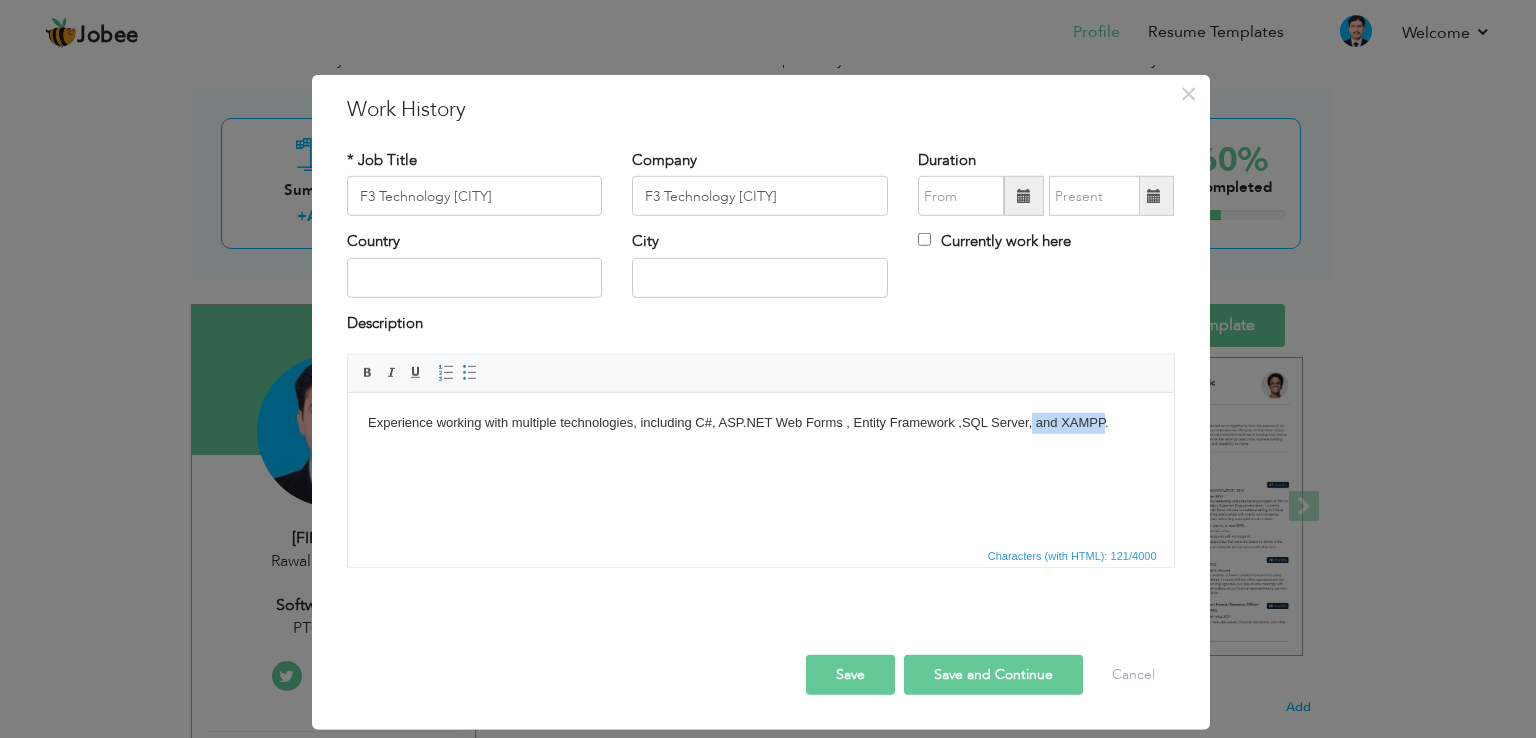 drag, startPoint x: 1032, startPoint y: 427, endPoint x: 1107, endPoint y: 431, distance: 75.10659 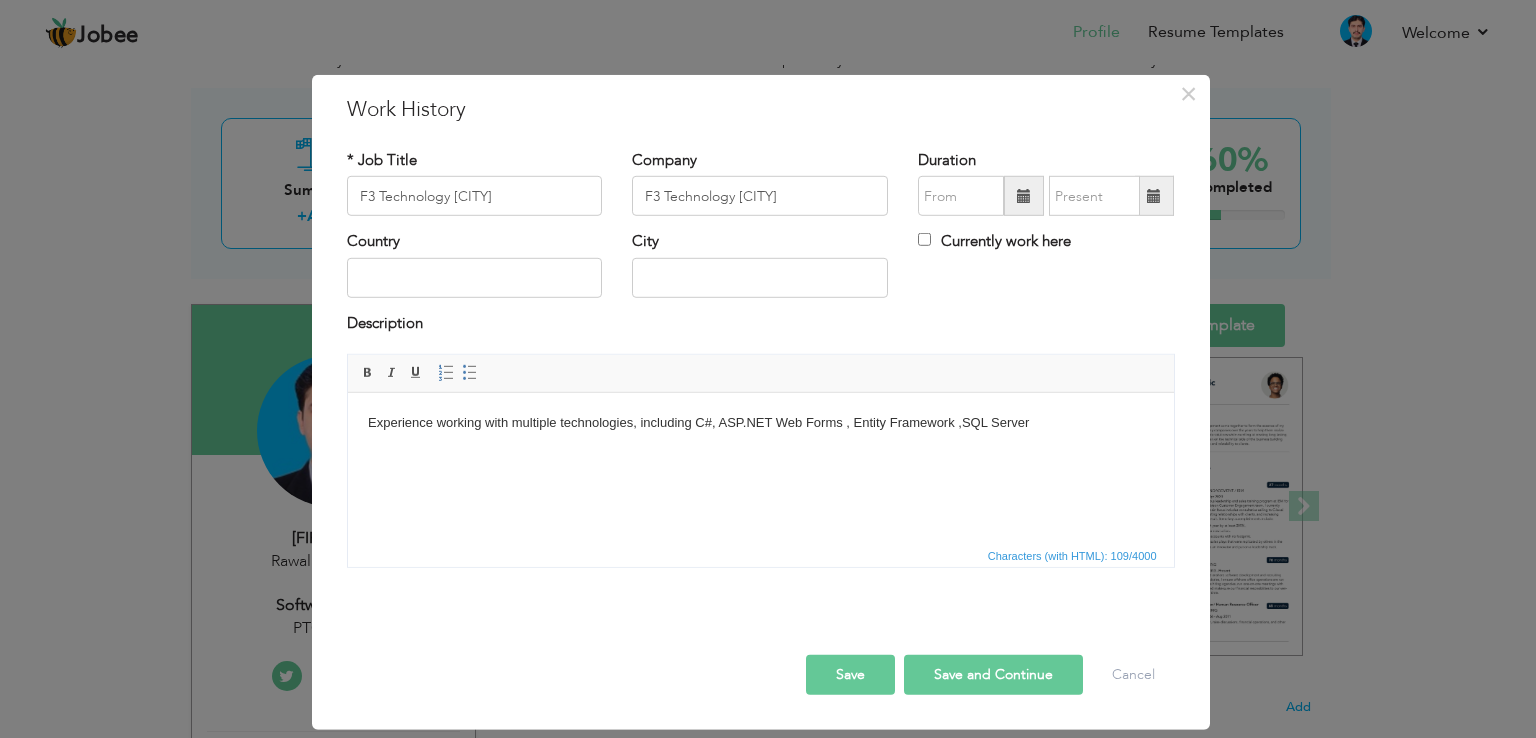 click on "Save" at bounding box center (850, 675) 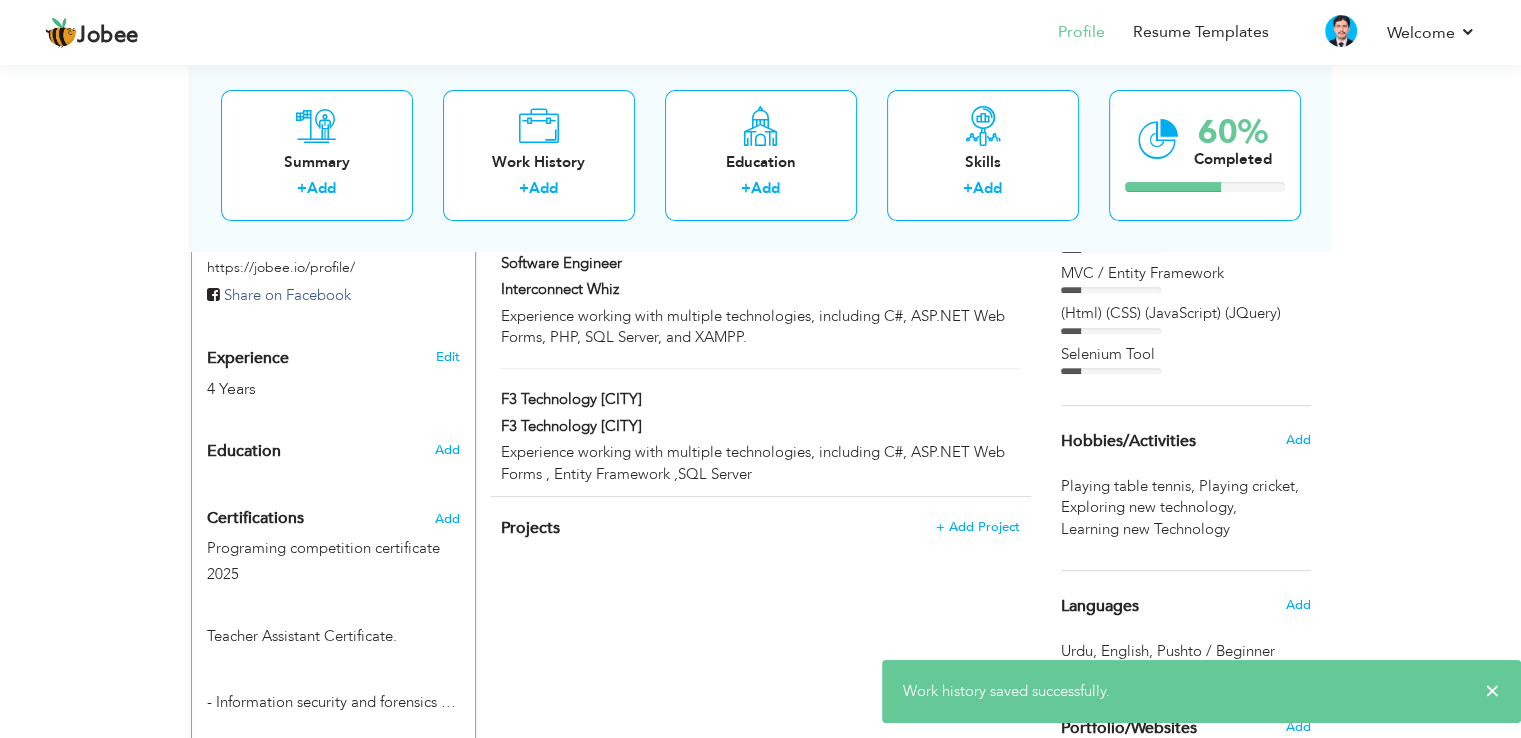 scroll, scrollTop: 675, scrollLeft: 0, axis: vertical 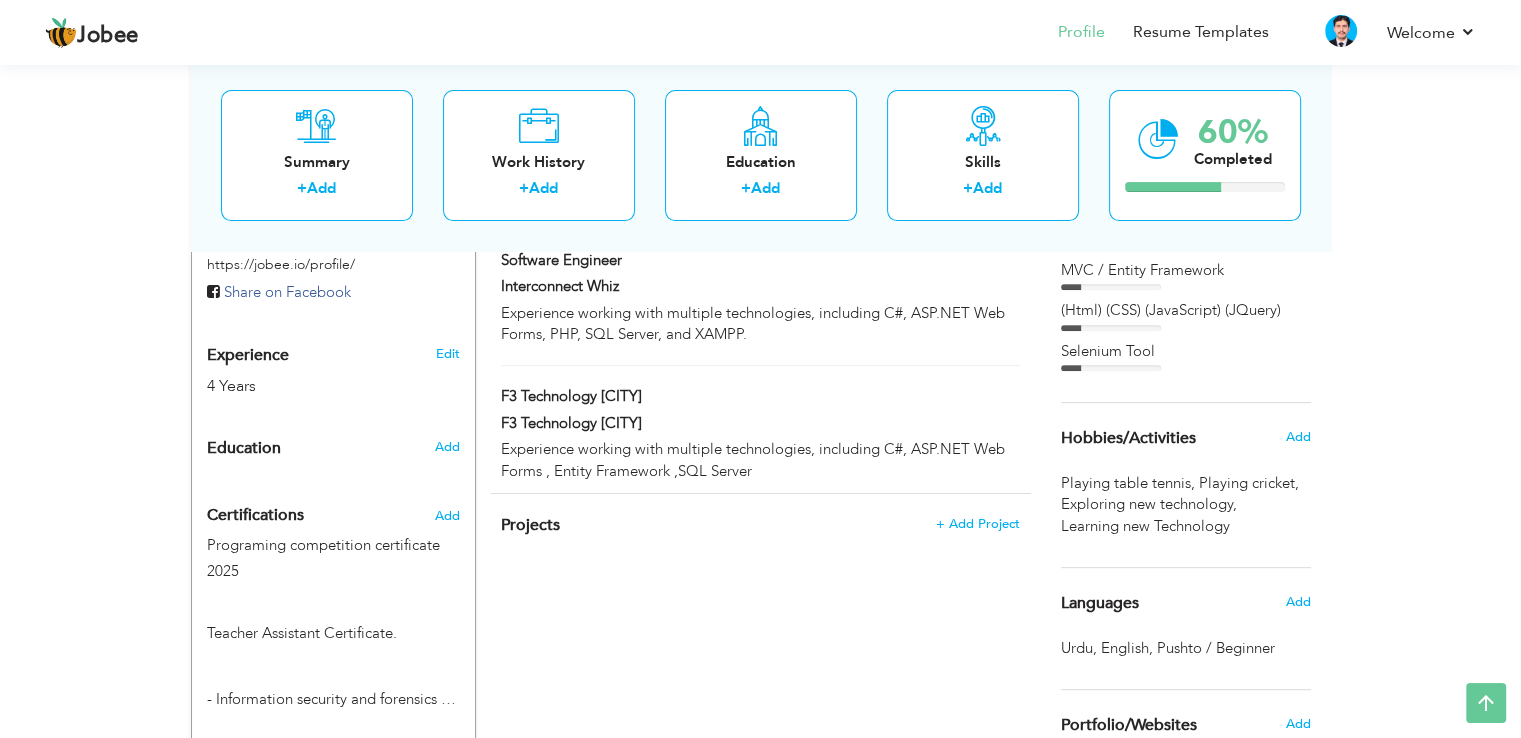 click on "F3 Technology [CITY]" at bounding box center [669, 399] 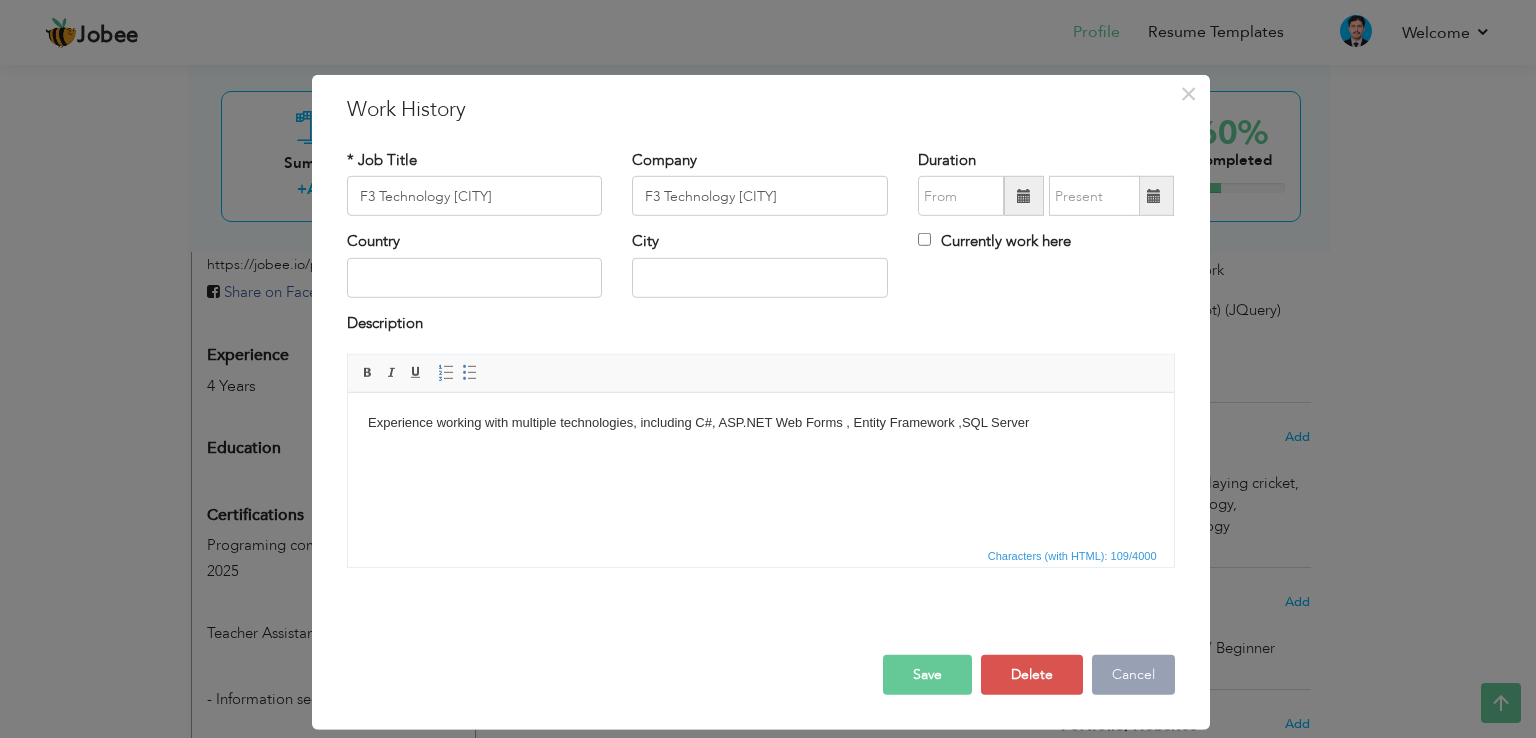 click on "Cancel" at bounding box center (1133, 675) 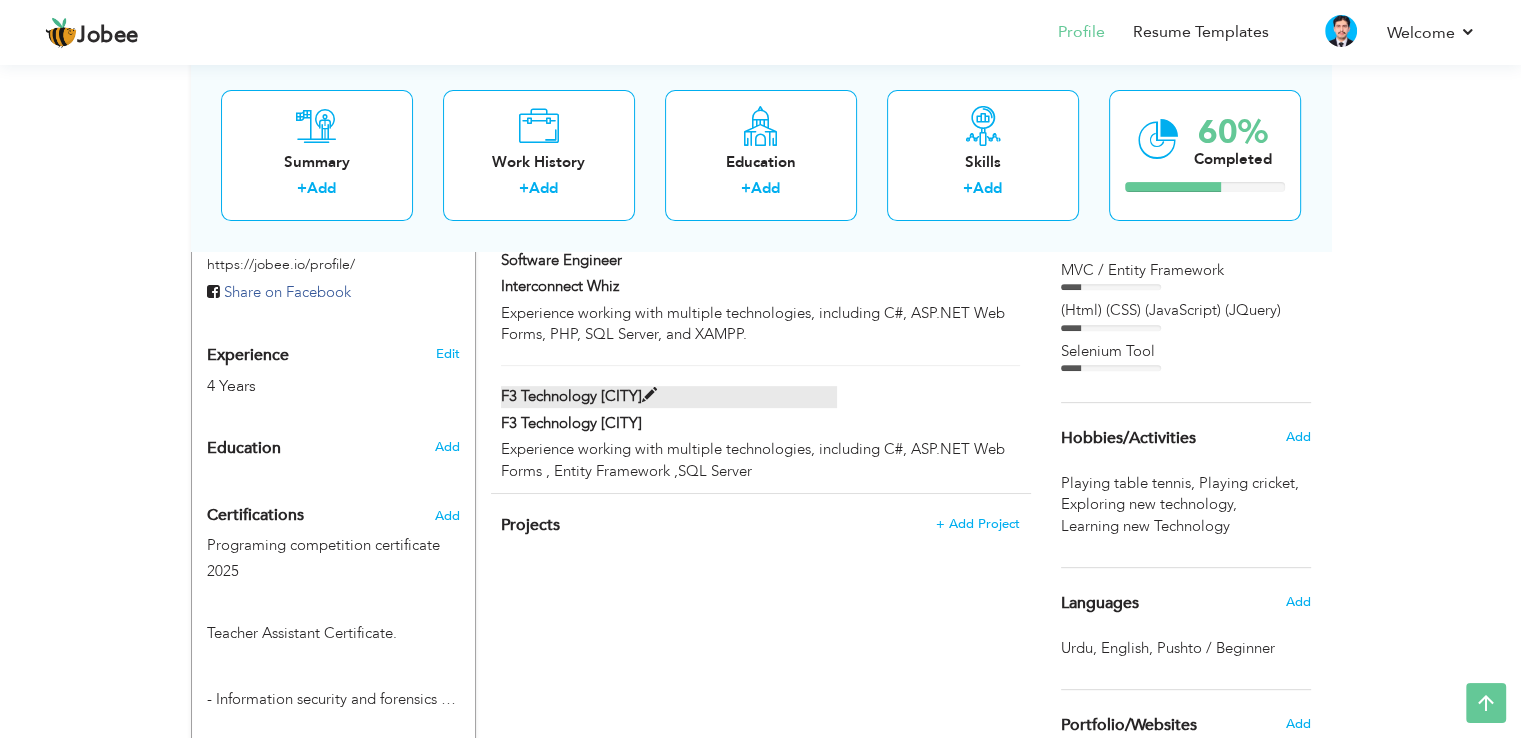 click on "F3 Technology [CITY]" at bounding box center [669, 396] 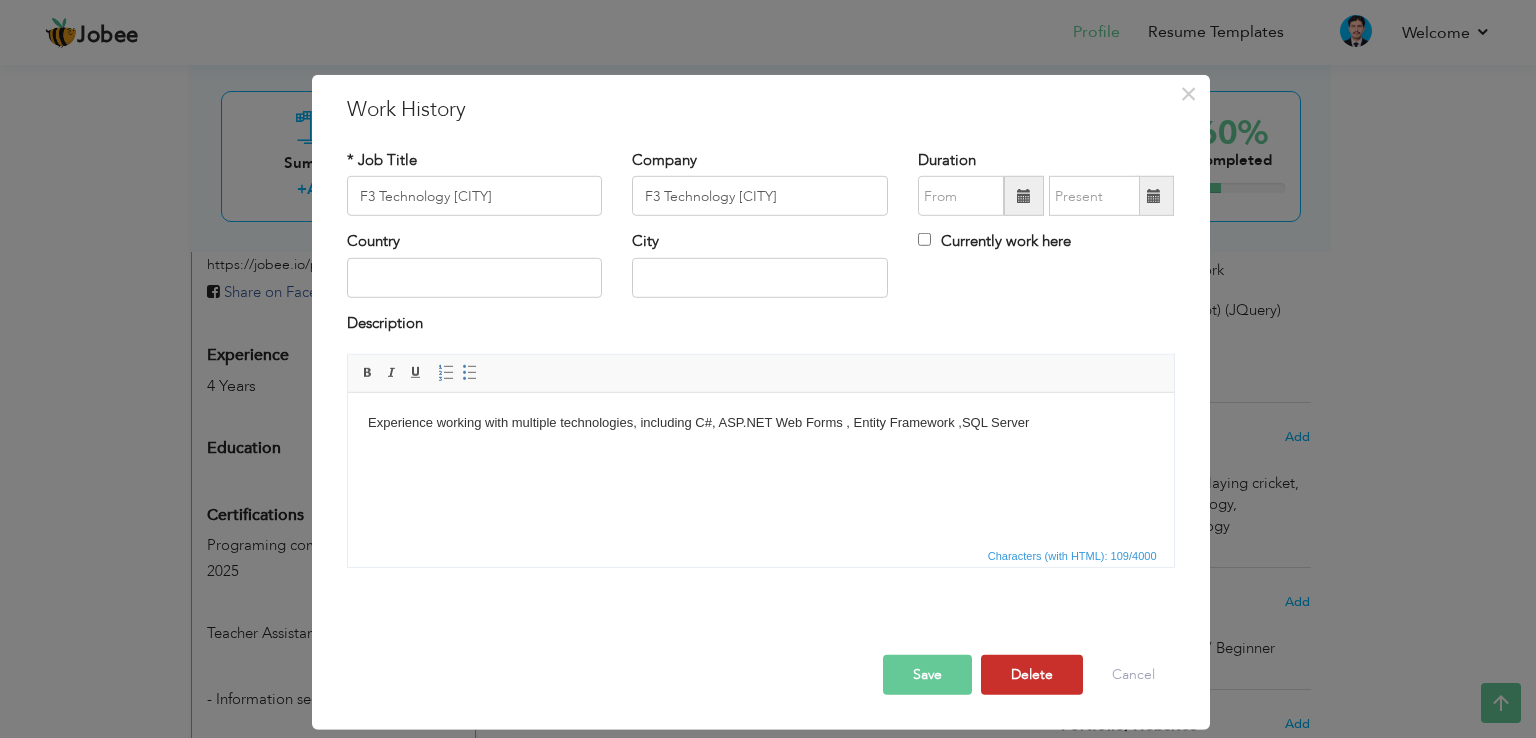 click on "Delete" at bounding box center [1032, 675] 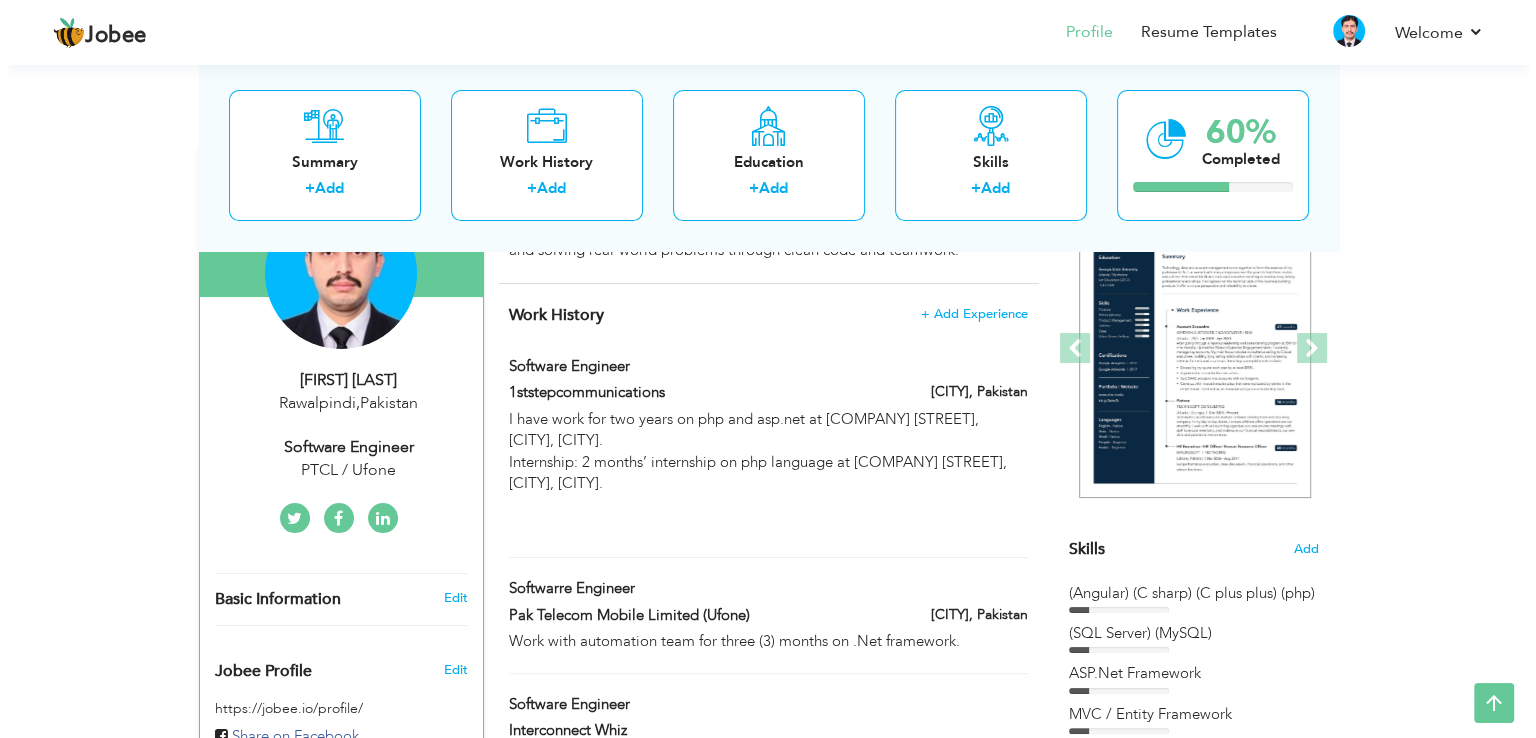 scroll, scrollTop: 220, scrollLeft: 0, axis: vertical 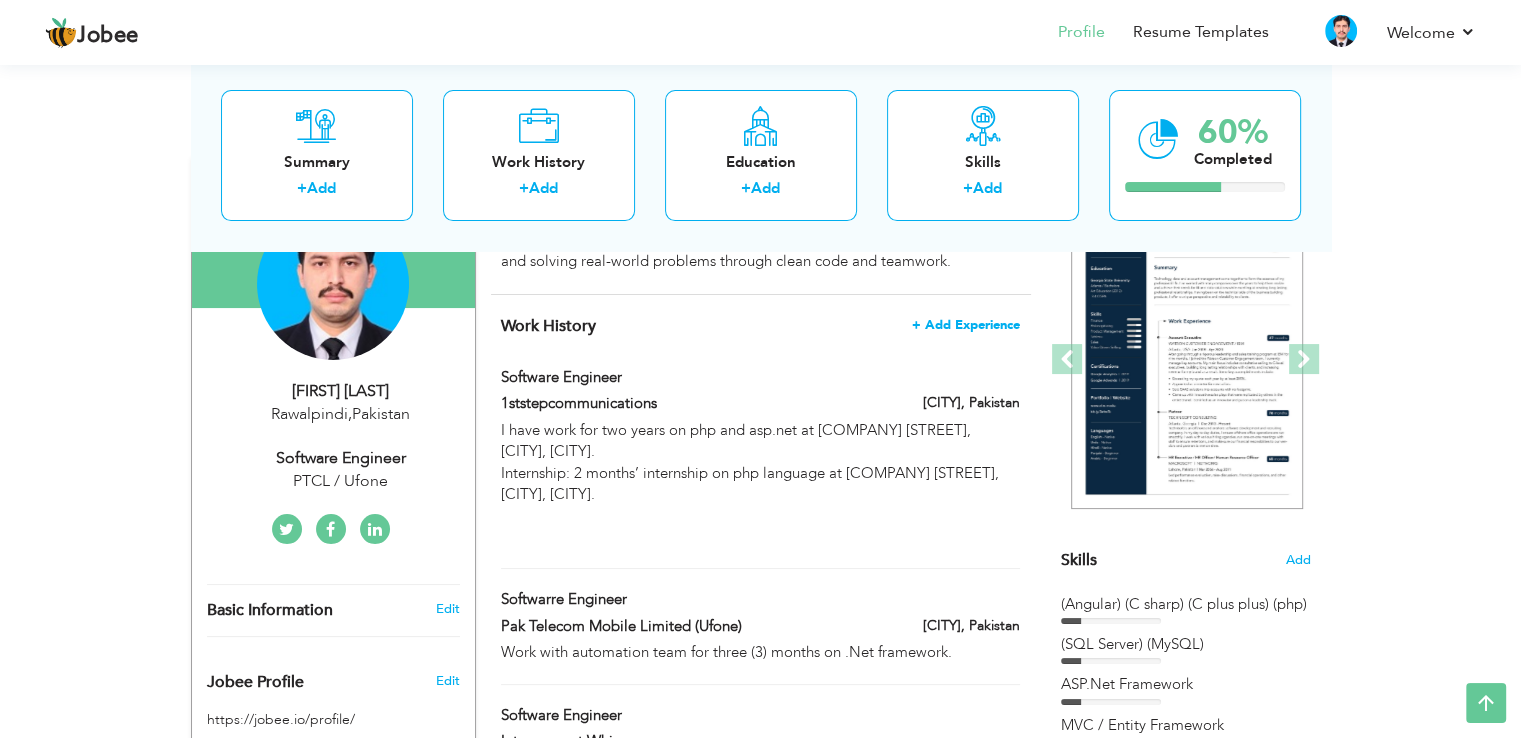click on "+ Add Experience" at bounding box center [966, 325] 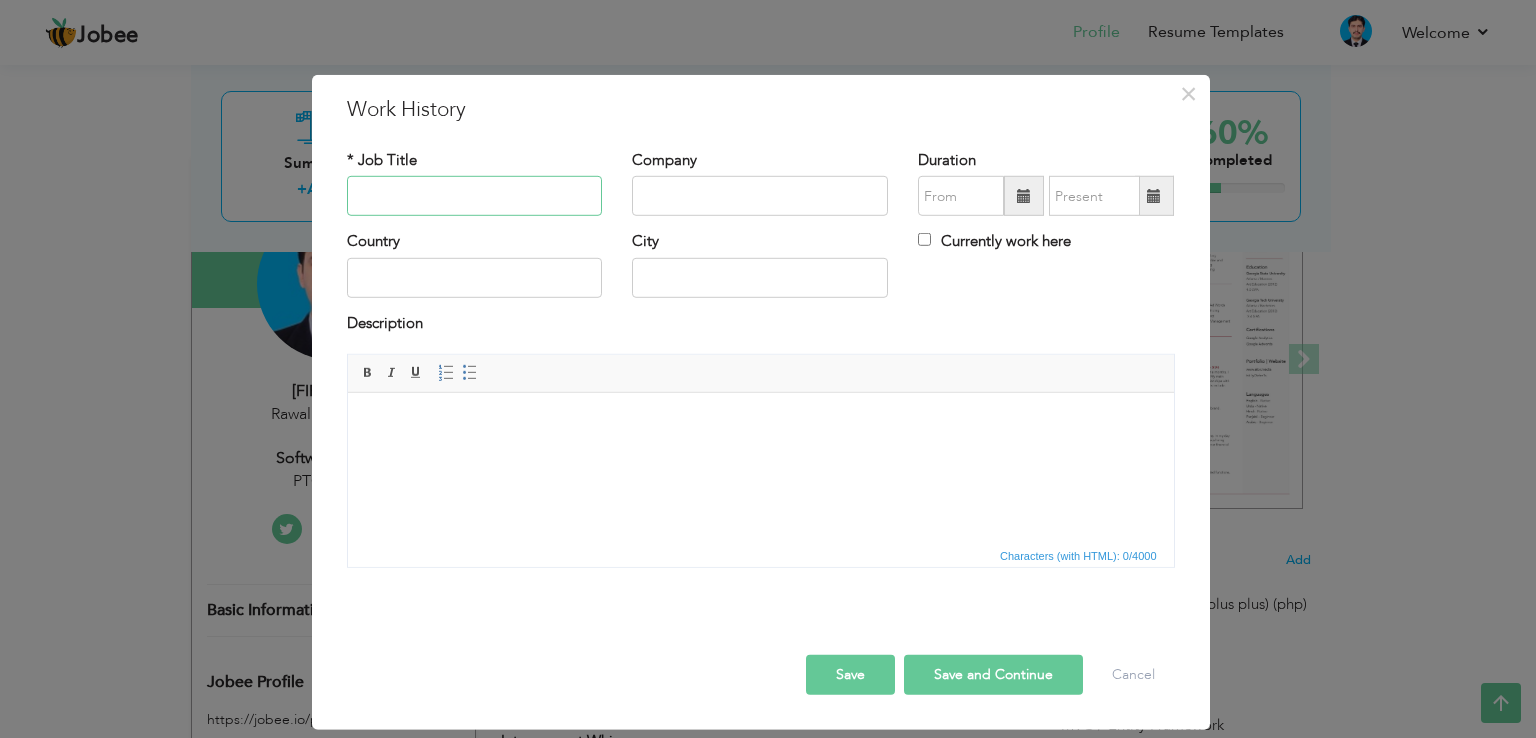 click at bounding box center [475, 196] 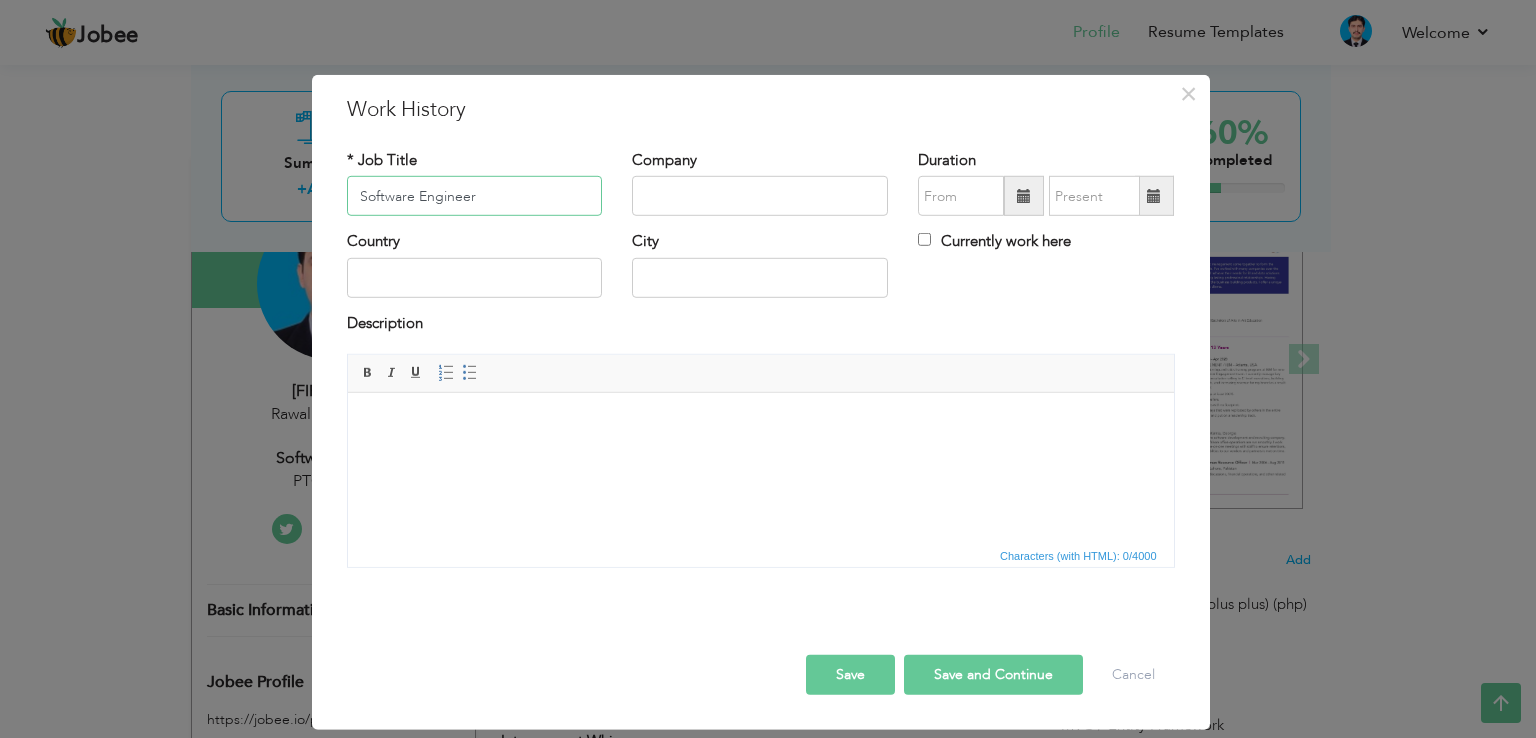 type on "Software Engineer" 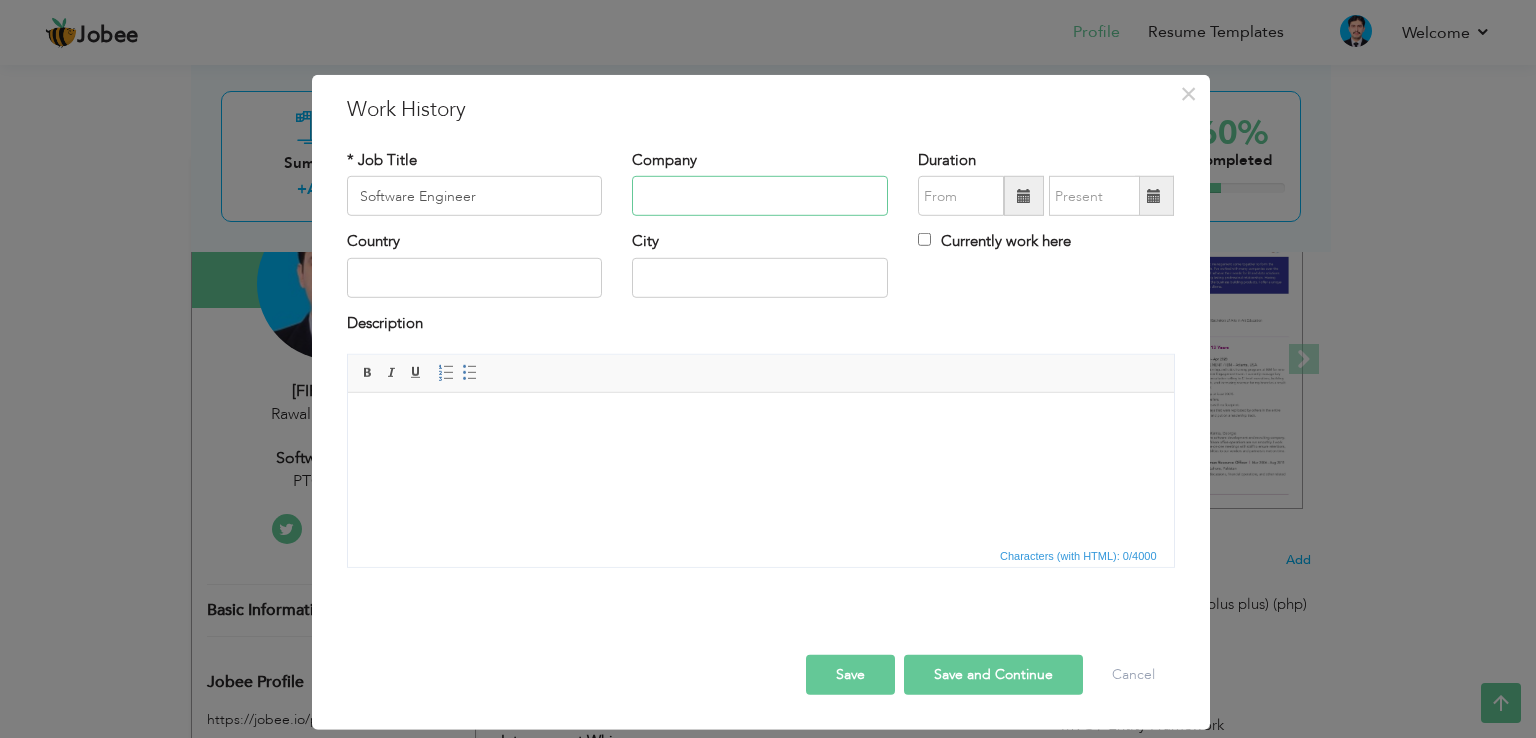 click at bounding box center [760, 196] 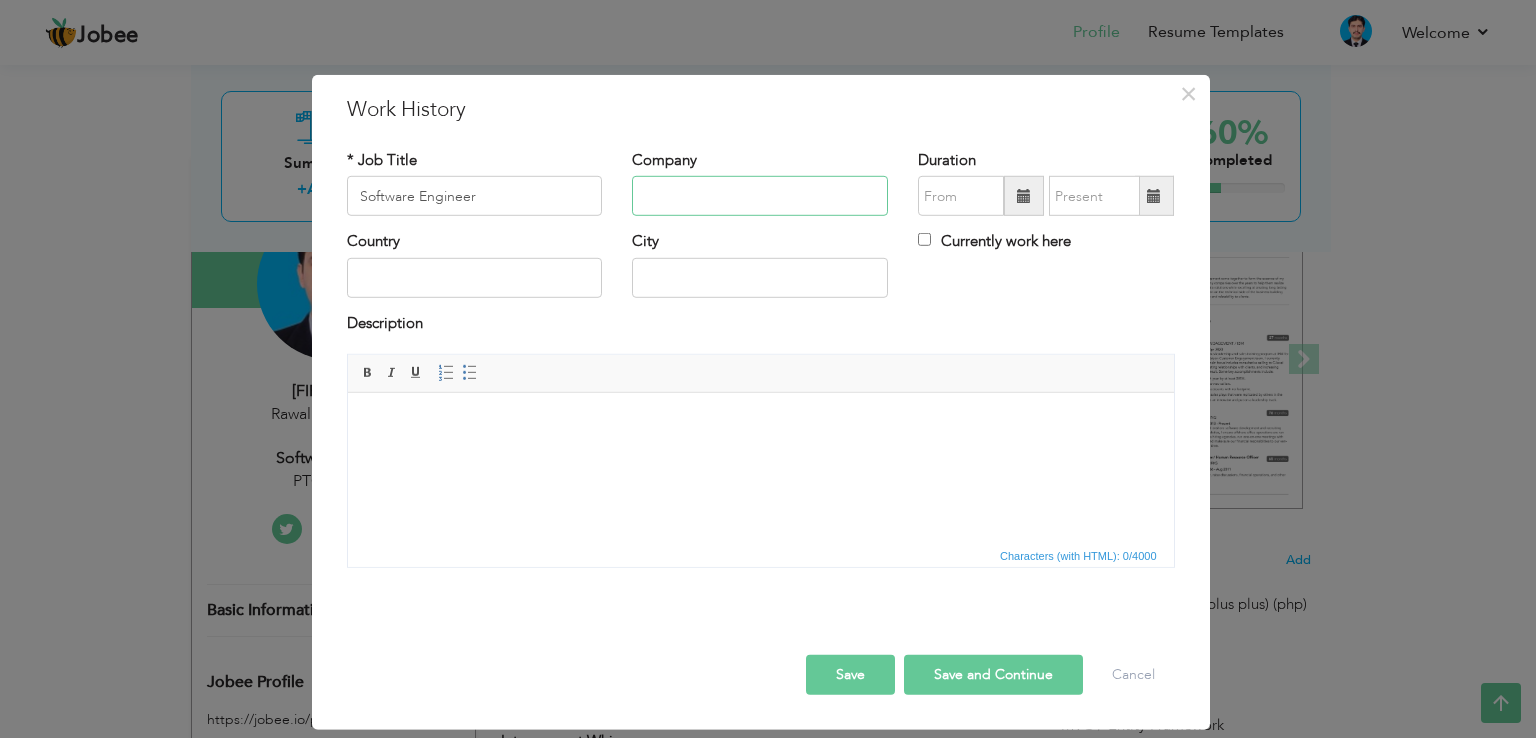 click at bounding box center [760, 196] 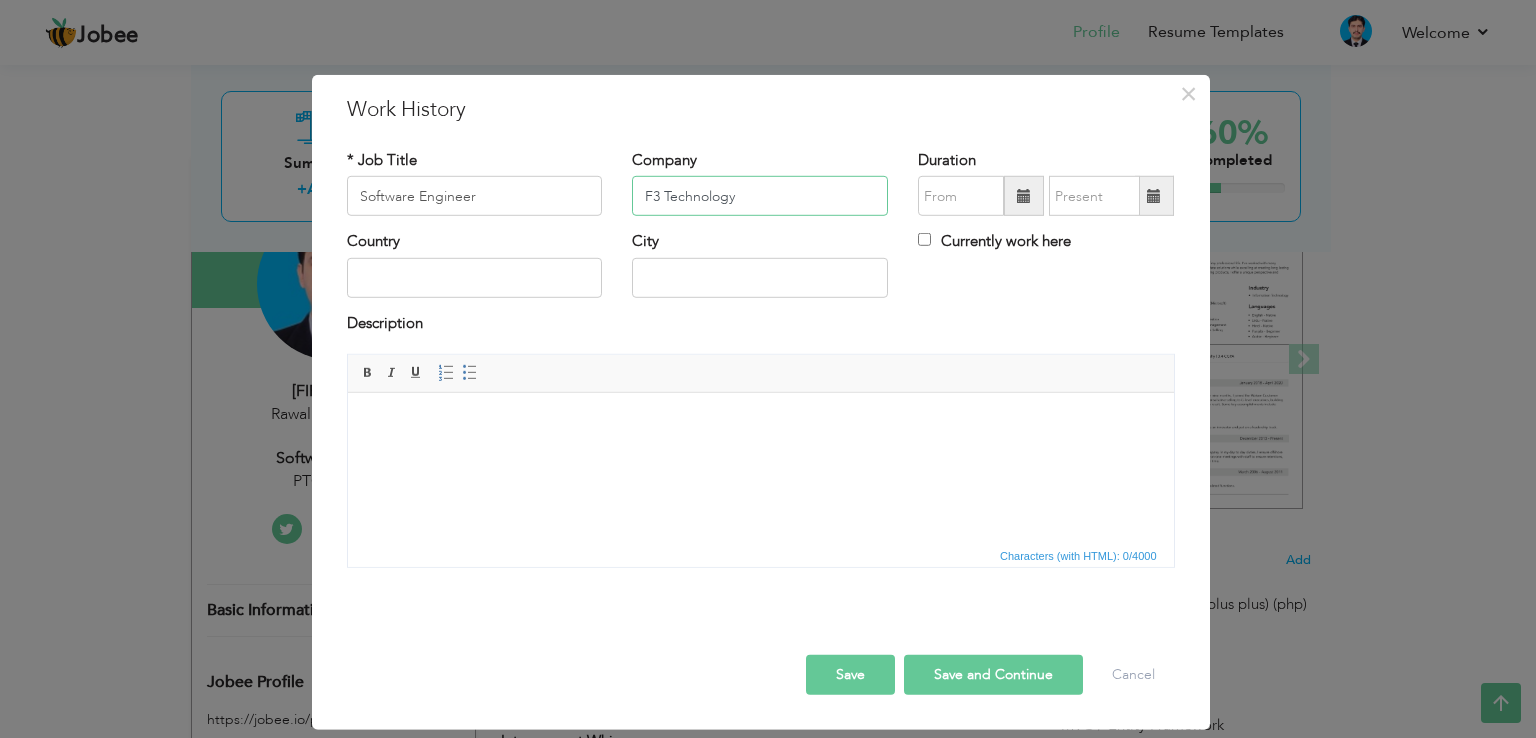 type on "F3 Technology" 